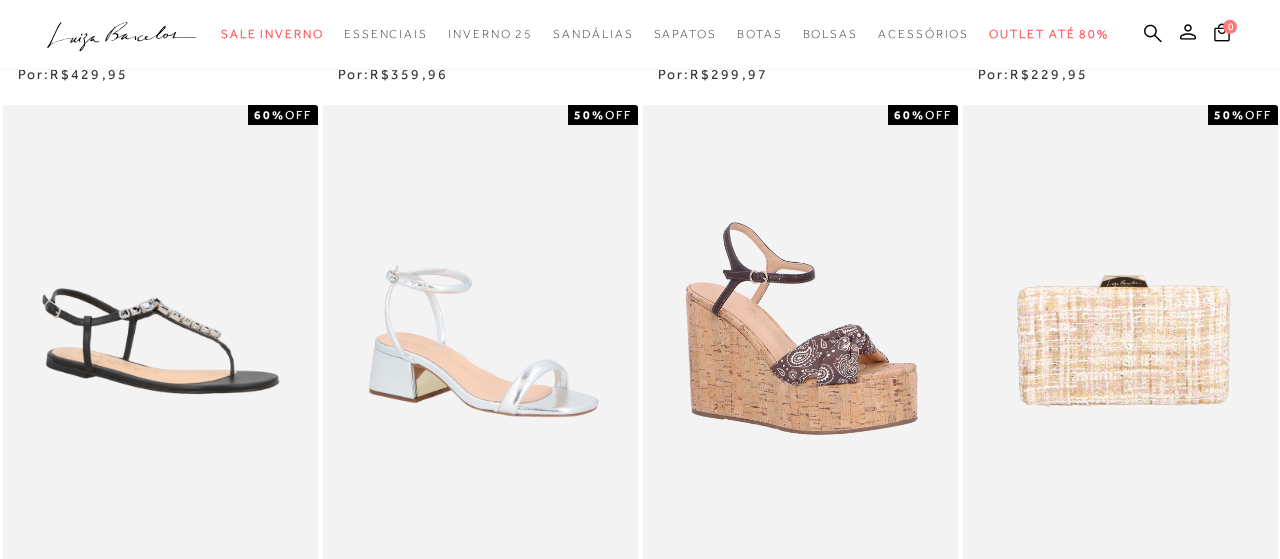 scroll, scrollTop: 1248, scrollLeft: 0, axis: vertical 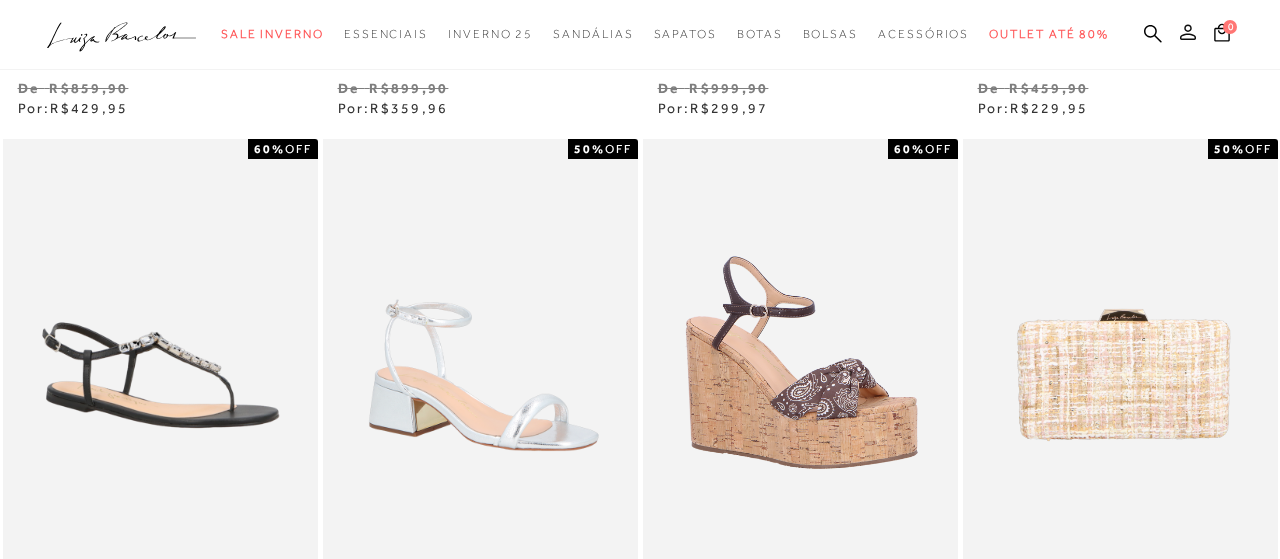 click 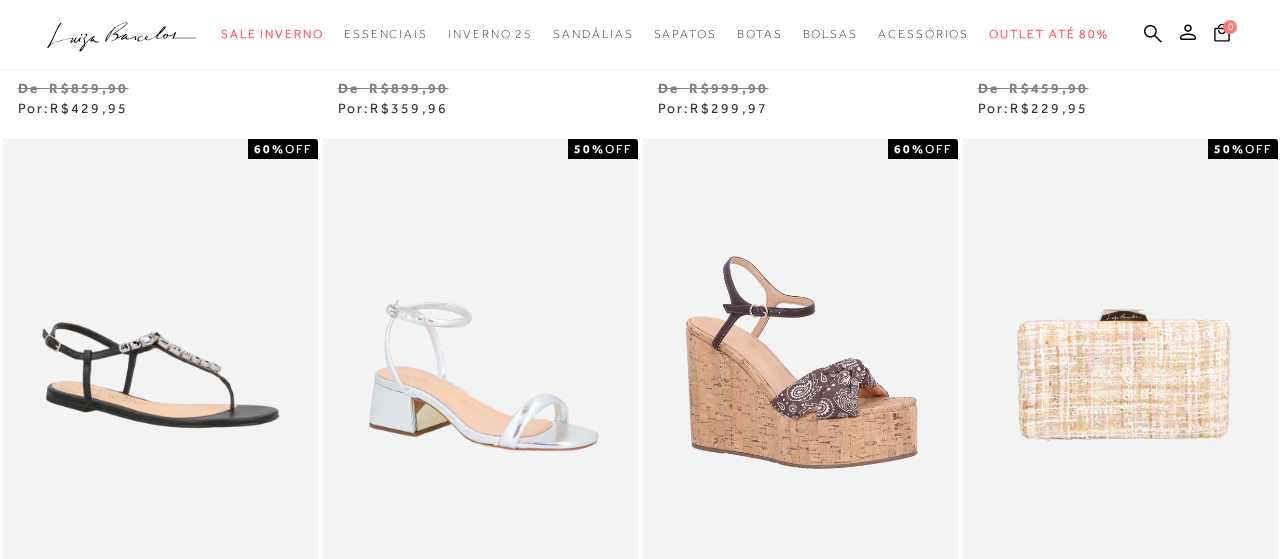 scroll, scrollTop: 0, scrollLeft: 0, axis: both 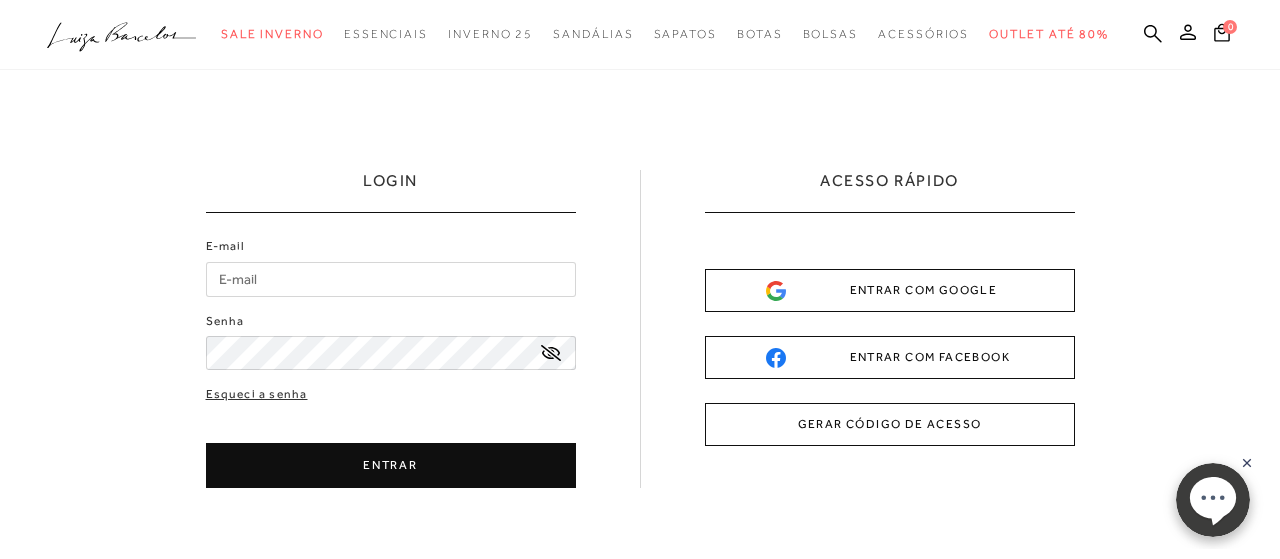 click on "ENTRAR COM GOOGLE" at bounding box center (890, 290) 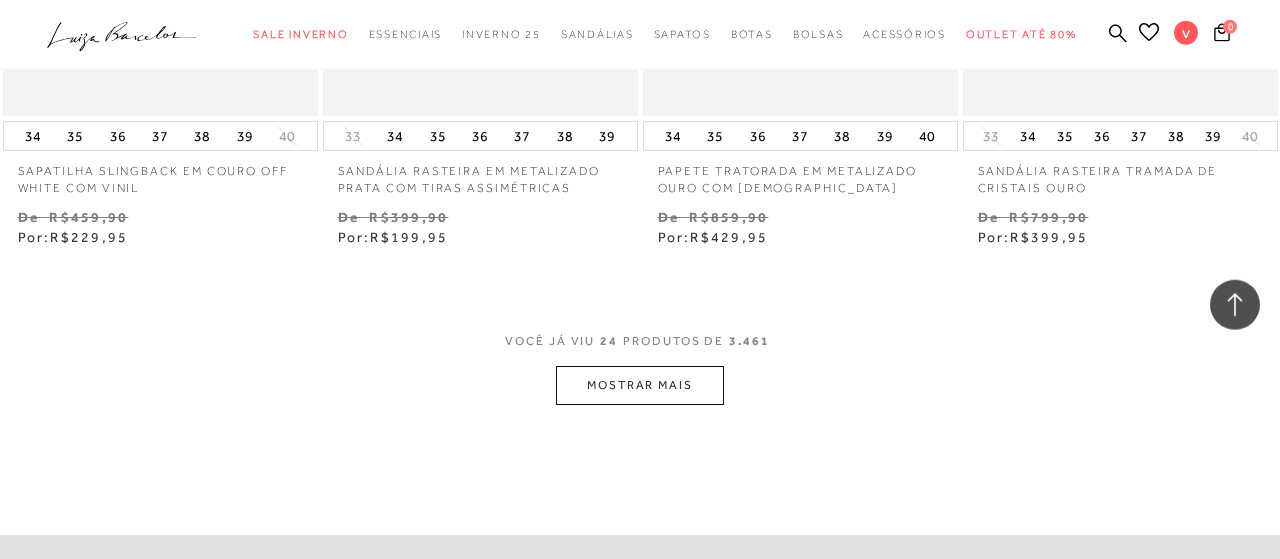 scroll, scrollTop: 3640, scrollLeft: 0, axis: vertical 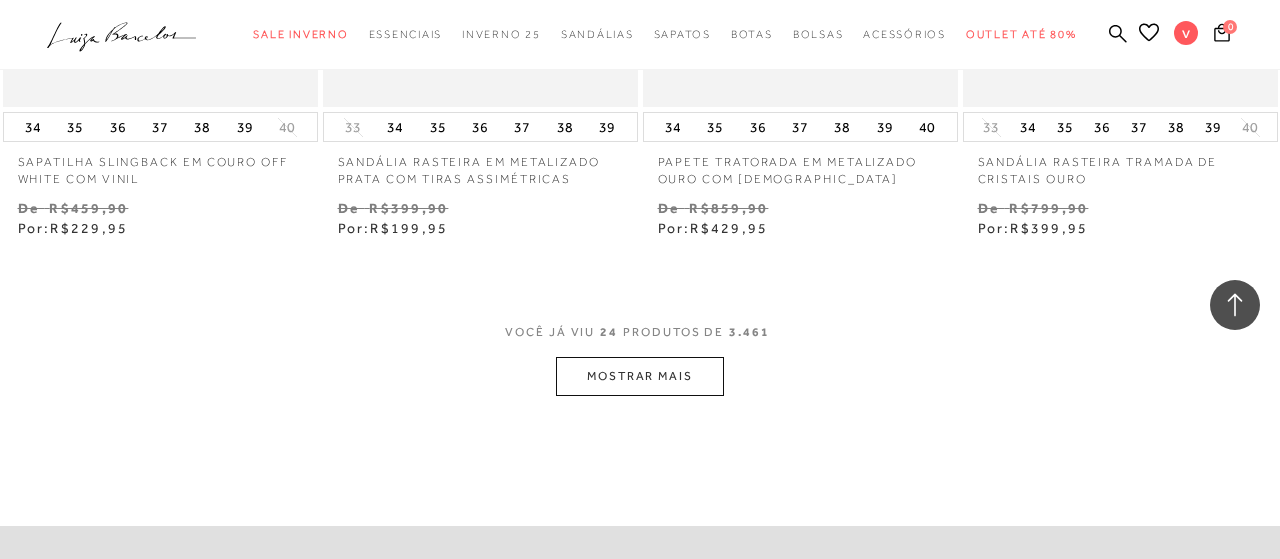 click on "MOSTRAR MAIS" at bounding box center [640, 376] 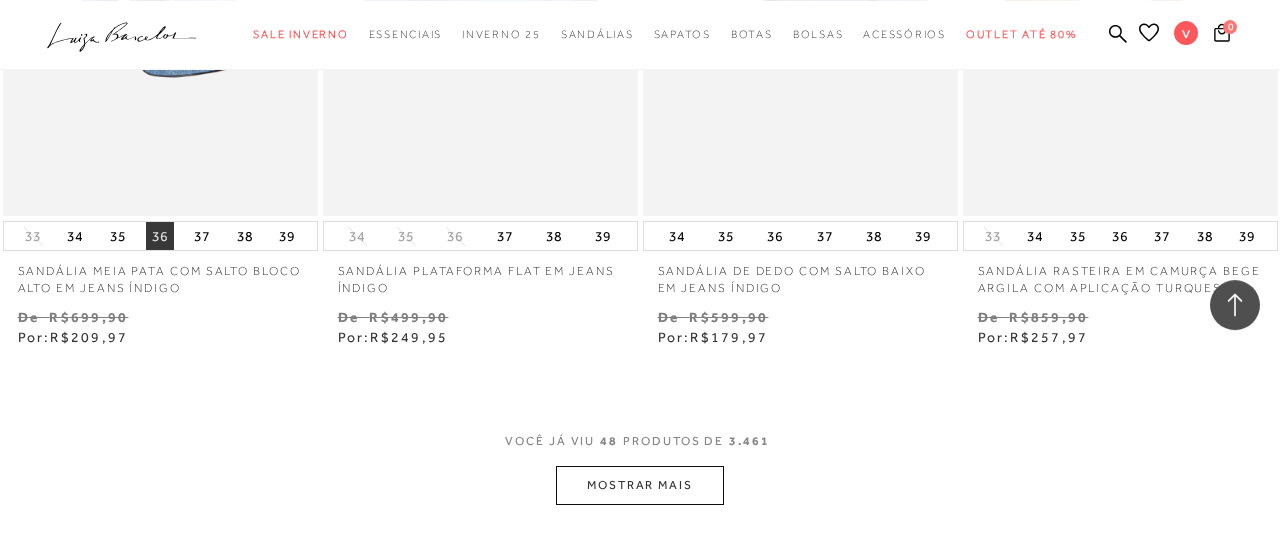 scroll, scrollTop: 6968, scrollLeft: 0, axis: vertical 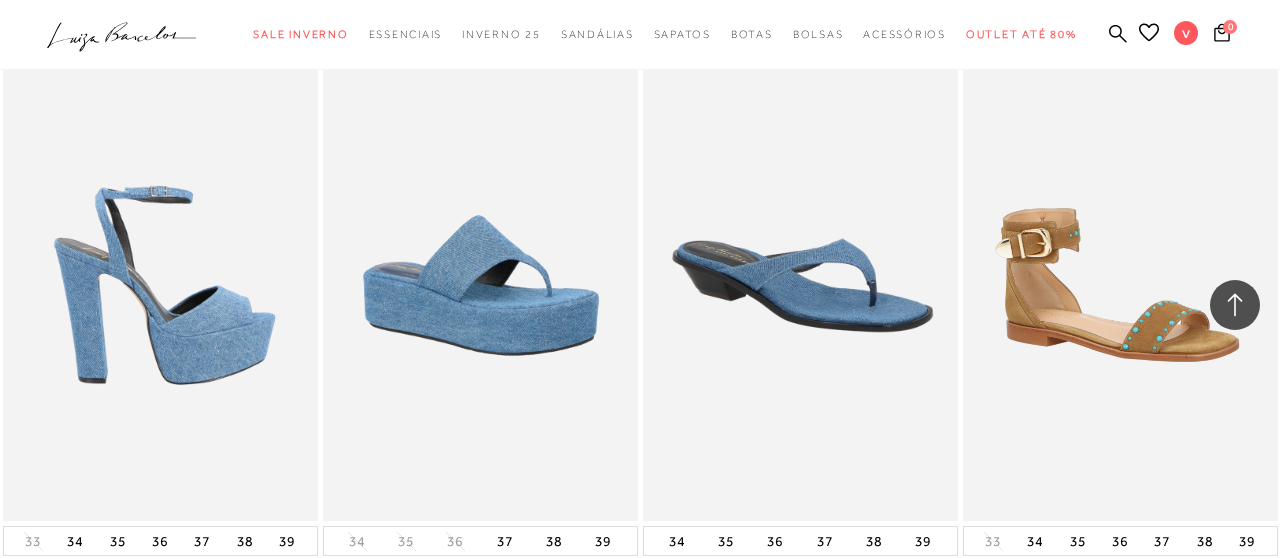 click at bounding box center [161, 285] 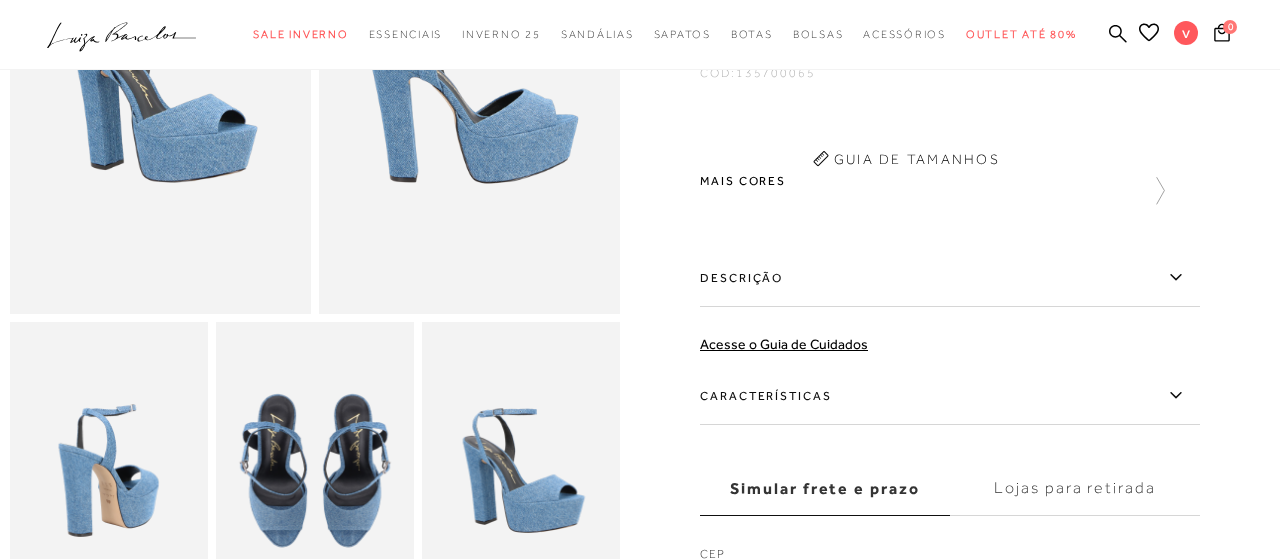 scroll, scrollTop: 0, scrollLeft: 0, axis: both 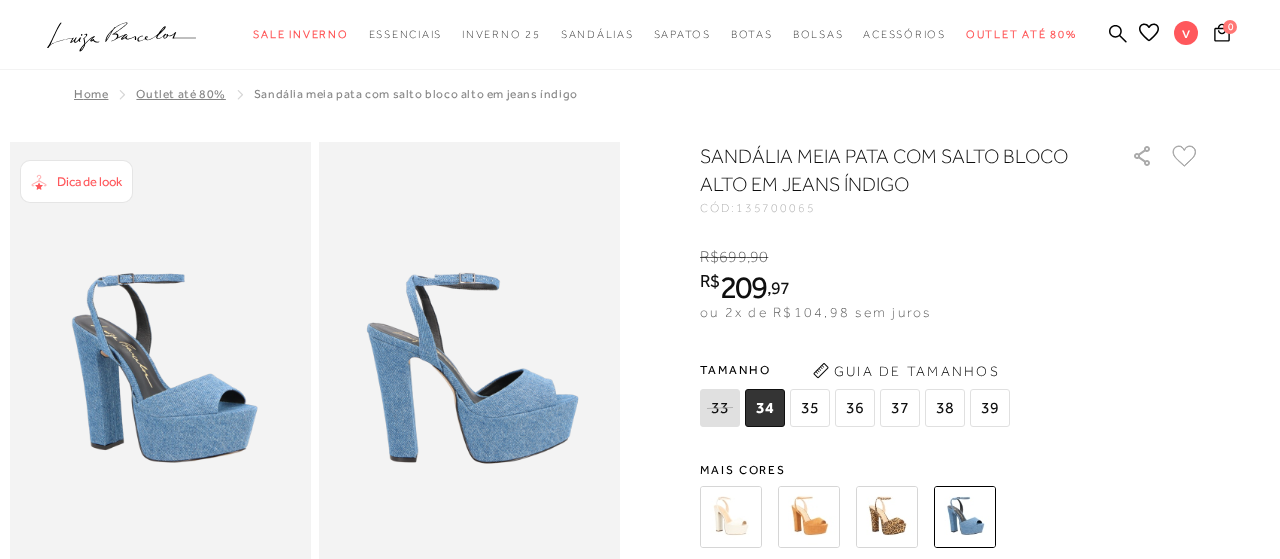 click at bounding box center [809, 517] 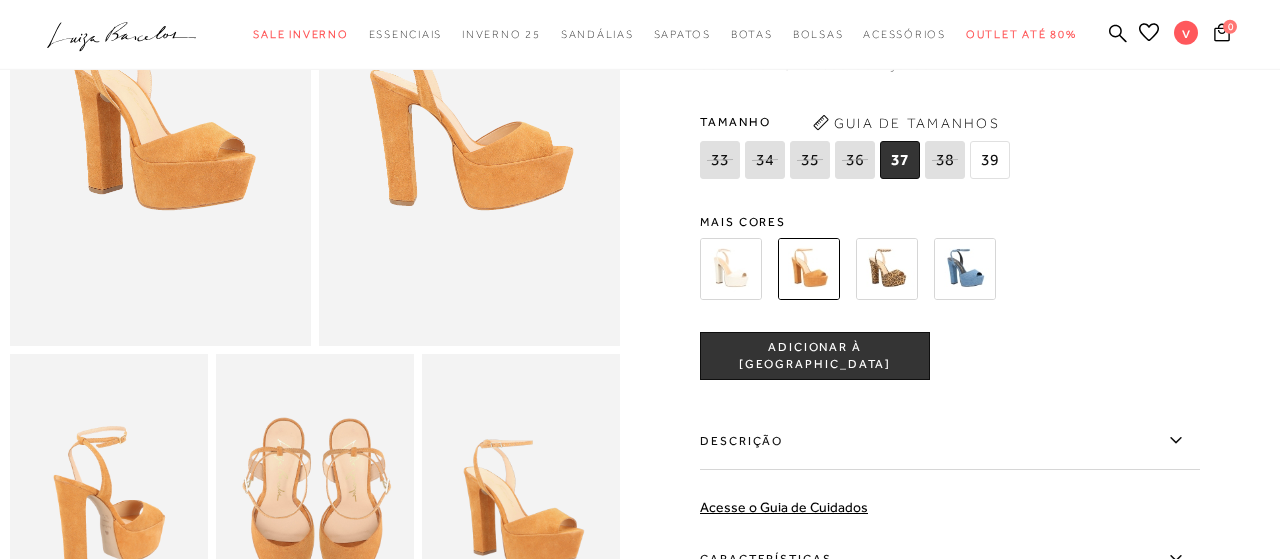 scroll, scrollTop: 100, scrollLeft: 0, axis: vertical 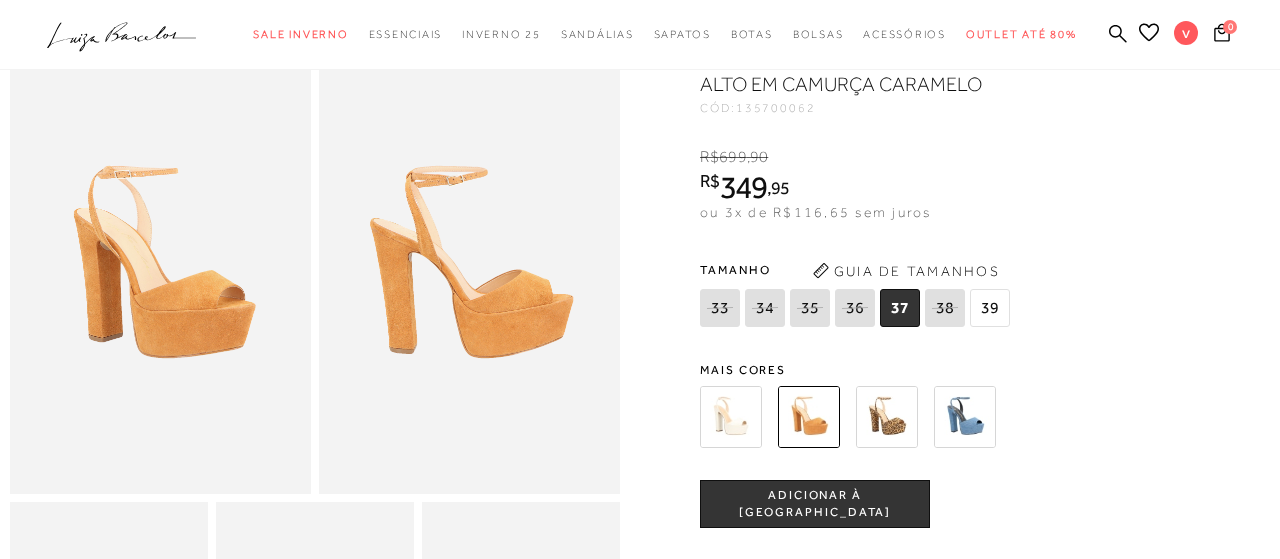 click at bounding box center [731, 417] 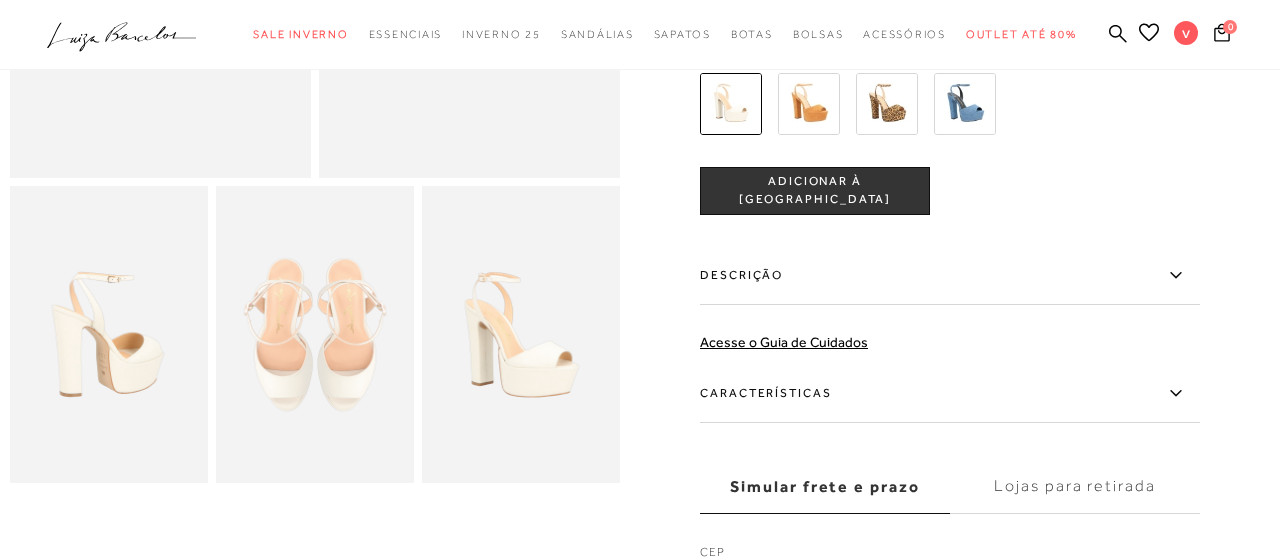 scroll, scrollTop: 104, scrollLeft: 0, axis: vertical 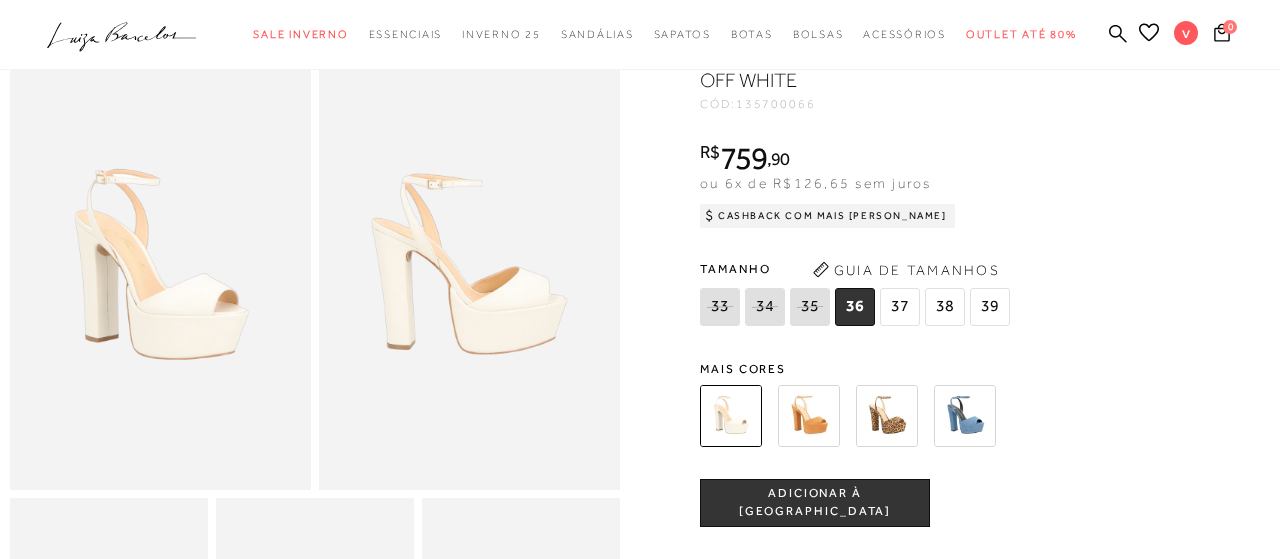 click at bounding box center (965, 416) 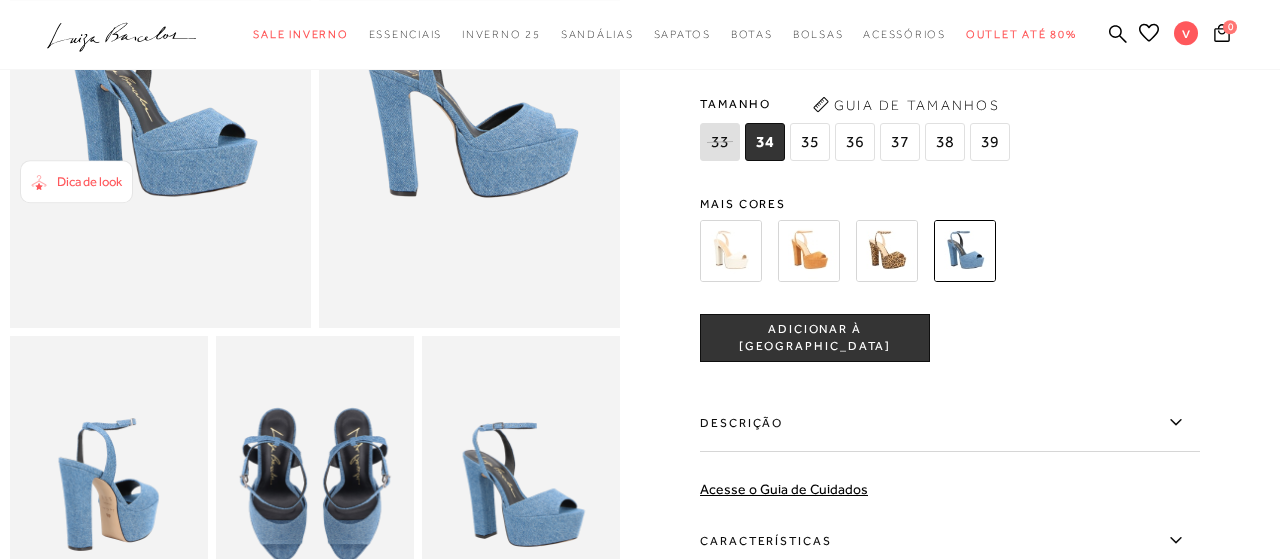 scroll, scrollTop: 312, scrollLeft: 0, axis: vertical 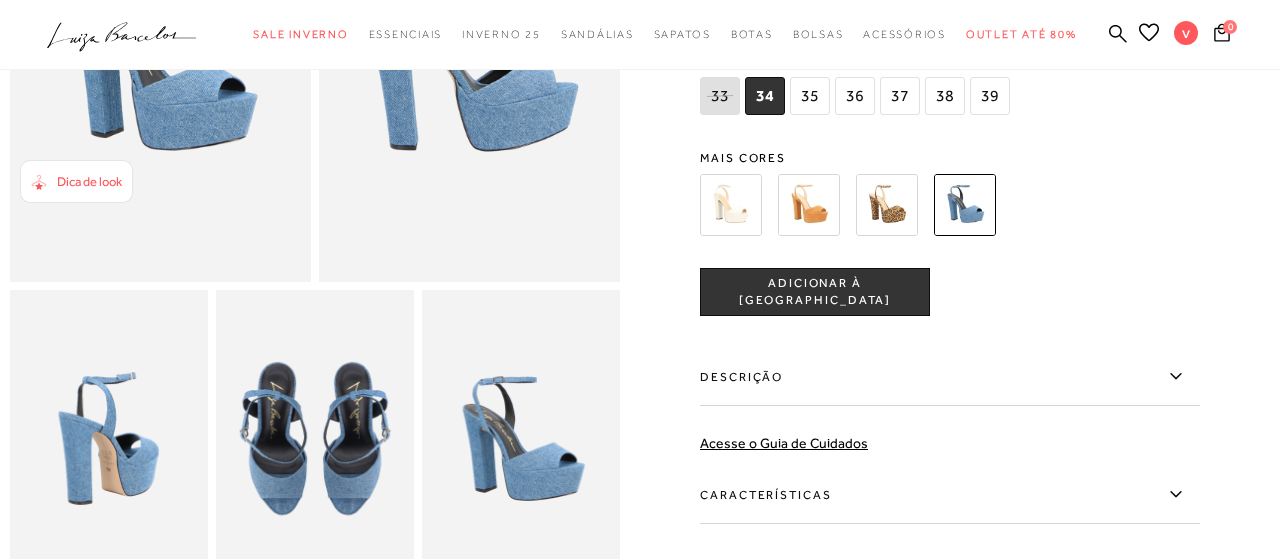 click on "ADICIONAR À [GEOGRAPHIC_DATA]" at bounding box center (815, 292) 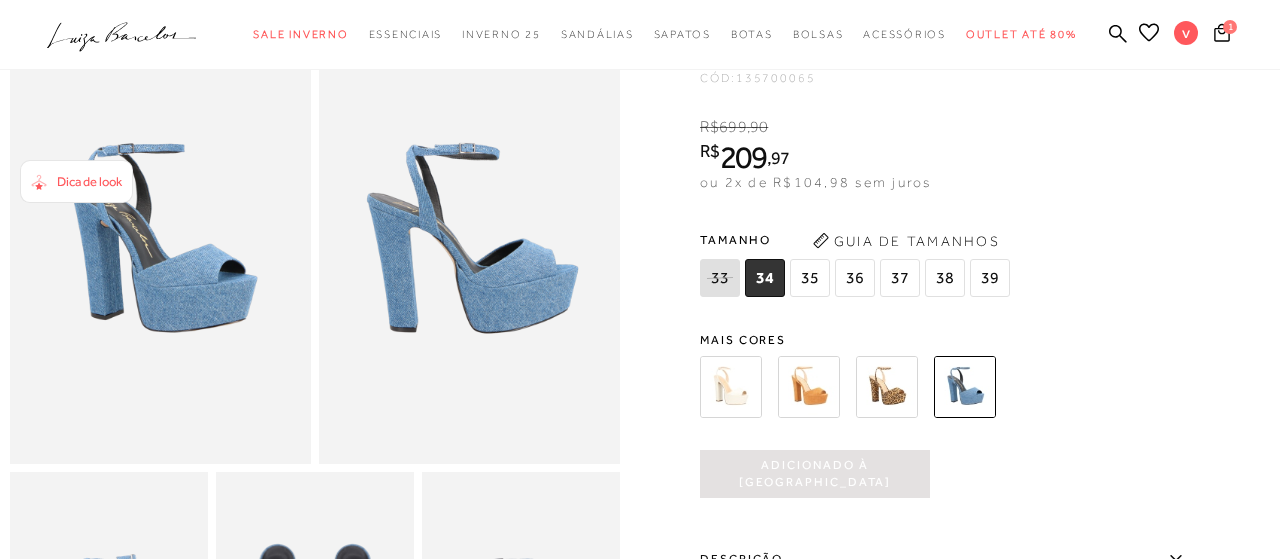 scroll, scrollTop: 208, scrollLeft: 0, axis: vertical 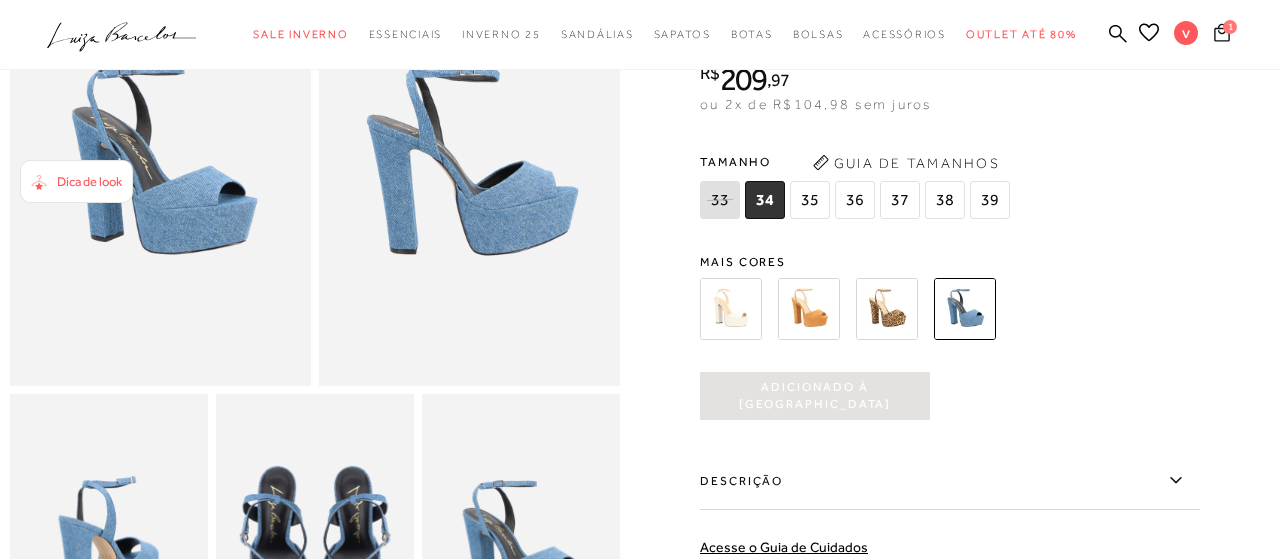 click 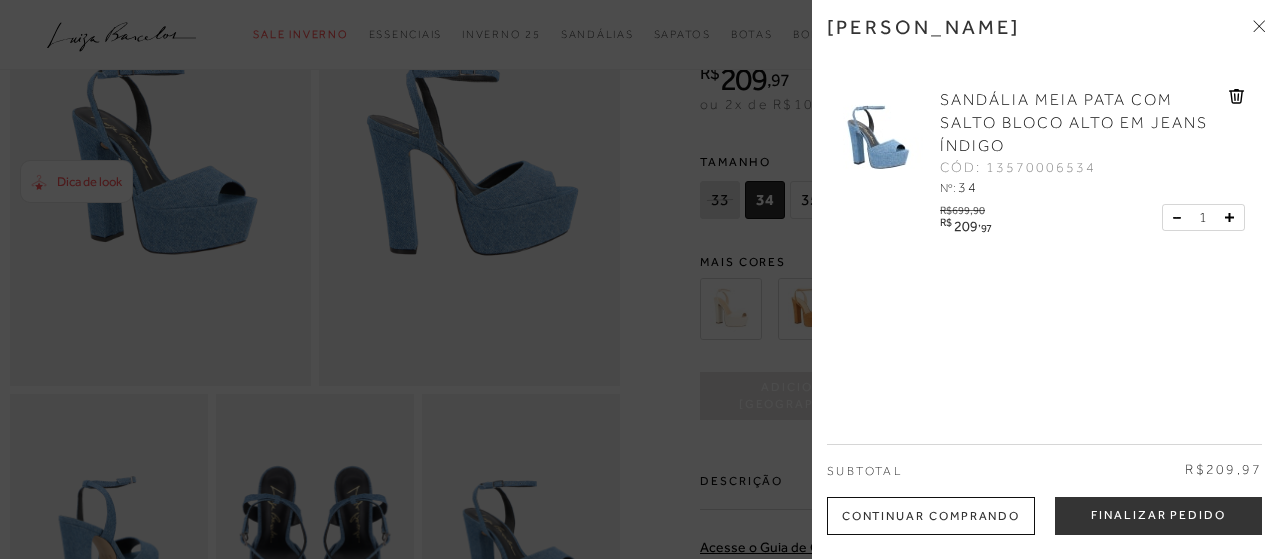 click on "Minha sacola
SANDÁLIA MEIA PATA COM SALTO BLOCO ALTO EM JEANS ÍNDIGO
CÓD: 13570006534
Nº:
34
R$699,90 R$ 209 , 97     1" at bounding box center [1046, 279] 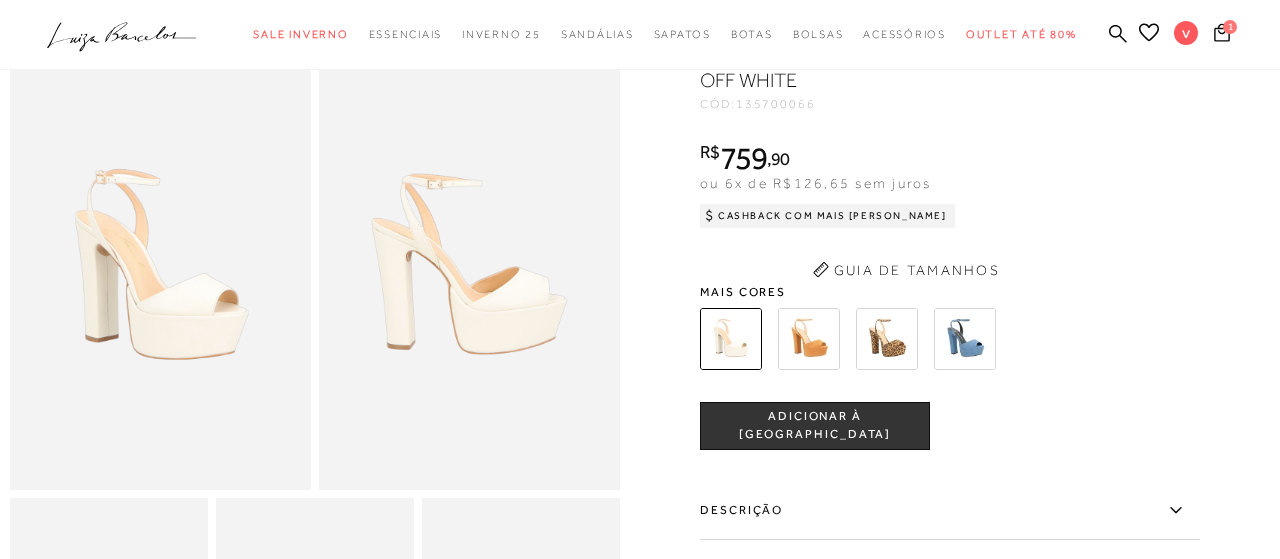 scroll, scrollTop: 0, scrollLeft: 0, axis: both 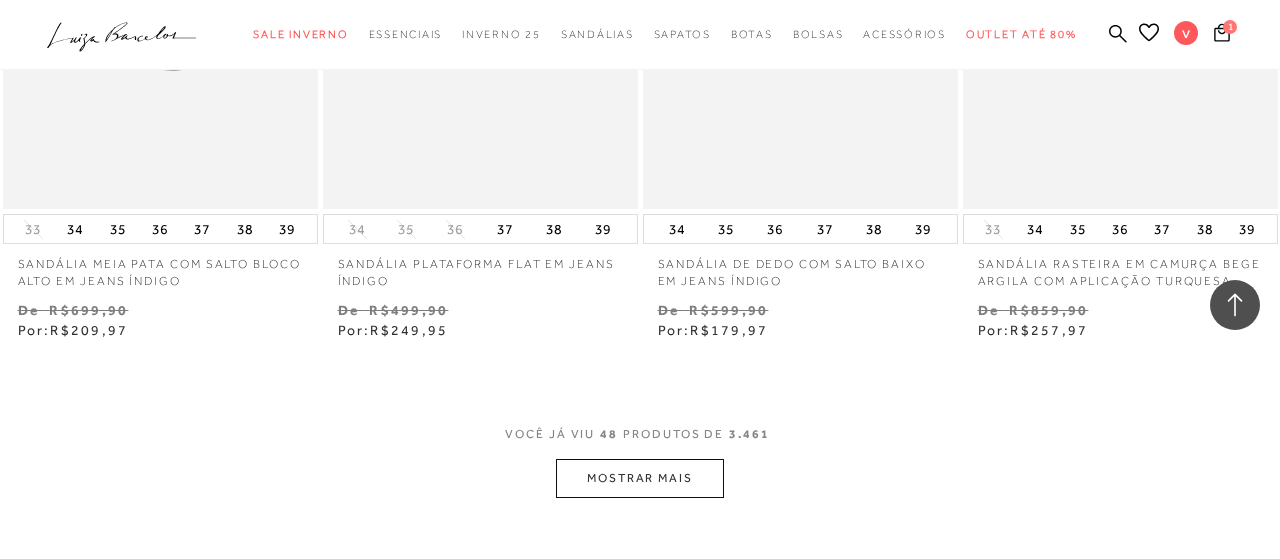 click on "MOSTRAR MAIS" at bounding box center (640, 478) 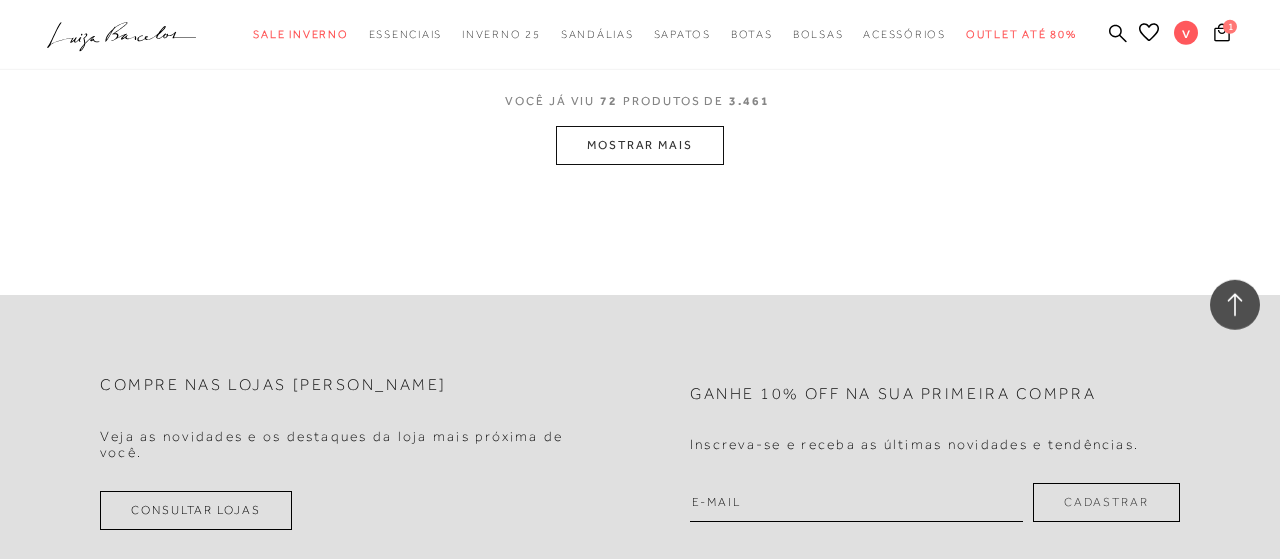 scroll, scrollTop: 11336, scrollLeft: 0, axis: vertical 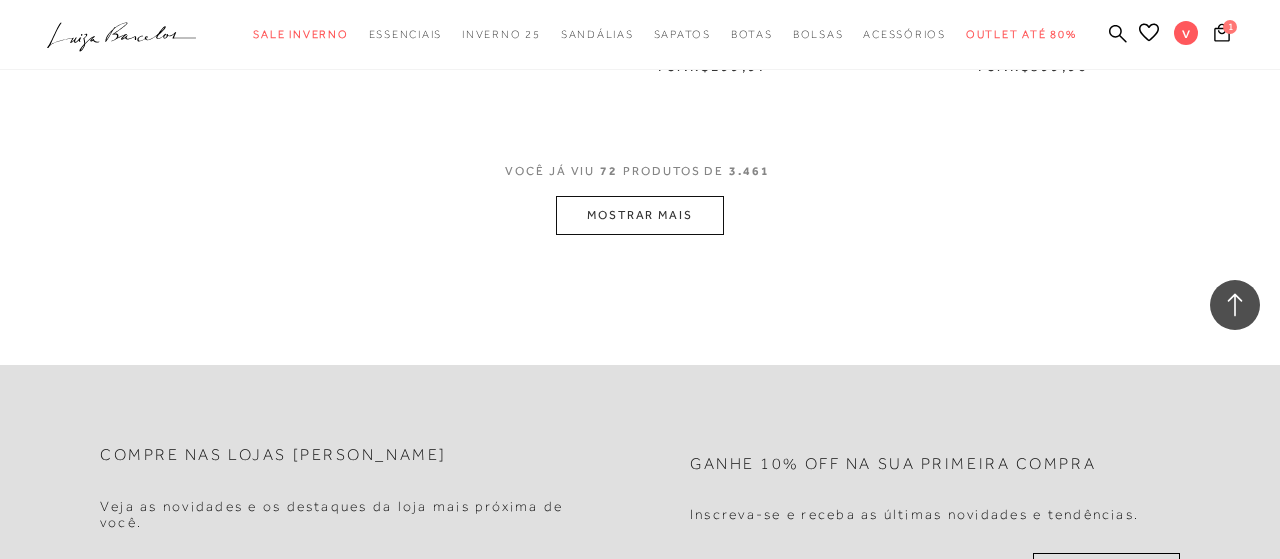 click on "MOSTRAR MAIS" at bounding box center (640, 215) 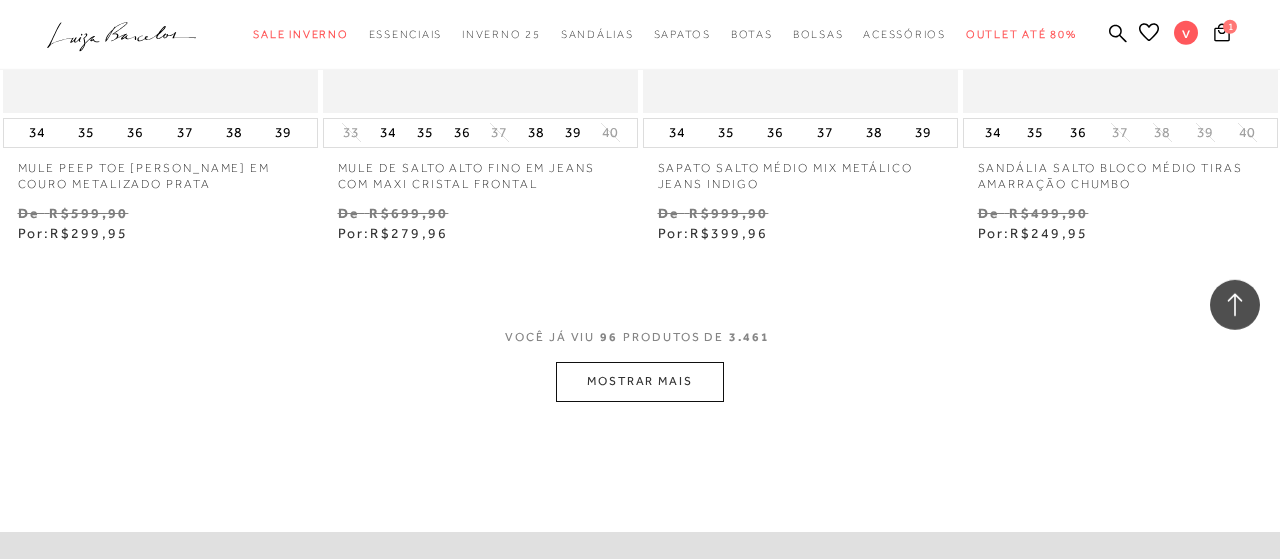 scroll, scrollTop: 14976, scrollLeft: 0, axis: vertical 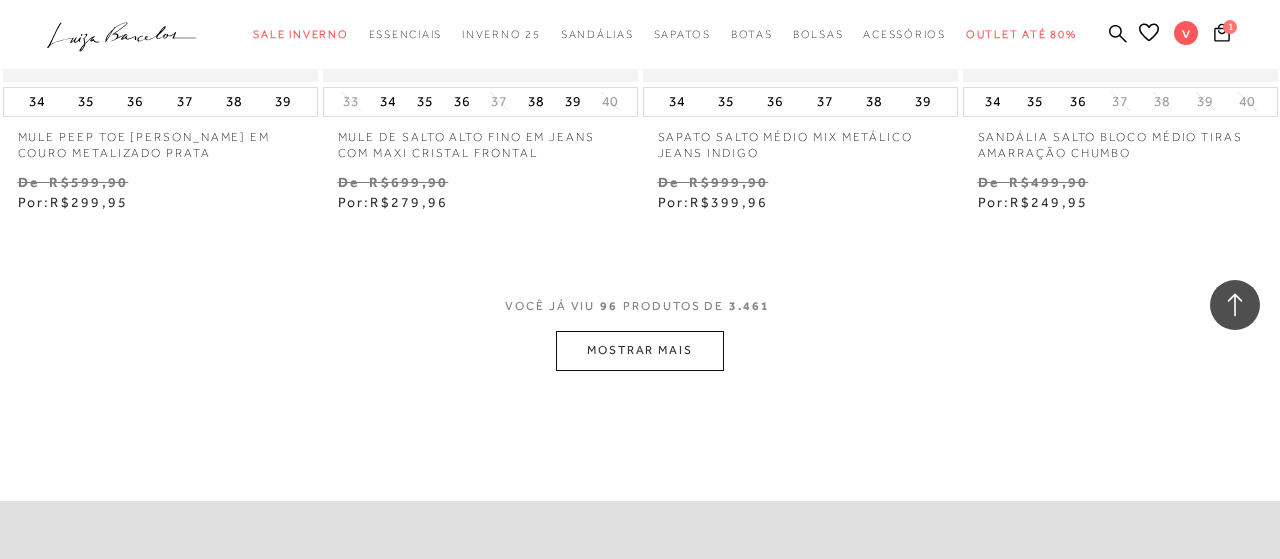 click on "MOSTRAR MAIS" at bounding box center (640, 350) 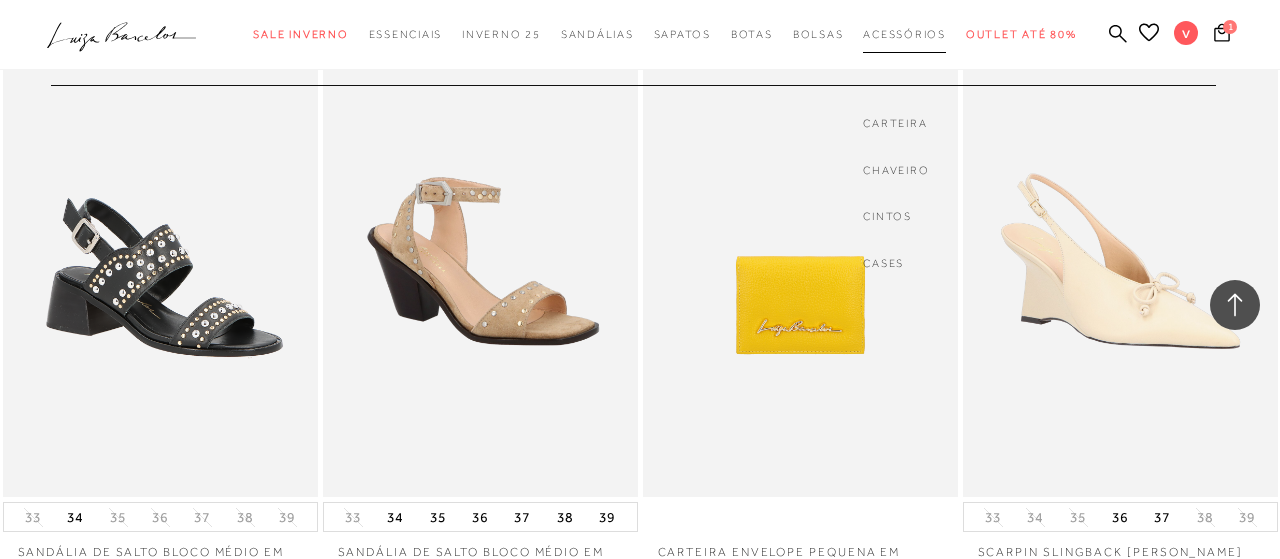 scroll, scrollTop: 14872, scrollLeft: 0, axis: vertical 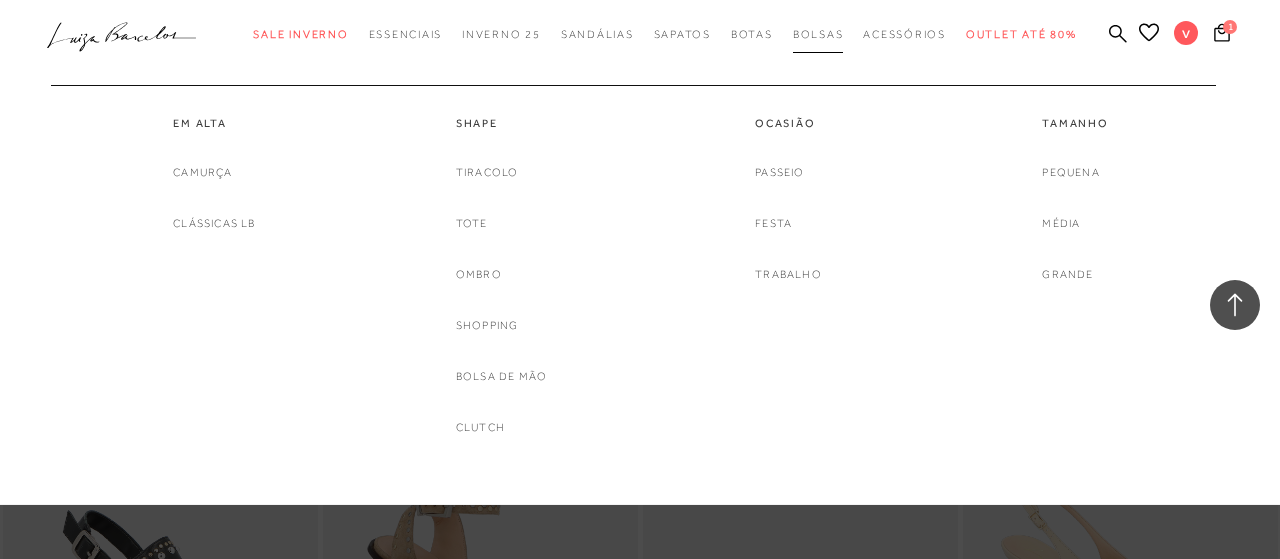 click on "Bolsas" at bounding box center [818, 34] 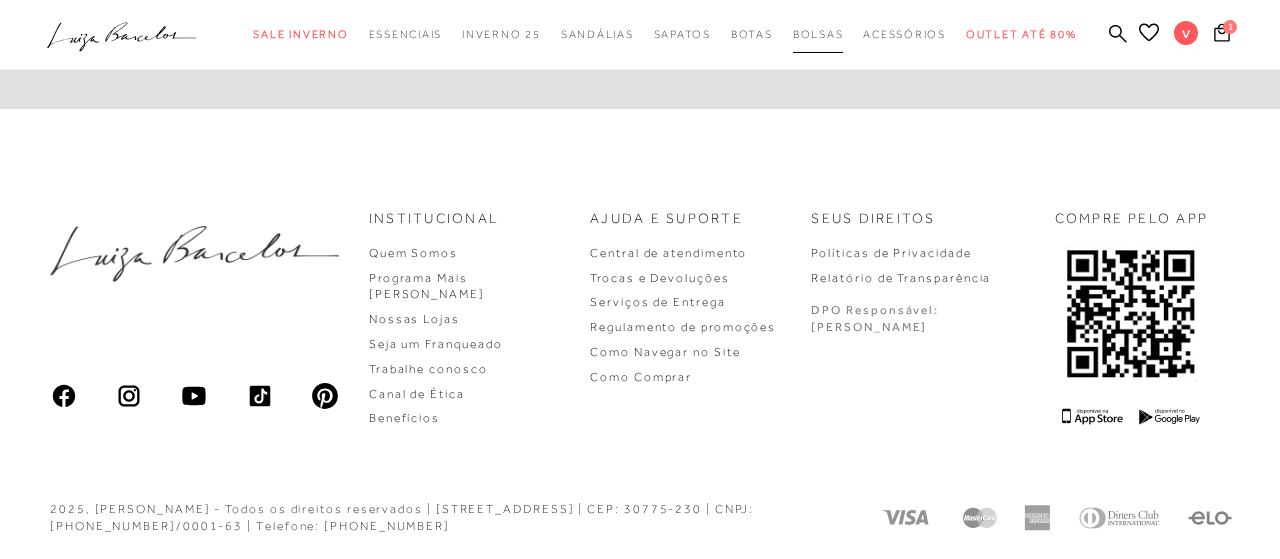 scroll, scrollTop: 0, scrollLeft: 0, axis: both 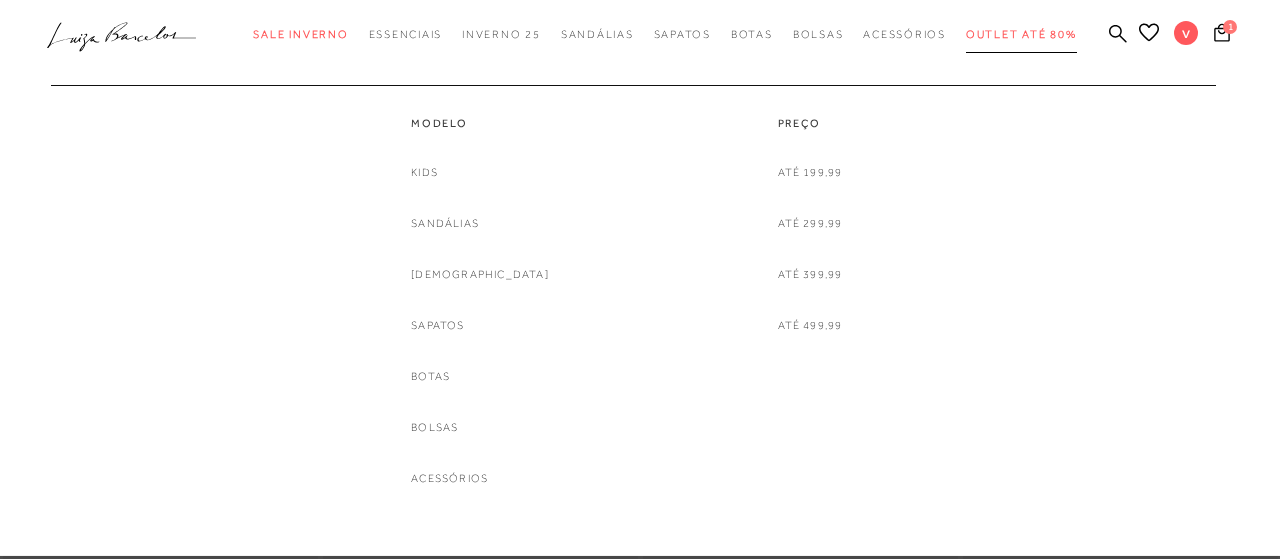 click on "Outlet até 80%" at bounding box center (1021, 34) 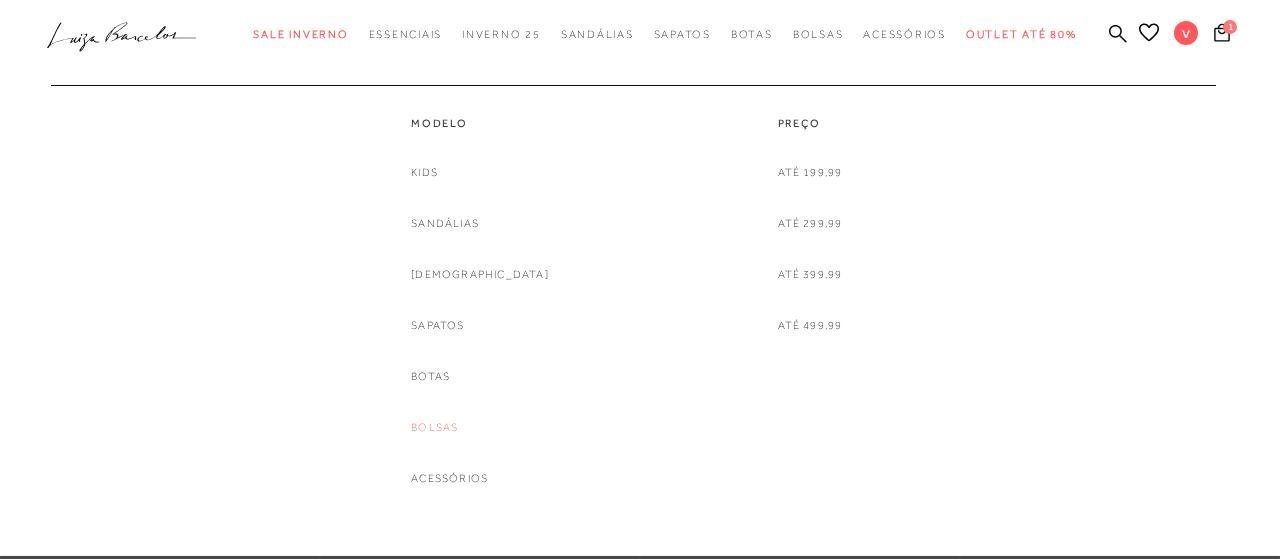 click on "Bolsas" at bounding box center (434, 427) 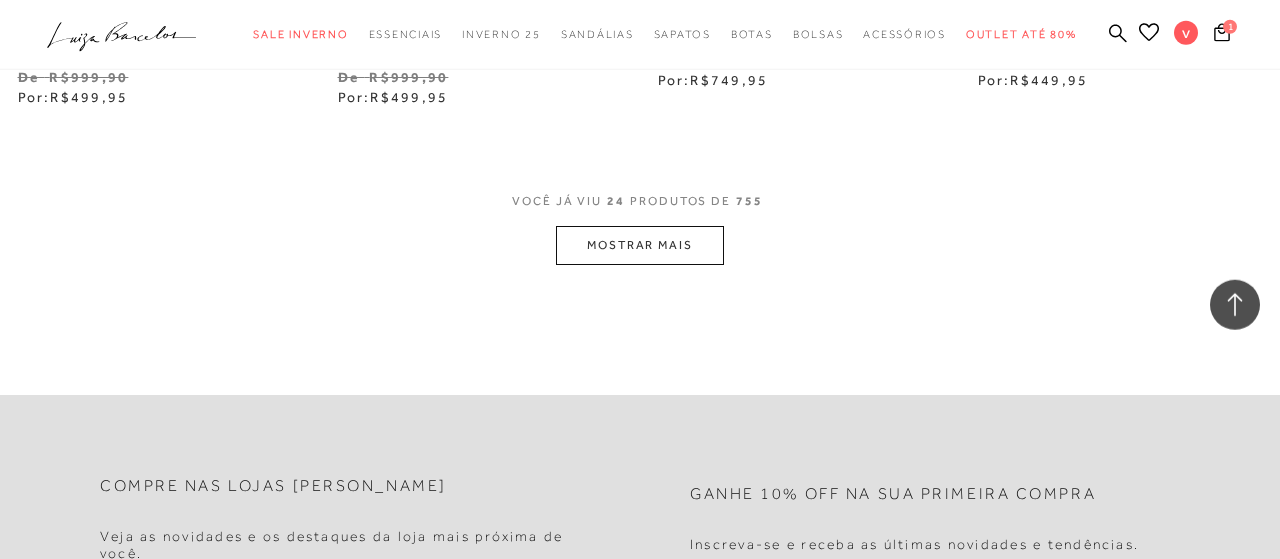 scroll, scrollTop: 3744, scrollLeft: 0, axis: vertical 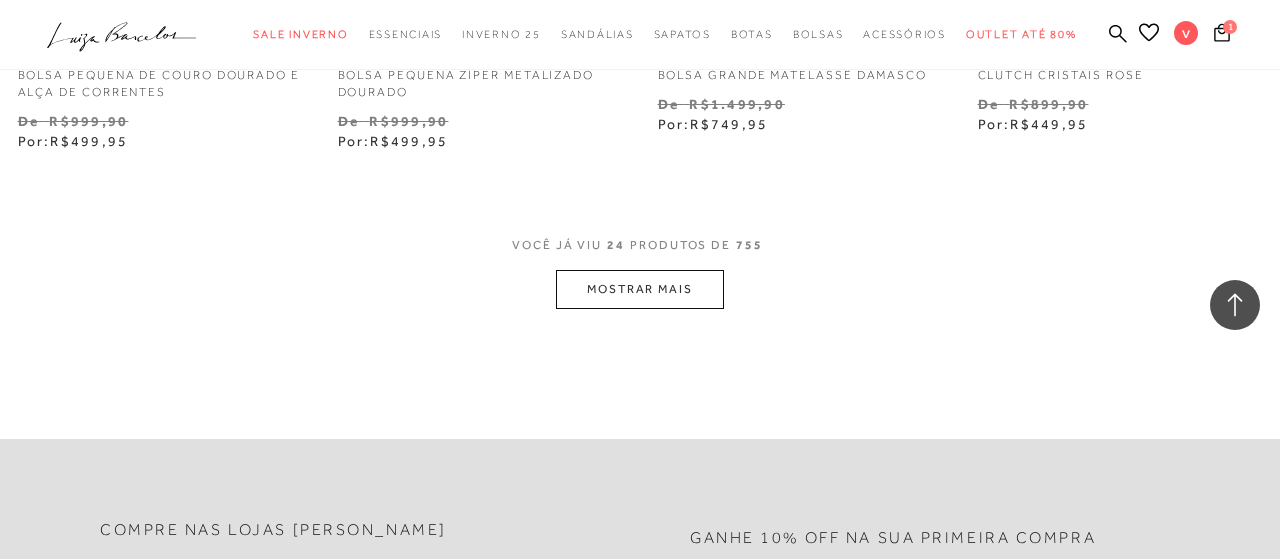 click on "MOSTRAR MAIS" at bounding box center [640, 289] 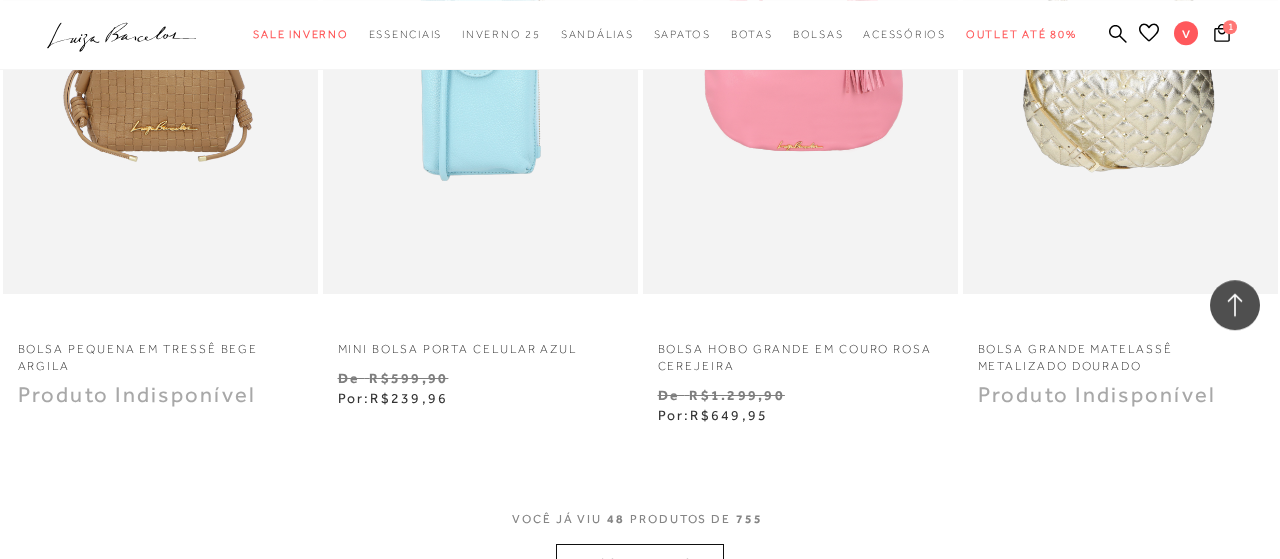 scroll, scrollTop: 7384, scrollLeft: 0, axis: vertical 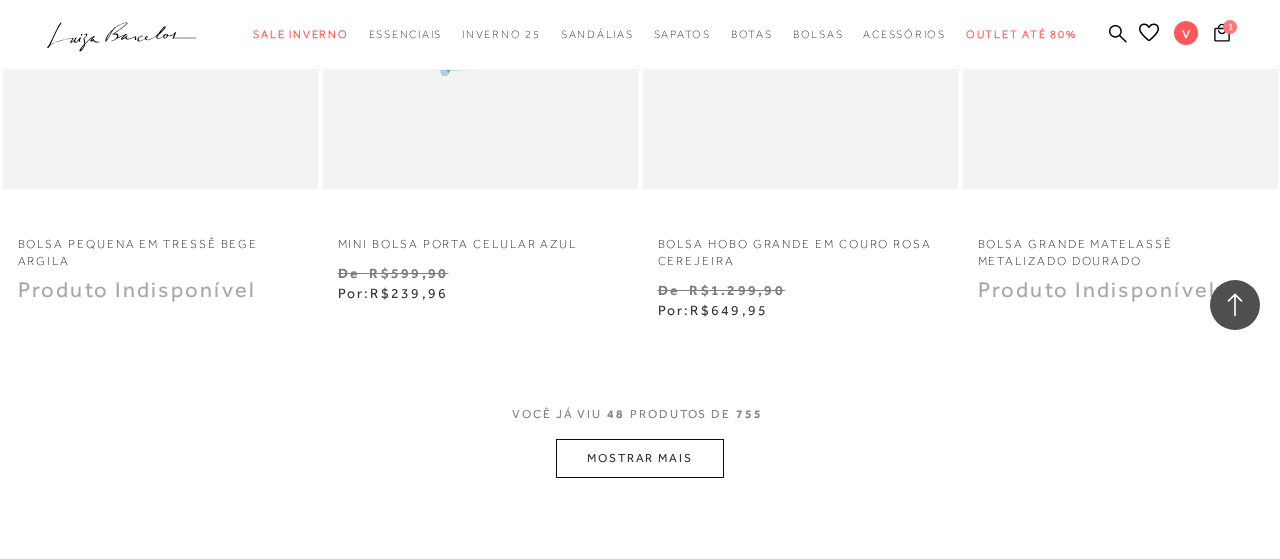click on "MOSTRAR MAIS" at bounding box center (640, 458) 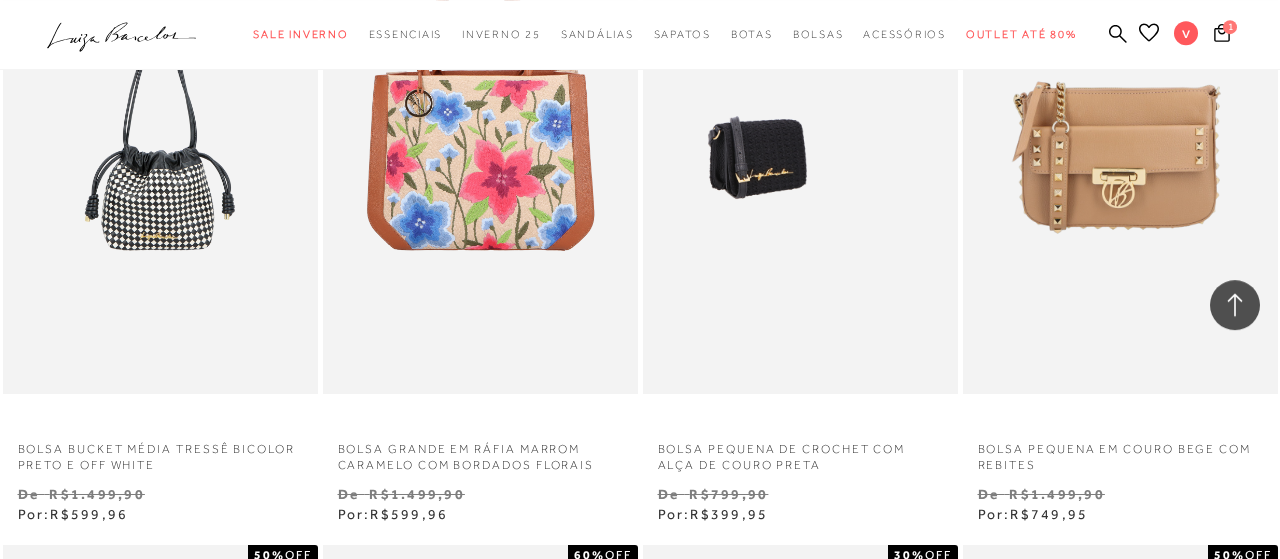 scroll, scrollTop: 9672, scrollLeft: 0, axis: vertical 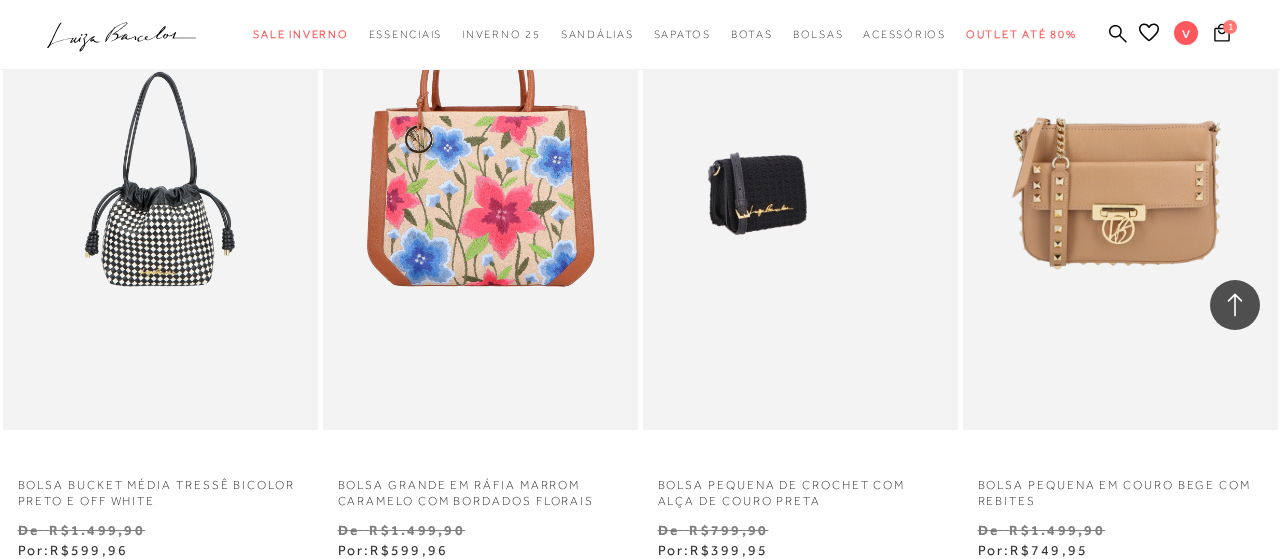 click at bounding box center [757, 193] 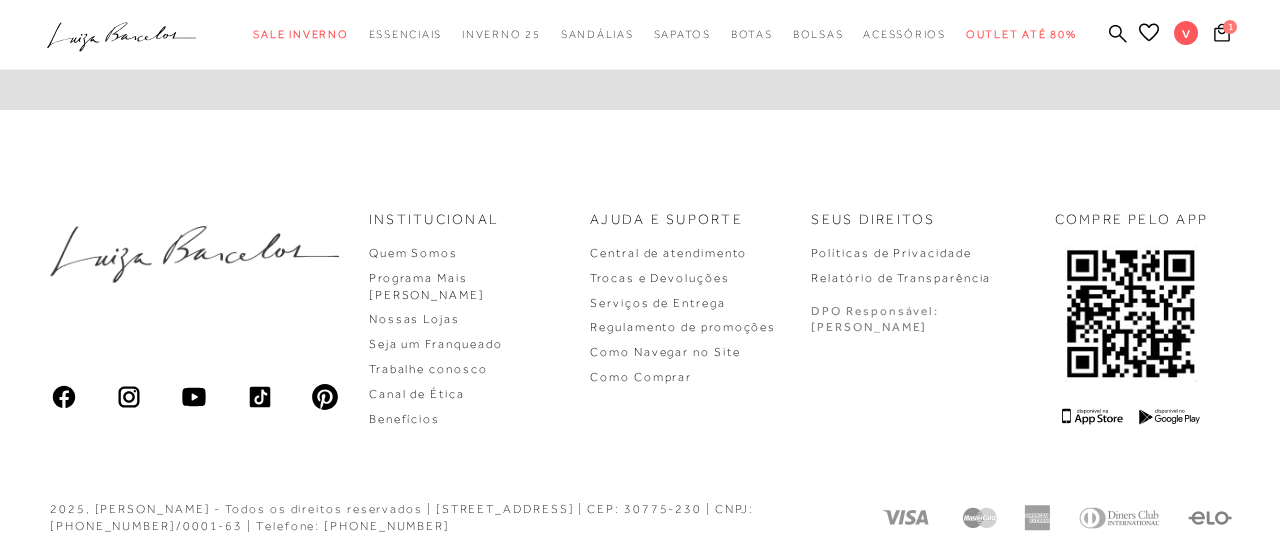 scroll, scrollTop: 0, scrollLeft: 0, axis: both 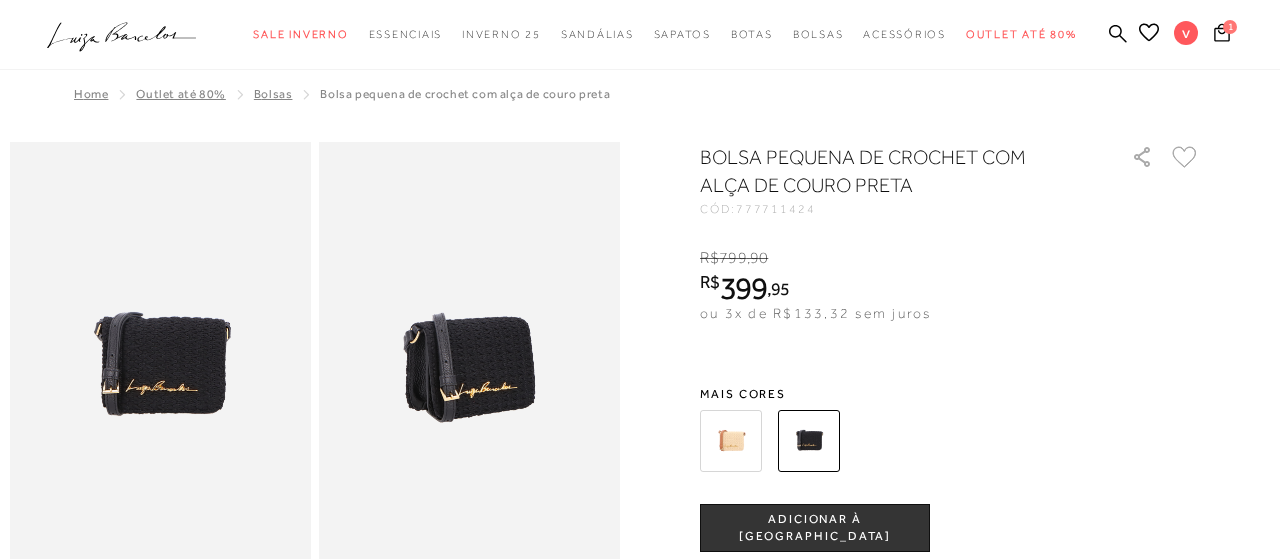 click at bounding box center (469, 368) 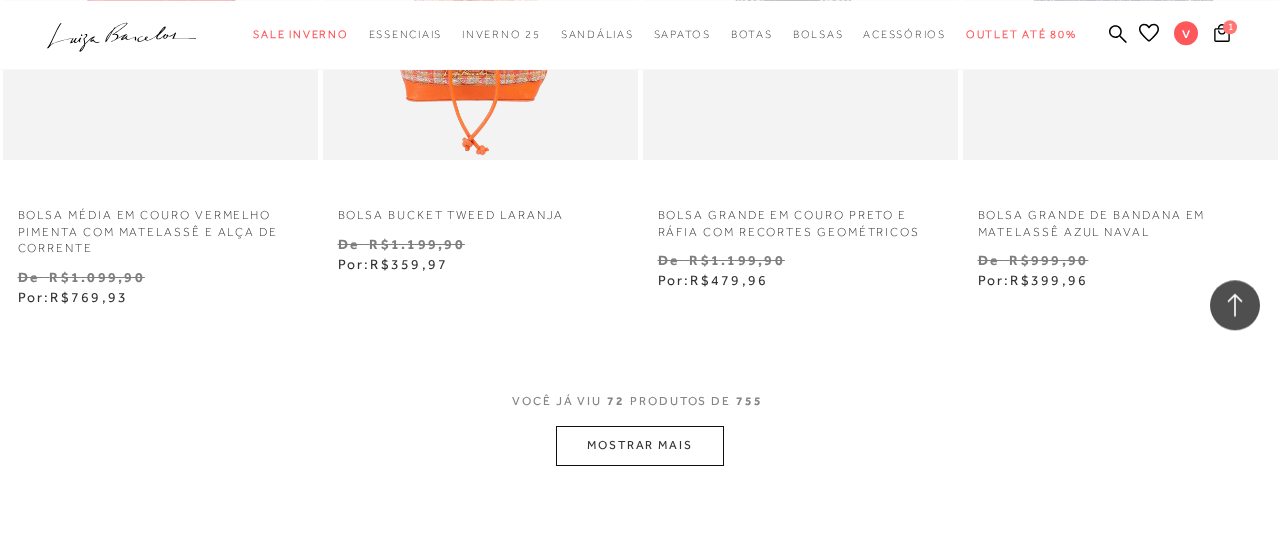 scroll, scrollTop: 11248, scrollLeft: 0, axis: vertical 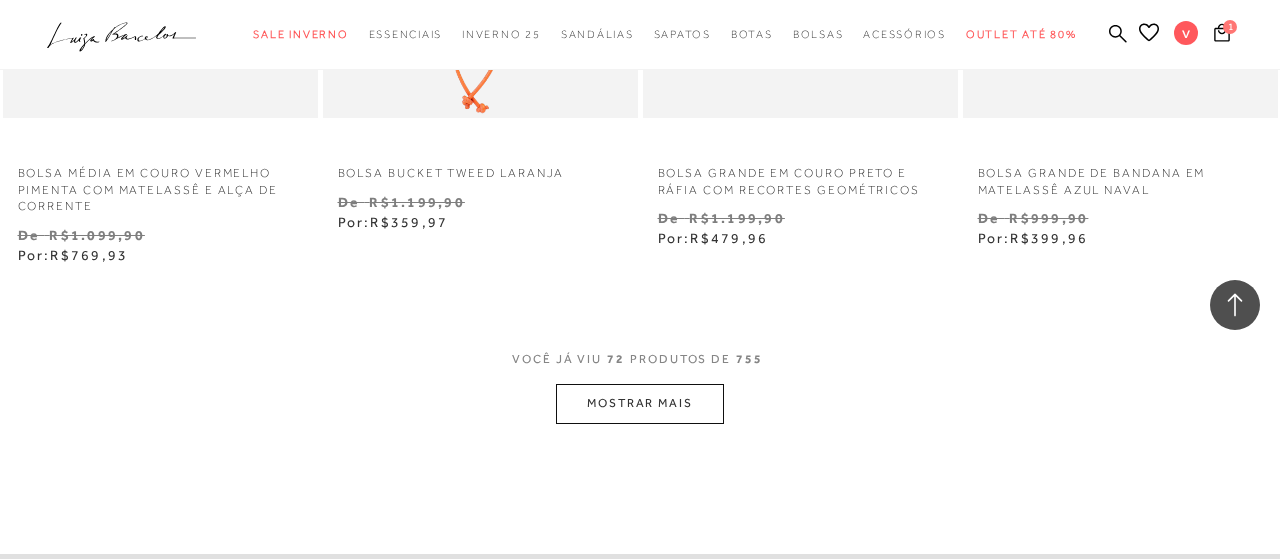 click on "MOSTRAR MAIS" at bounding box center [640, 403] 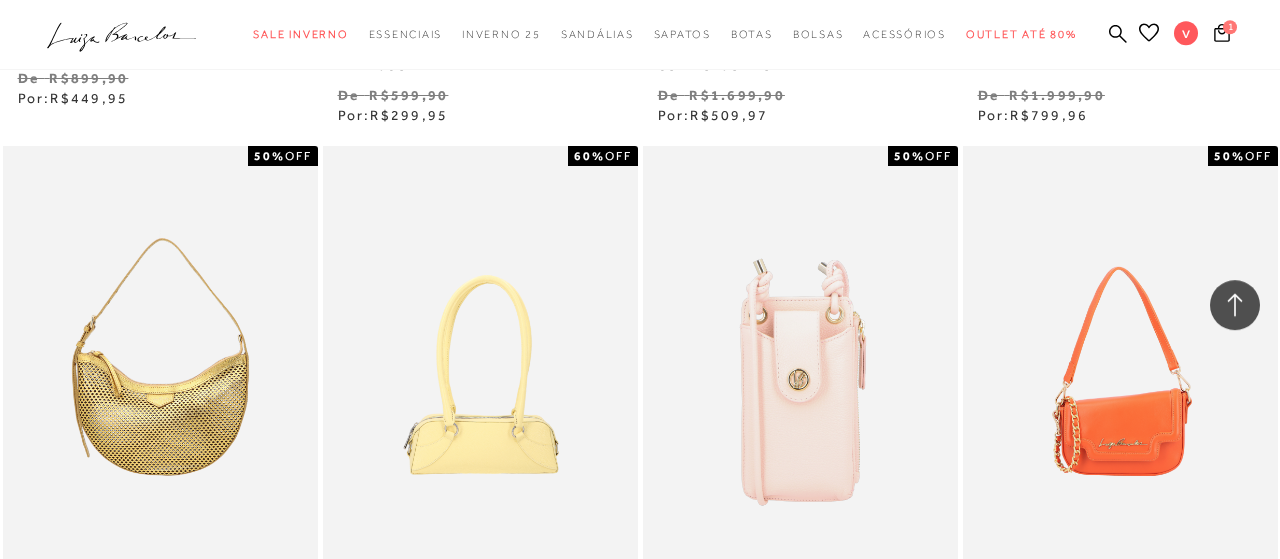 scroll, scrollTop: 14784, scrollLeft: 0, axis: vertical 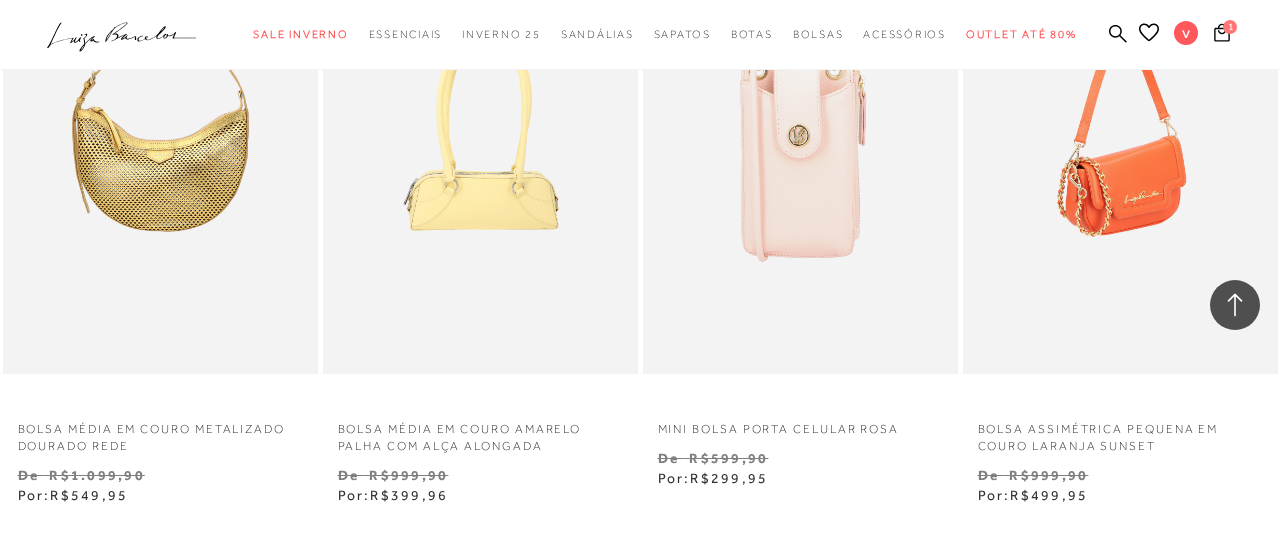 click at bounding box center (1121, 138) 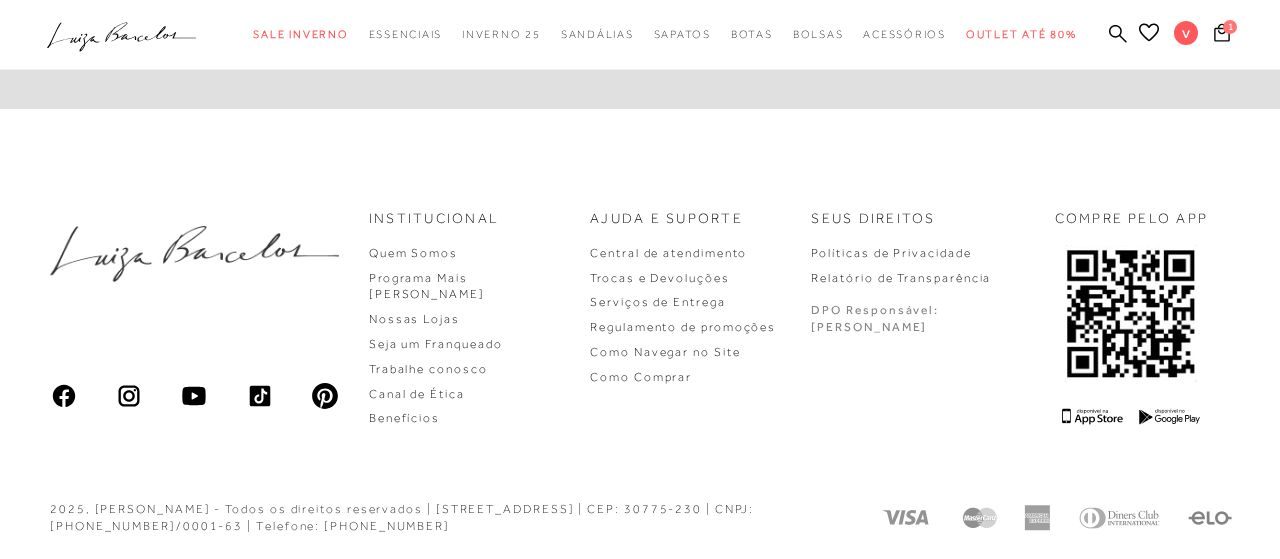 scroll, scrollTop: 0, scrollLeft: 0, axis: both 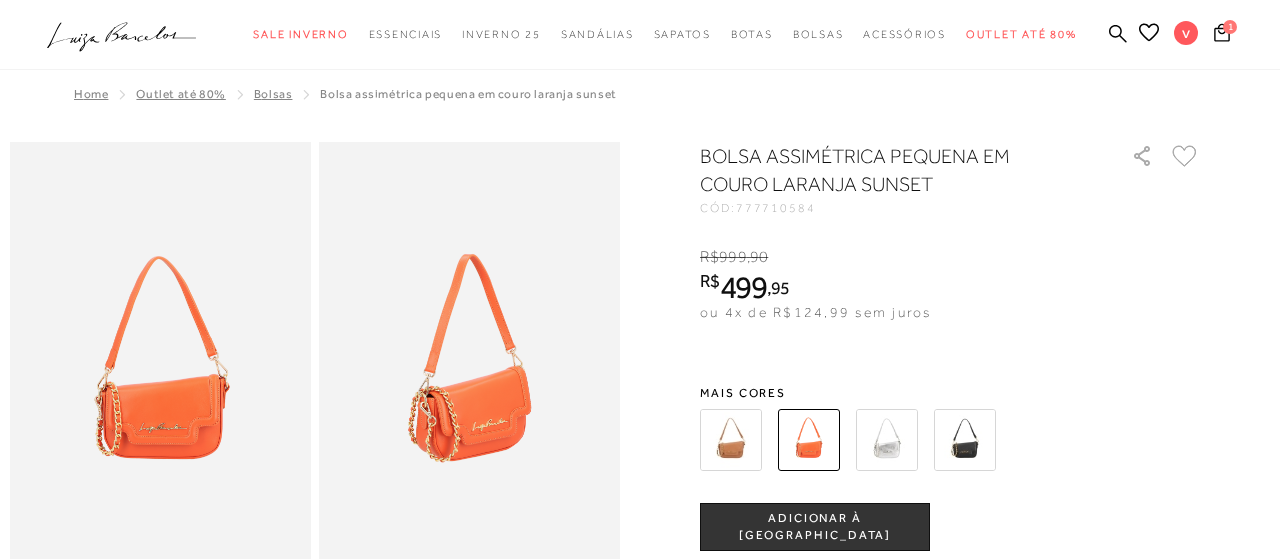 click at bounding box center (887, 440) 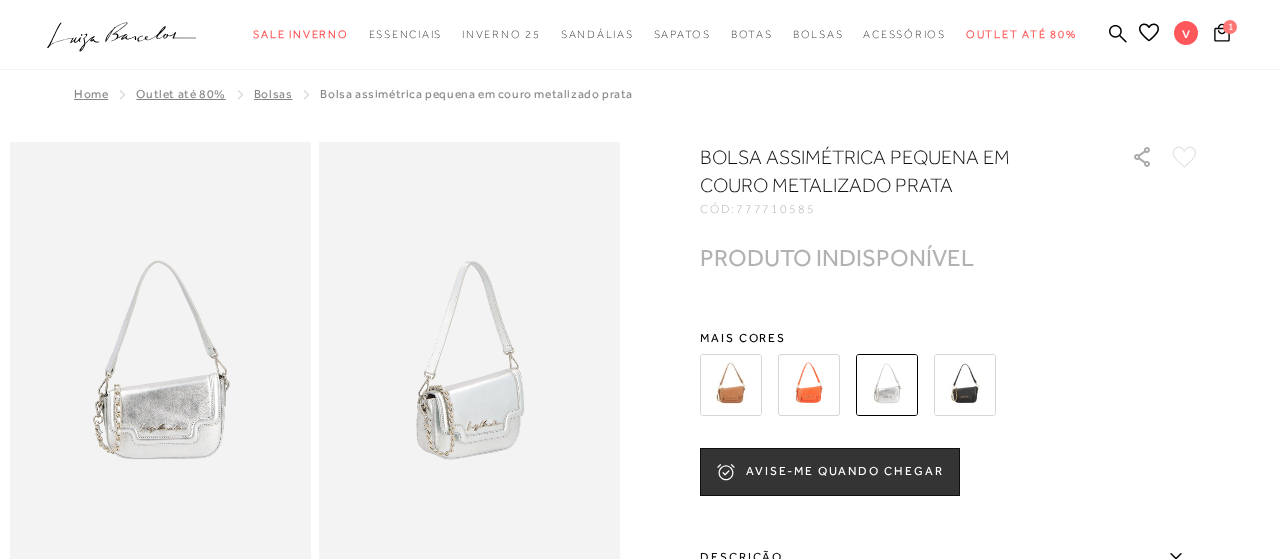 click at bounding box center (965, 385) 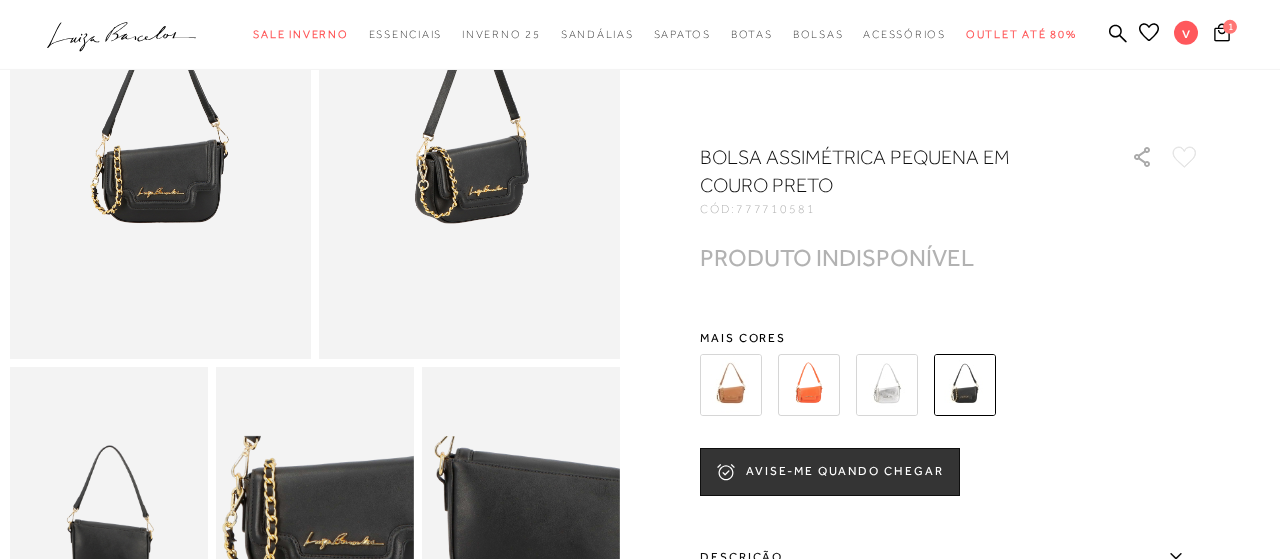 scroll, scrollTop: 312, scrollLeft: 0, axis: vertical 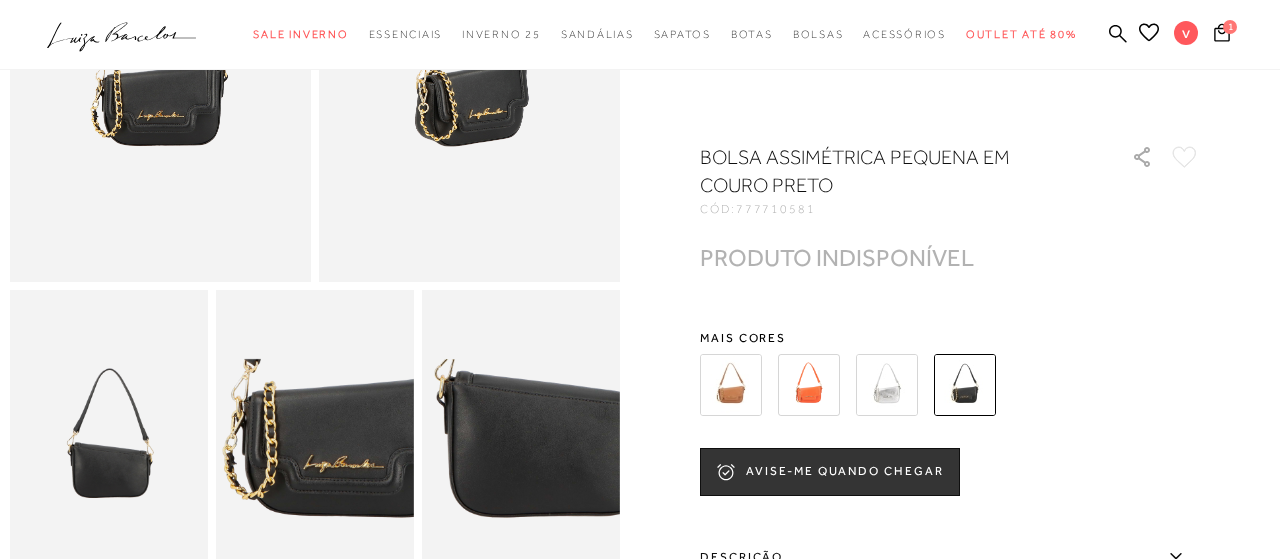click at bounding box center [887, 385] 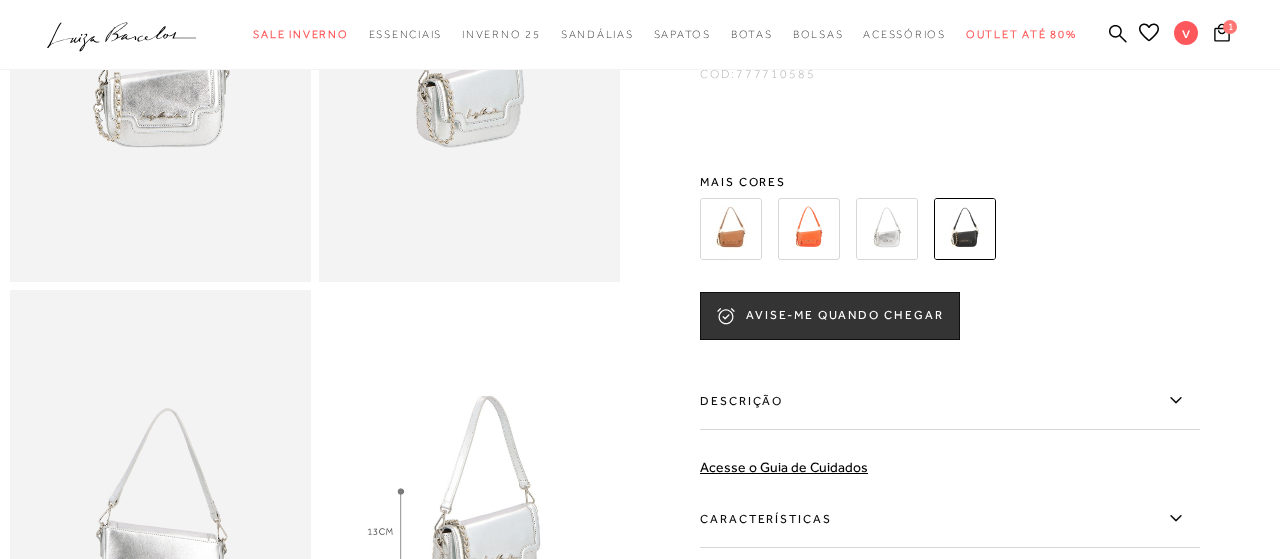 scroll, scrollTop: 0, scrollLeft: 0, axis: both 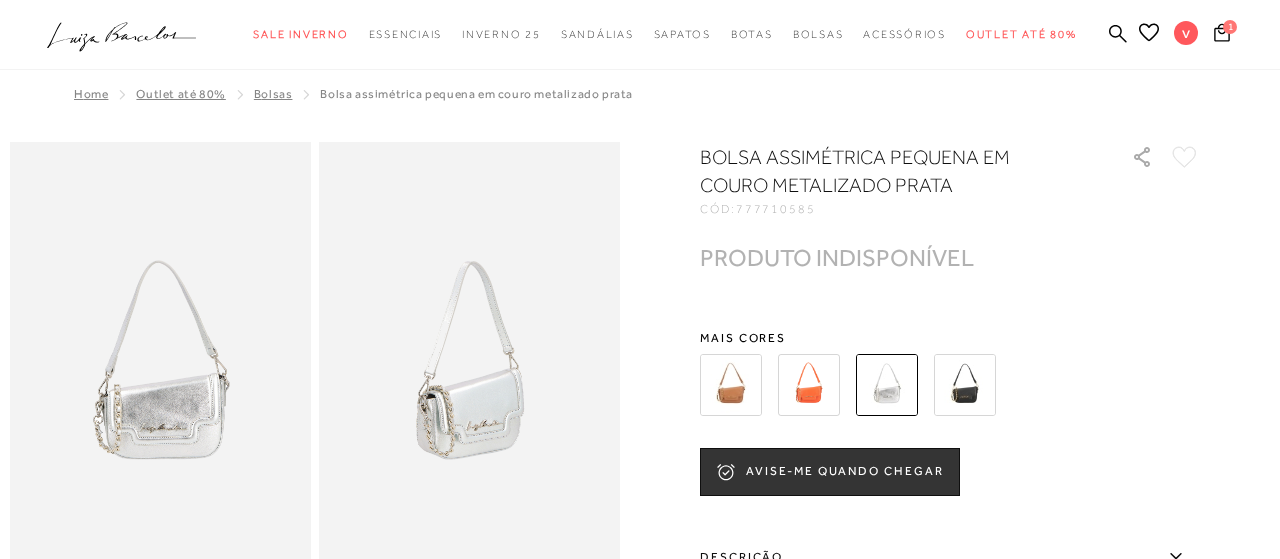 click at bounding box center [809, 385] 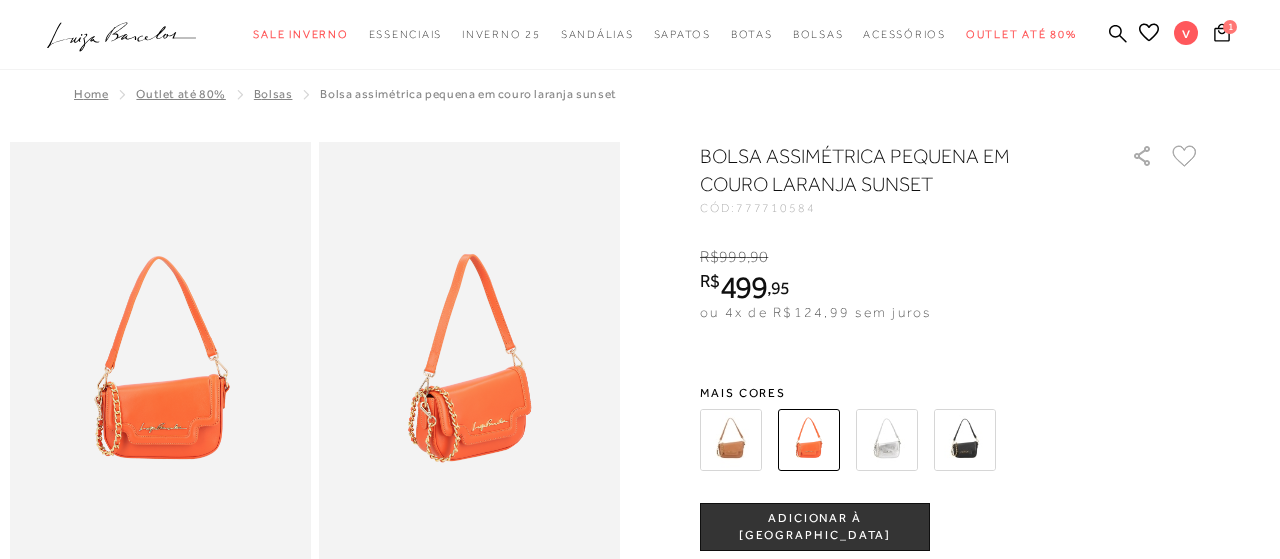 click on "BOLSA ASSIMÉTRICA PEQUENA EM COURO LARANJA SUNSET
CÓD:
777710584
×
É necessário selecionar um tamanho para adicionar o produto como favorito.
R$ 999 , 90
R$ 499 , 95
ou 4x de R$124,99 sem juros
De  R$999,90
Por:  R$499,95" at bounding box center (950, 547) 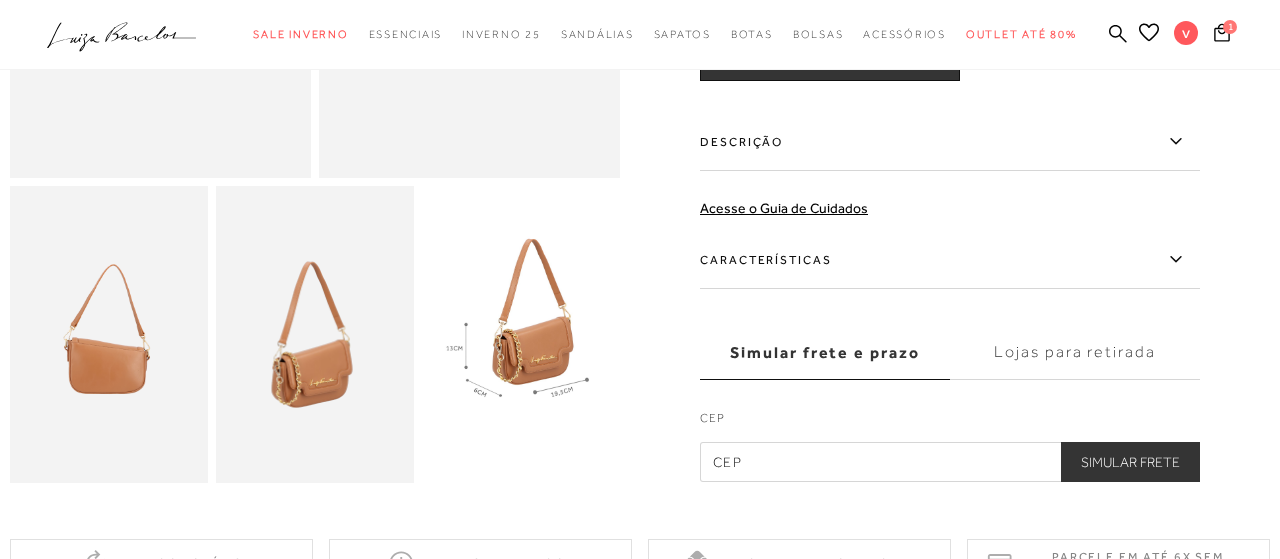 scroll, scrollTop: 104, scrollLeft: 0, axis: vertical 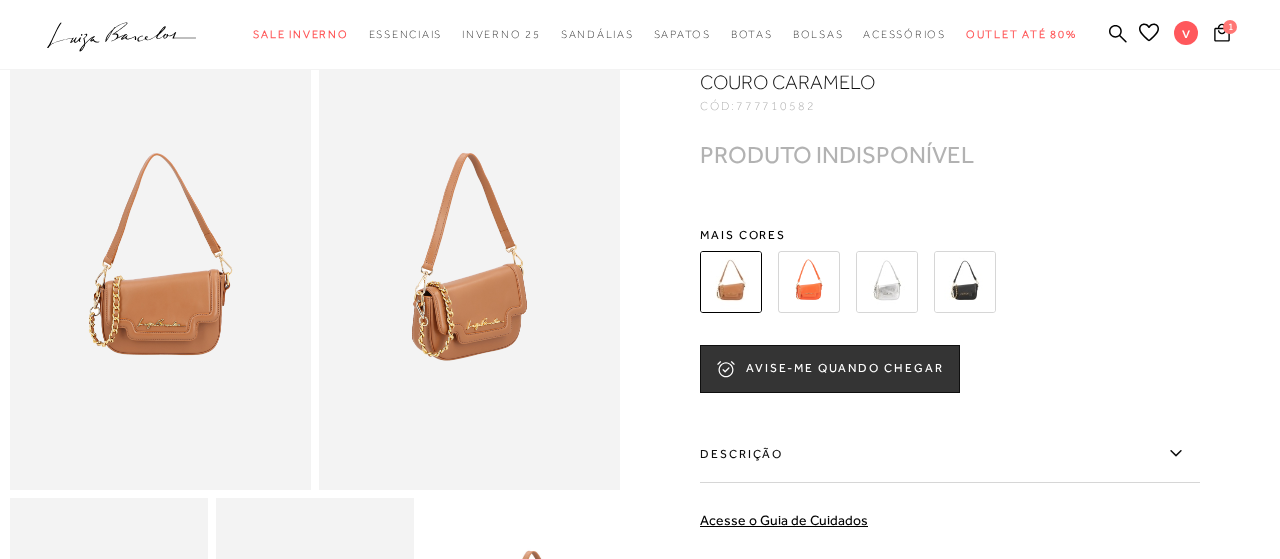 click at bounding box center (809, 282) 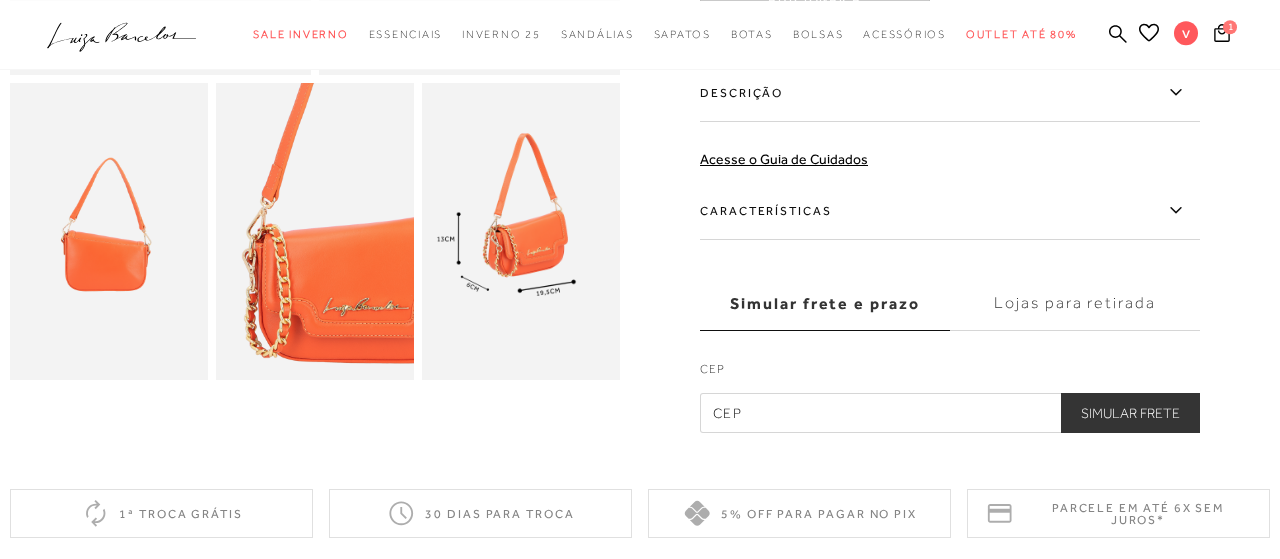 scroll, scrollTop: 520, scrollLeft: 0, axis: vertical 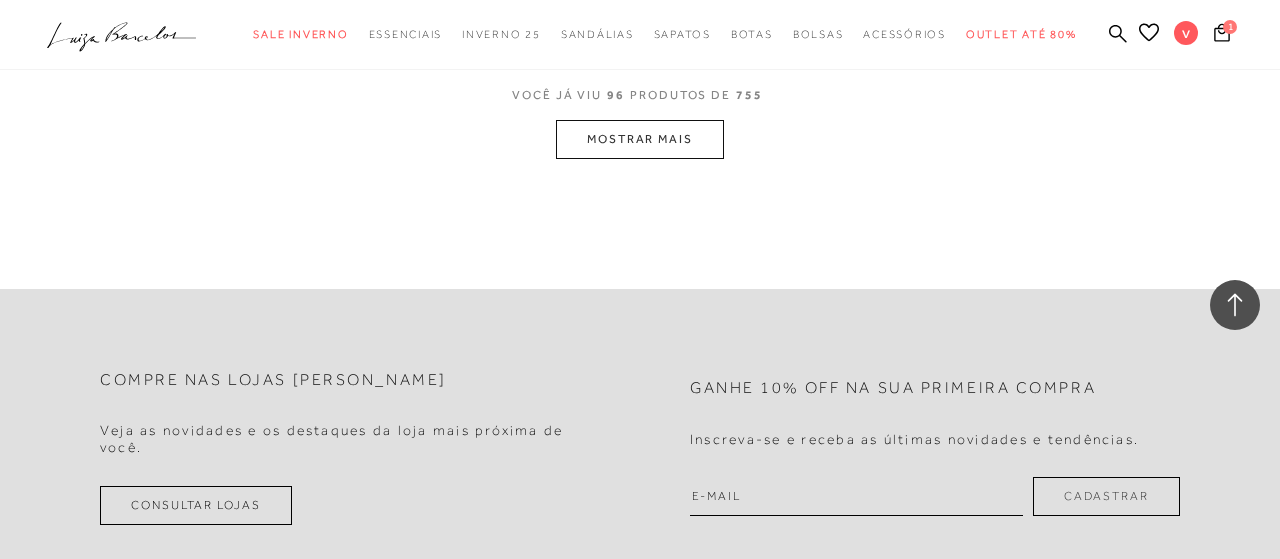 click on "MOSTRAR MAIS" at bounding box center (640, 139) 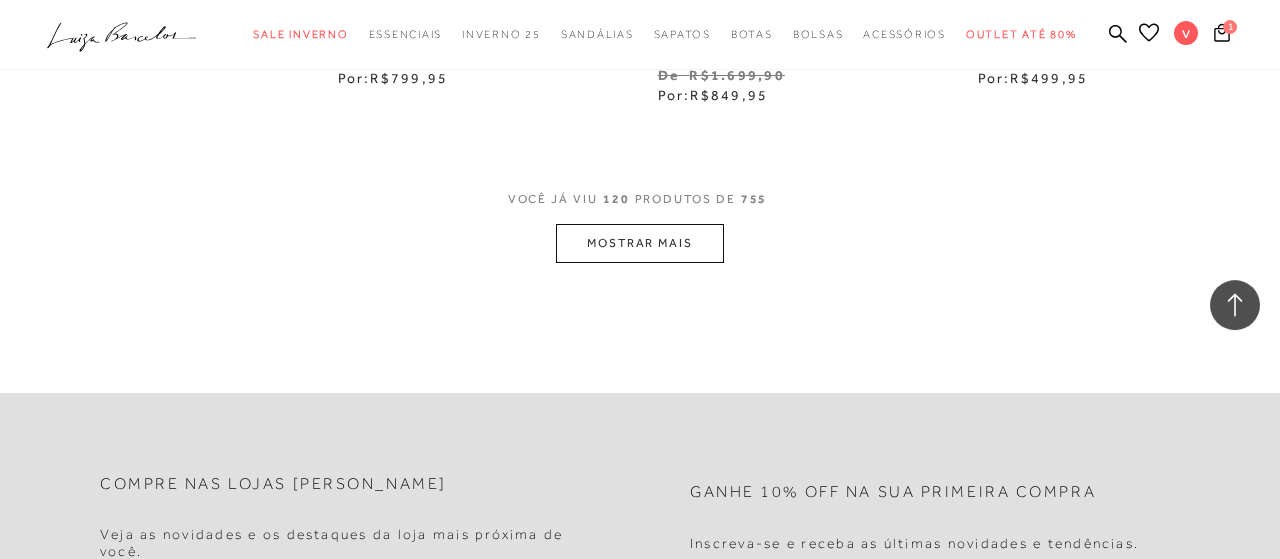 scroll, scrollTop: 18824, scrollLeft: 0, axis: vertical 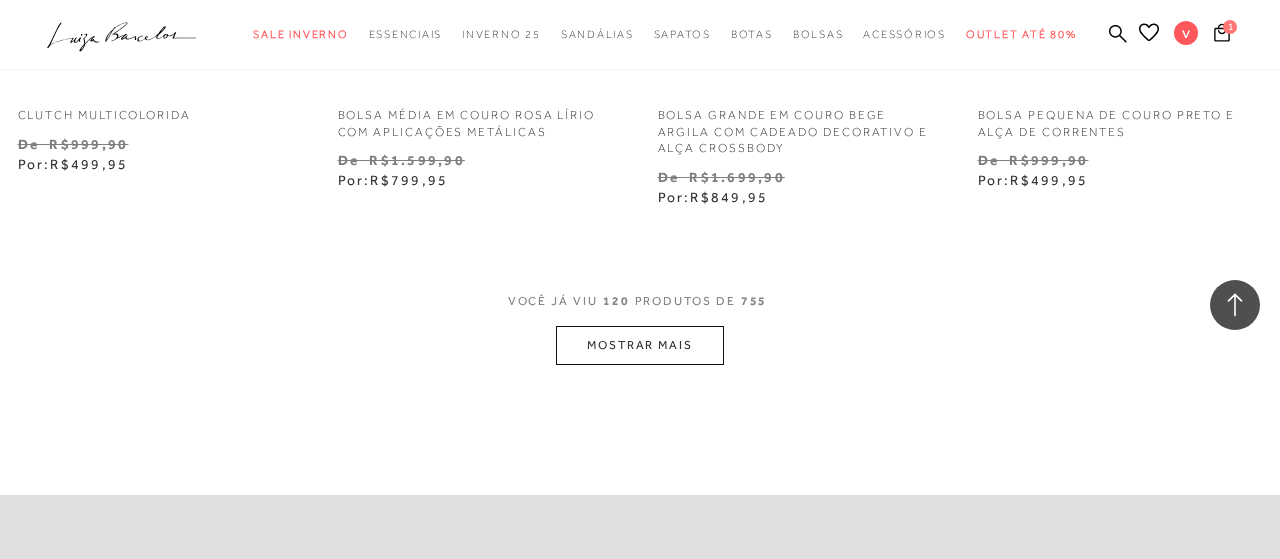 click on "MOSTRAR MAIS" at bounding box center [640, 345] 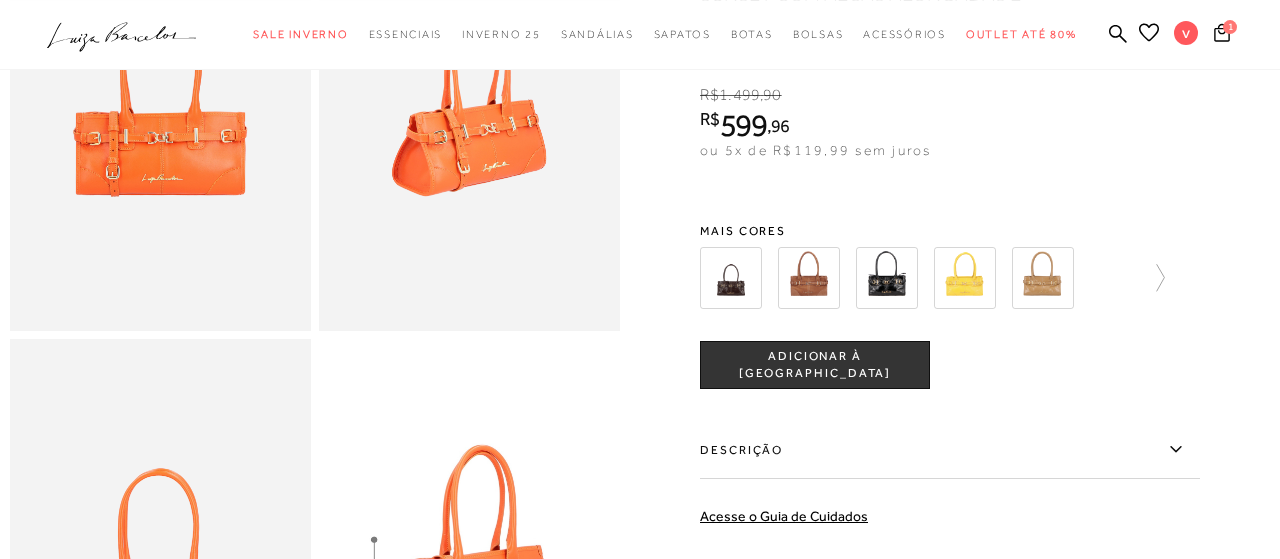 scroll, scrollTop: 312, scrollLeft: 0, axis: vertical 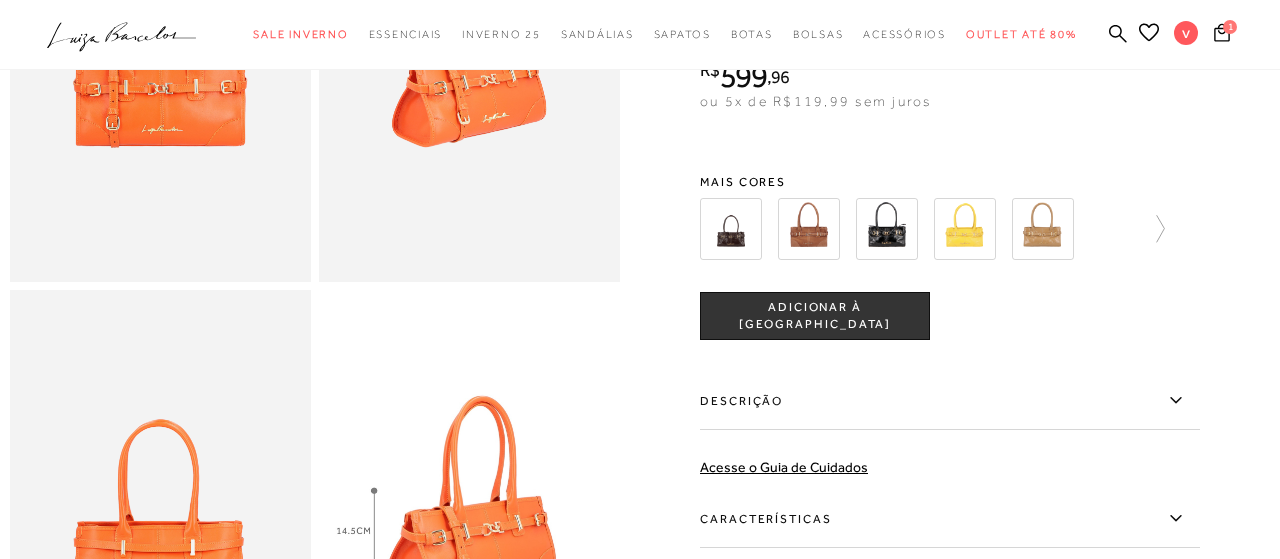 click at bounding box center (809, 229) 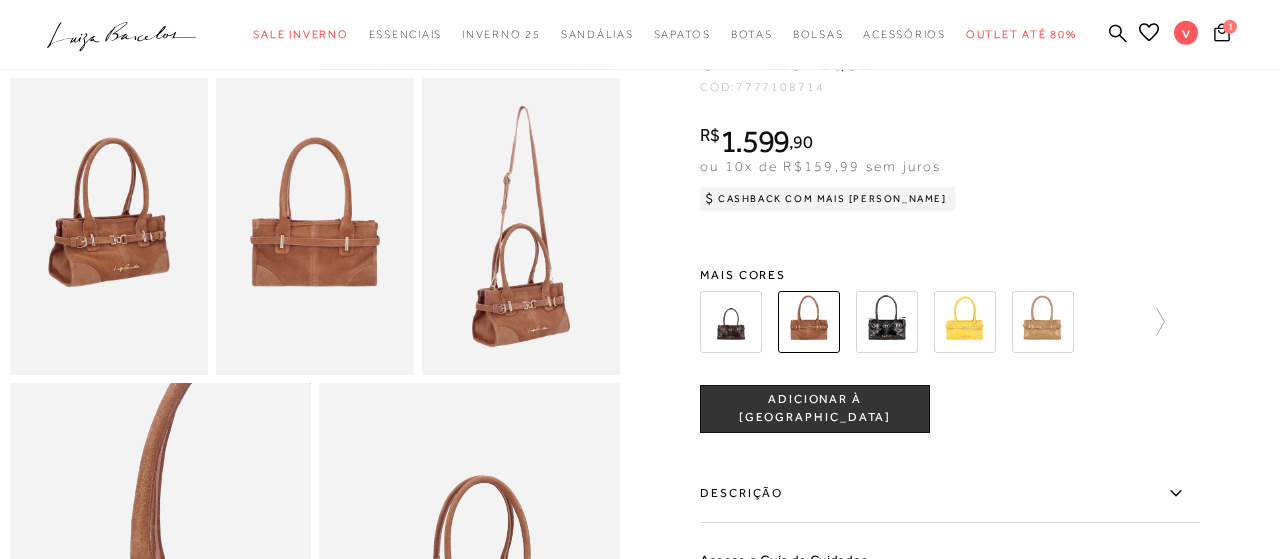 scroll, scrollTop: 416, scrollLeft: 0, axis: vertical 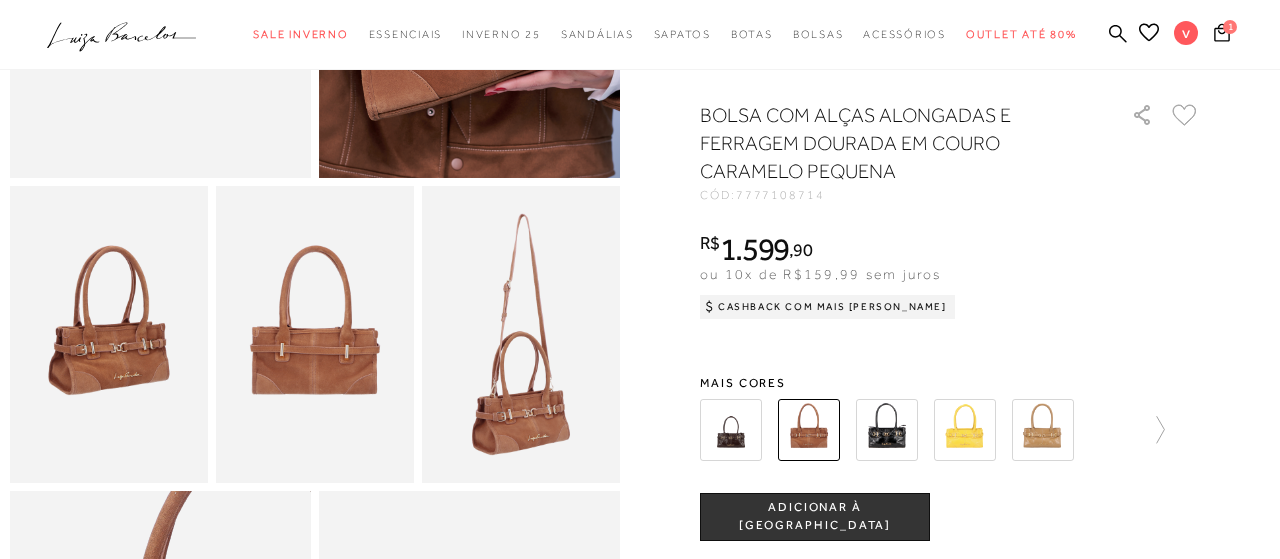 click at bounding box center (887, 430) 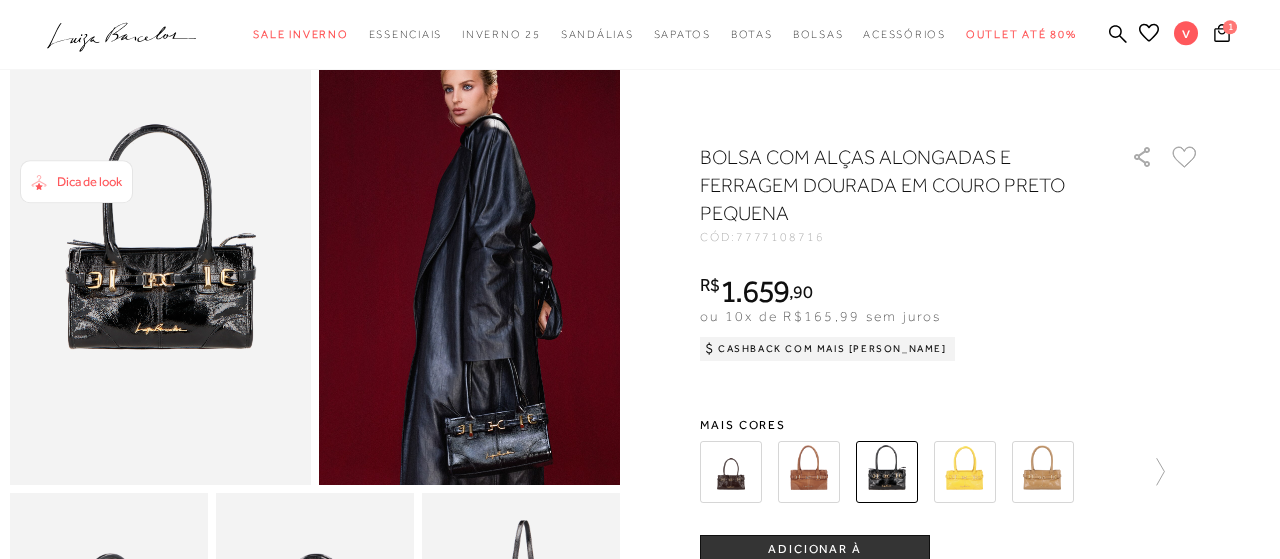 scroll, scrollTop: 208, scrollLeft: 0, axis: vertical 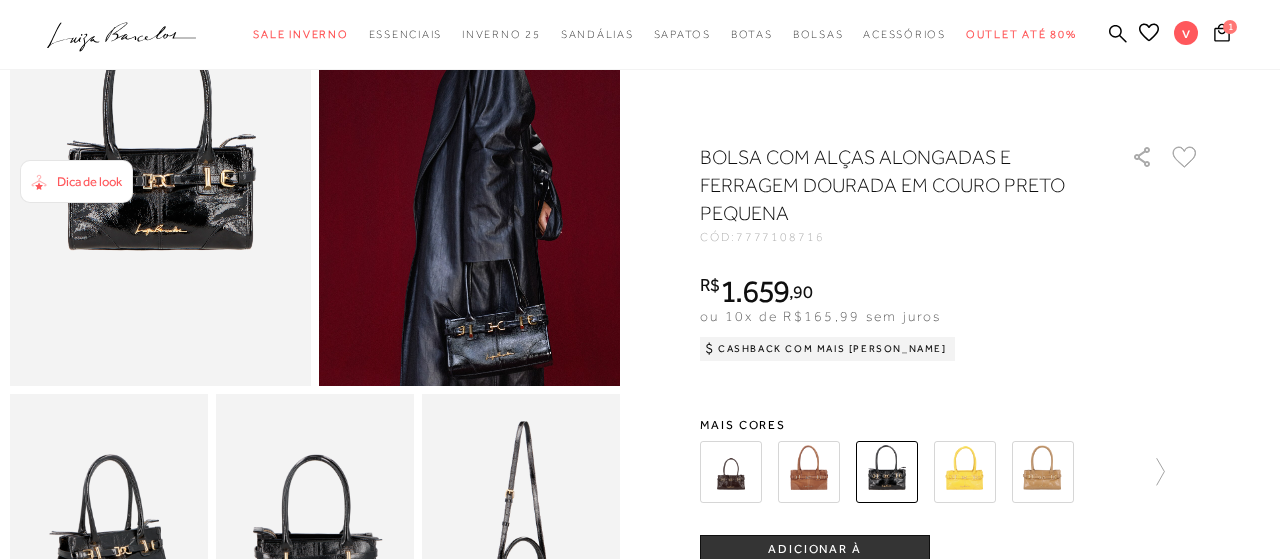 click at bounding box center (965, 472) 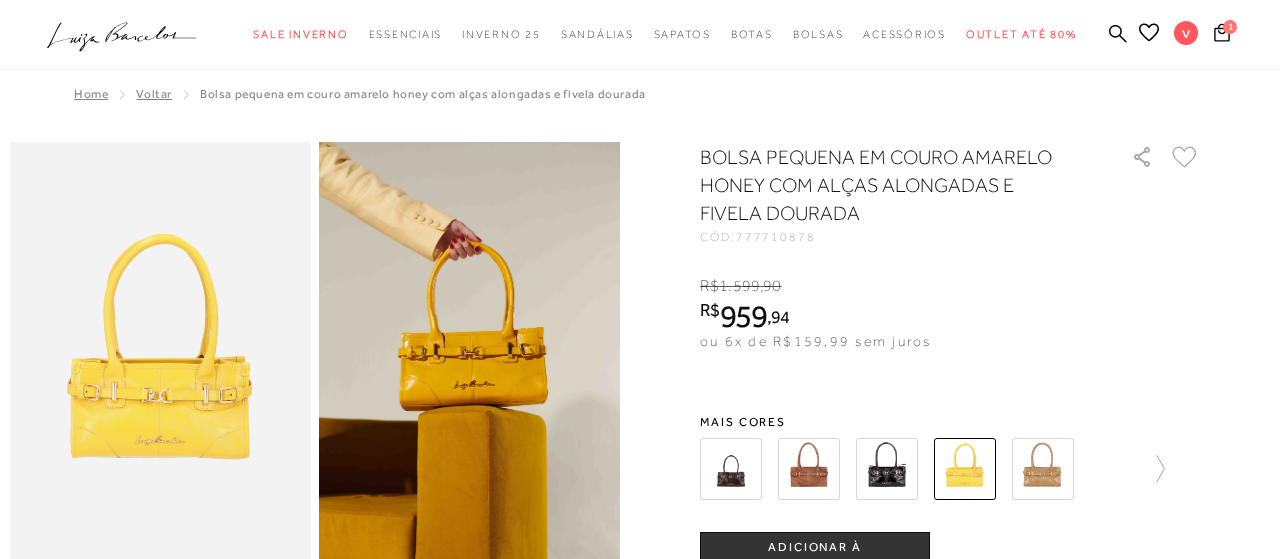 scroll, scrollTop: 0, scrollLeft: 0, axis: both 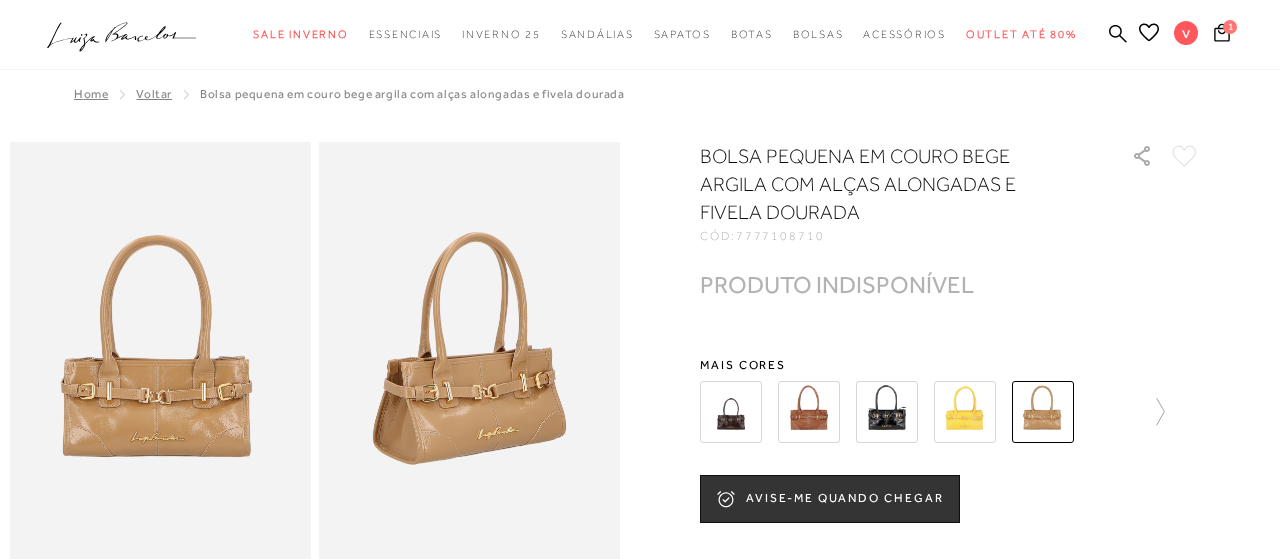 click at bounding box center (731, 412) 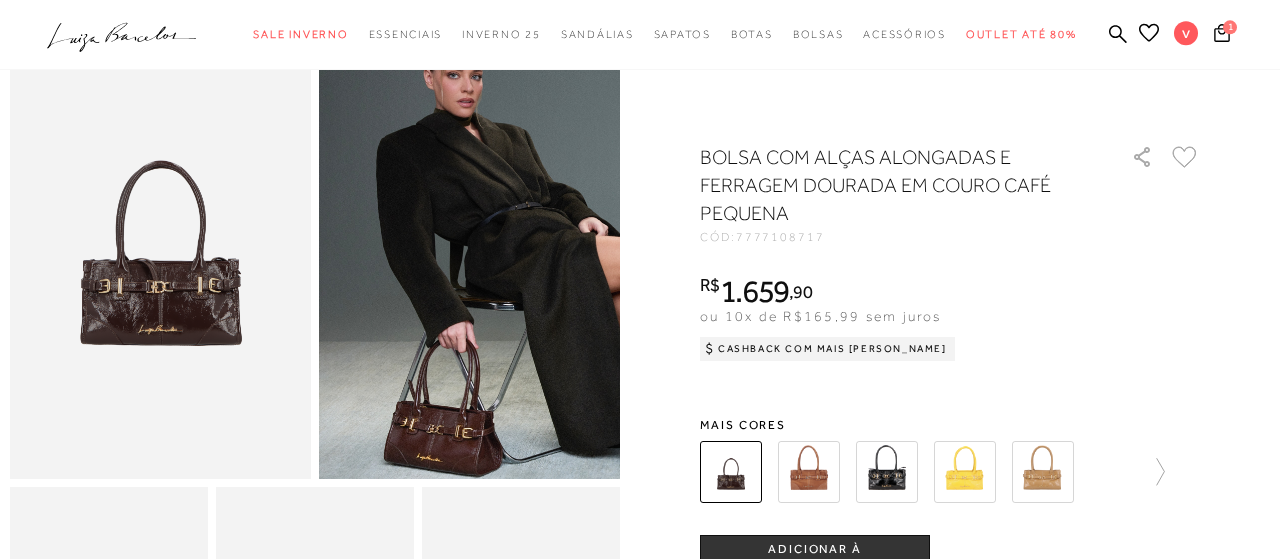 scroll, scrollTop: 208, scrollLeft: 0, axis: vertical 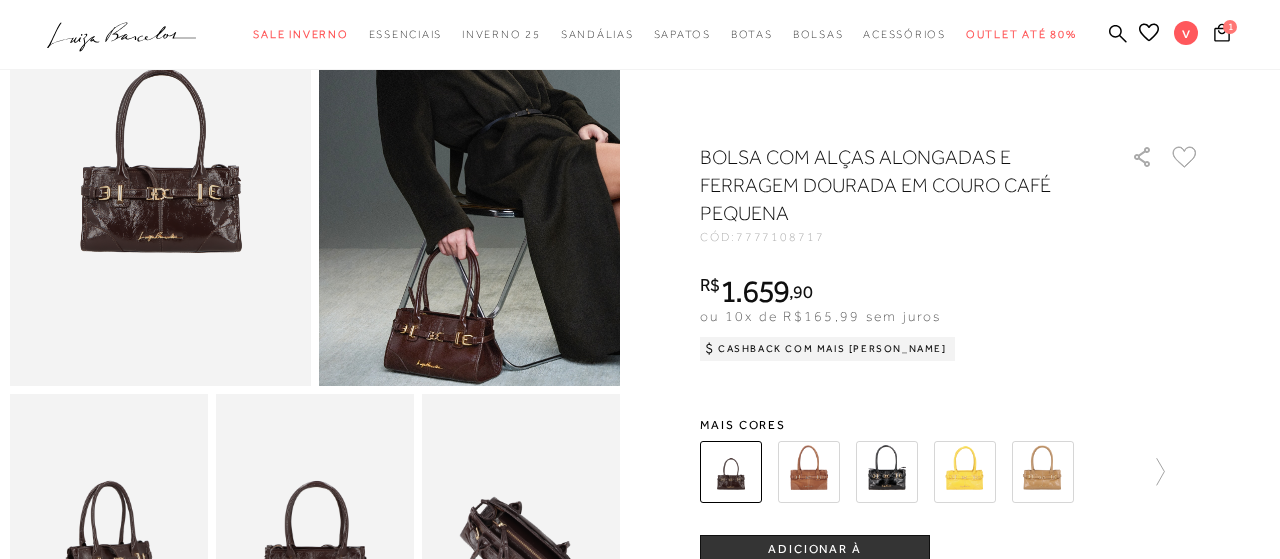 click at bounding box center [965, 472] 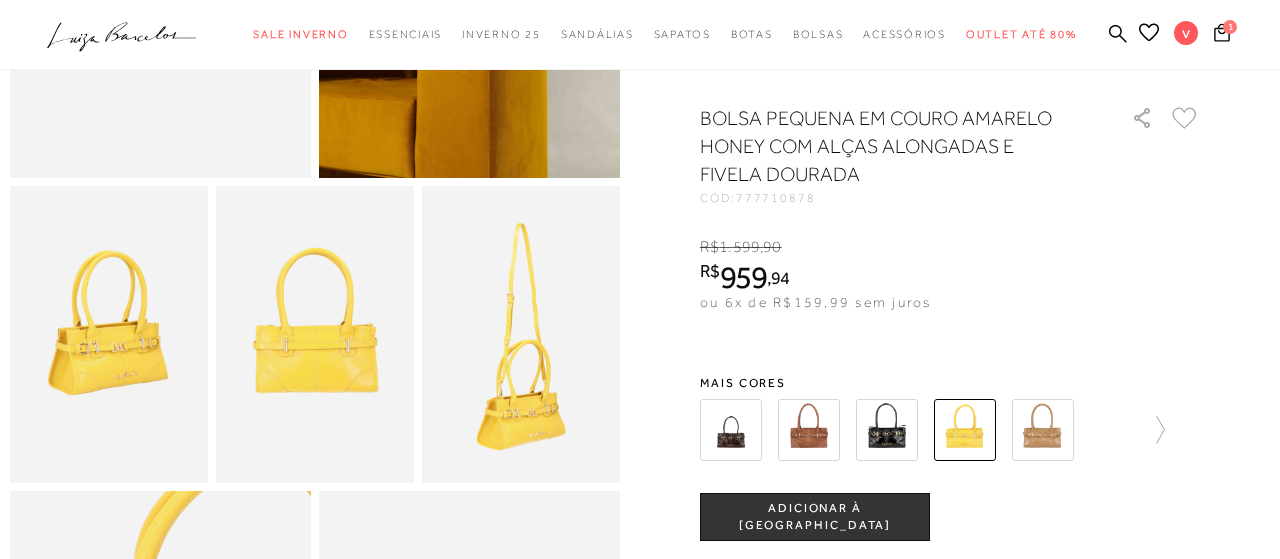 scroll, scrollTop: 0, scrollLeft: 0, axis: both 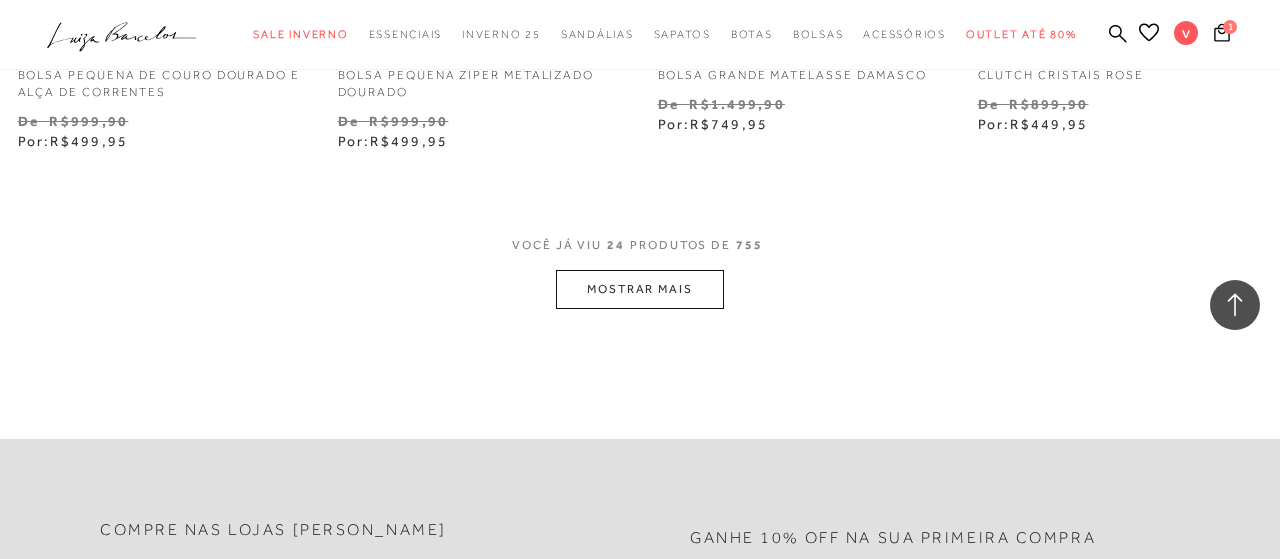 click on "MOSTRAR MAIS" at bounding box center [640, 289] 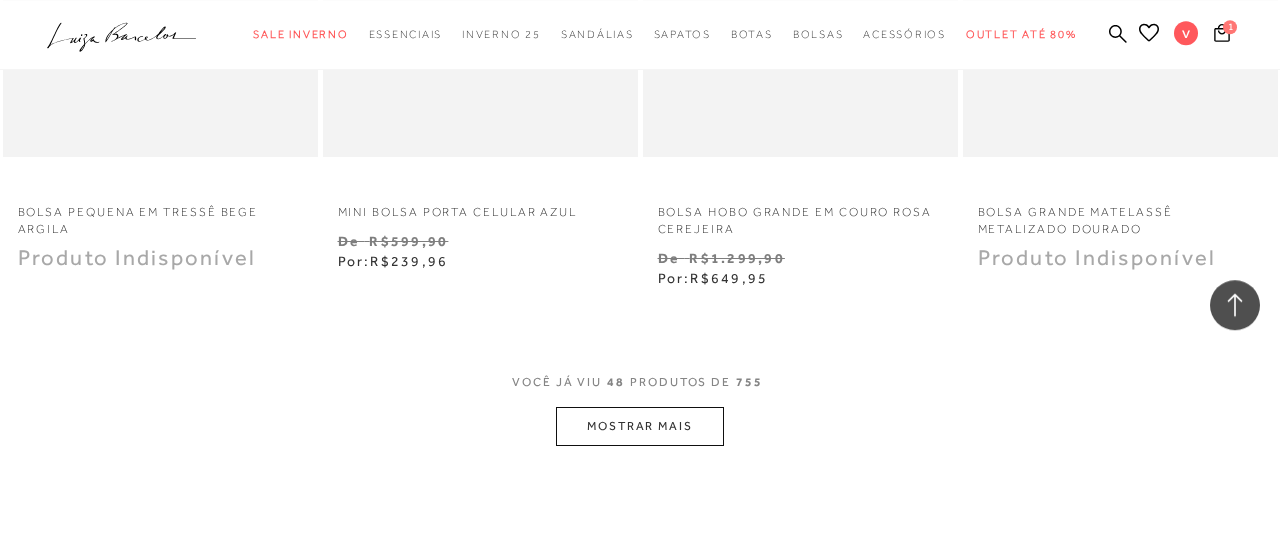 scroll, scrollTop: 7488, scrollLeft: 0, axis: vertical 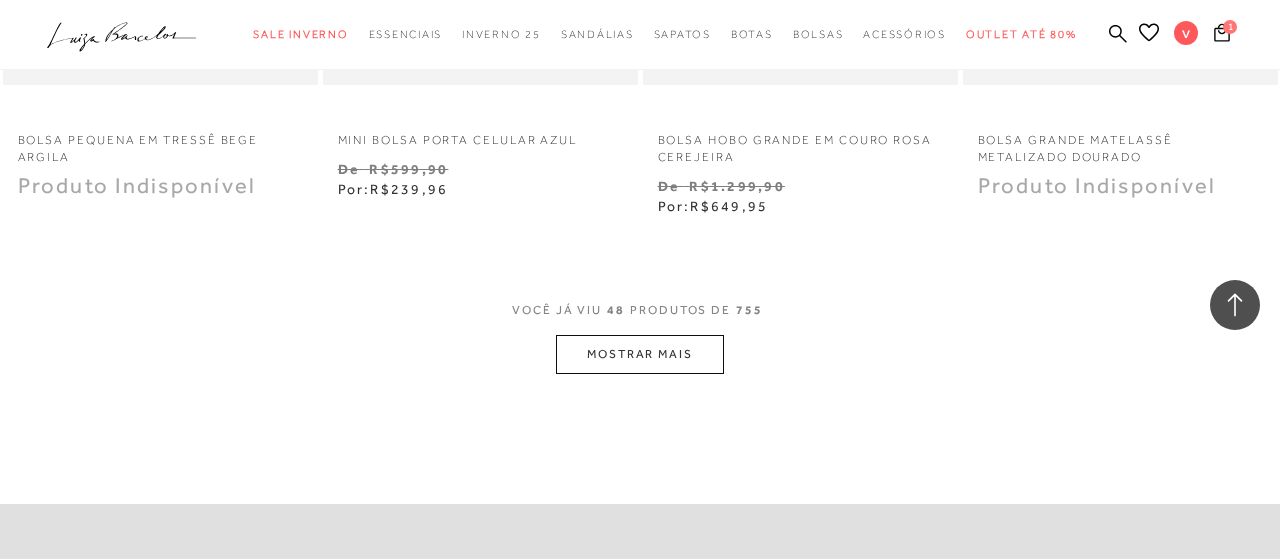 click on "MOSTRAR MAIS" at bounding box center [640, 354] 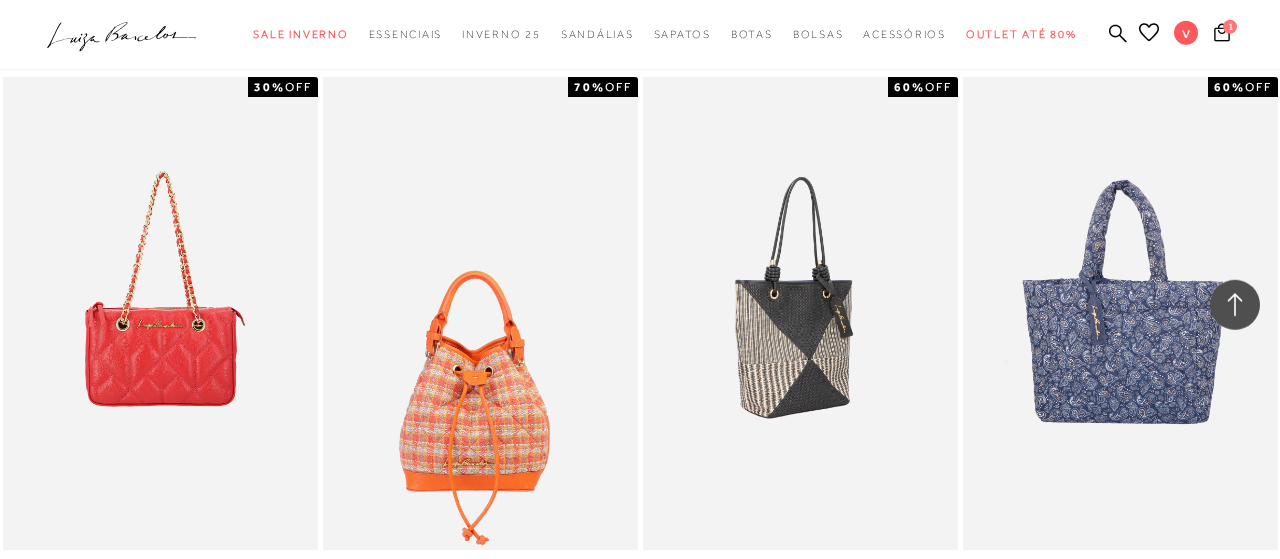 scroll, scrollTop: 10920, scrollLeft: 0, axis: vertical 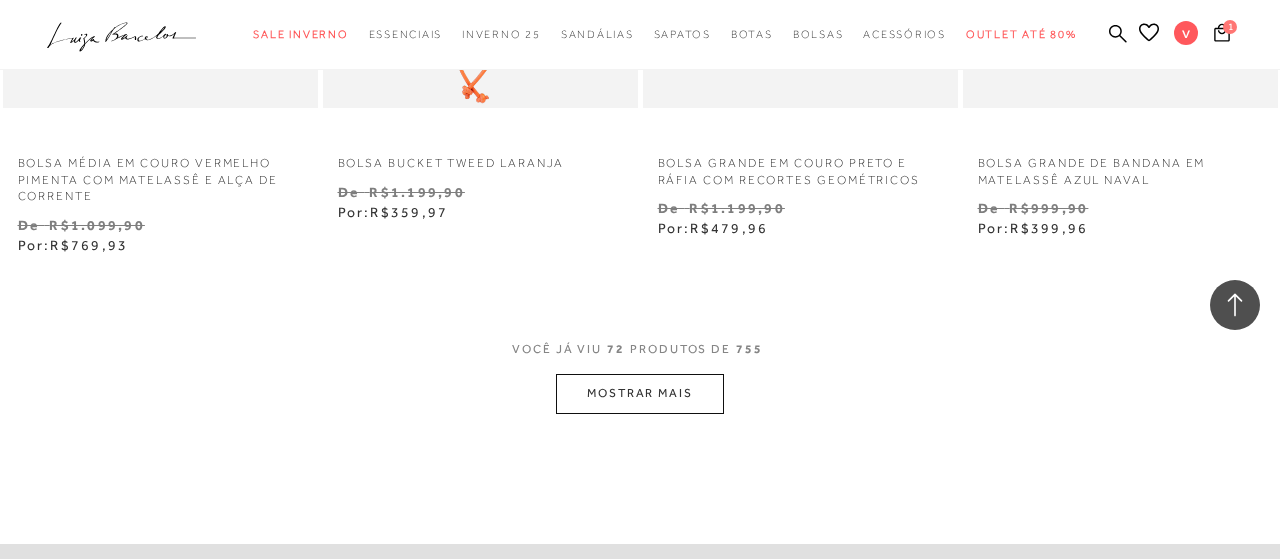 click on "MOSTRAR MAIS" at bounding box center [640, 393] 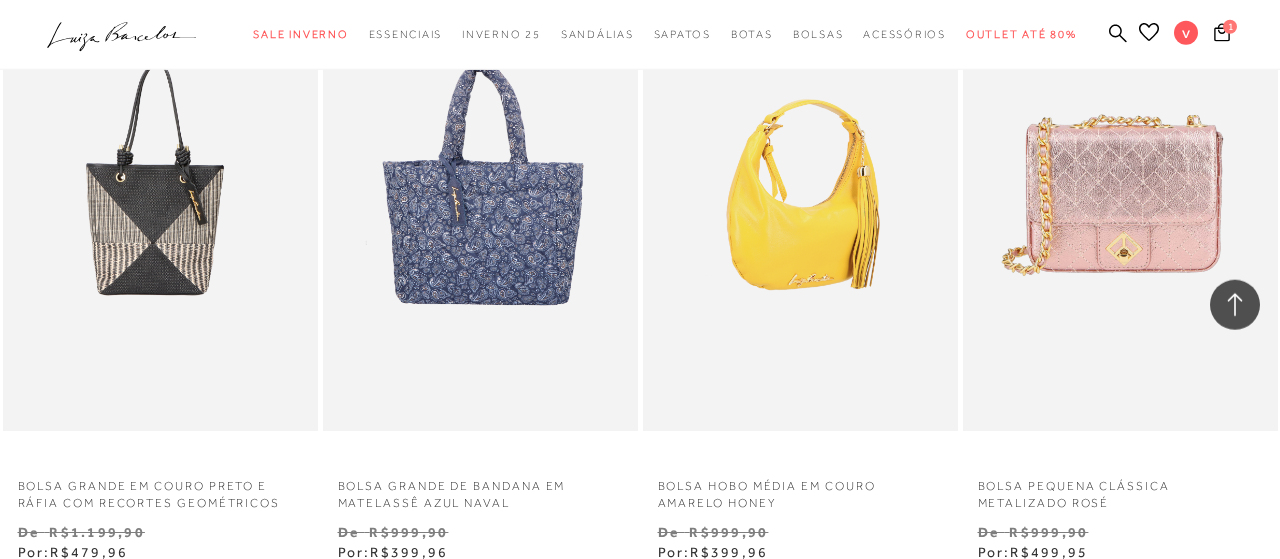 scroll, scrollTop: 13546, scrollLeft: 0, axis: vertical 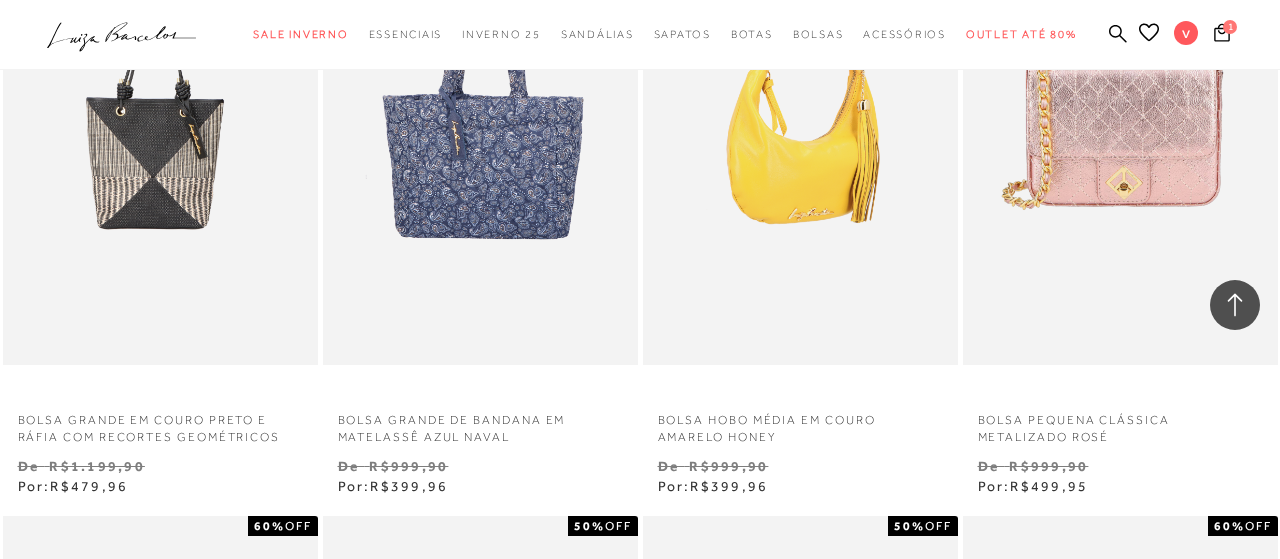 click at bounding box center [801, 129] 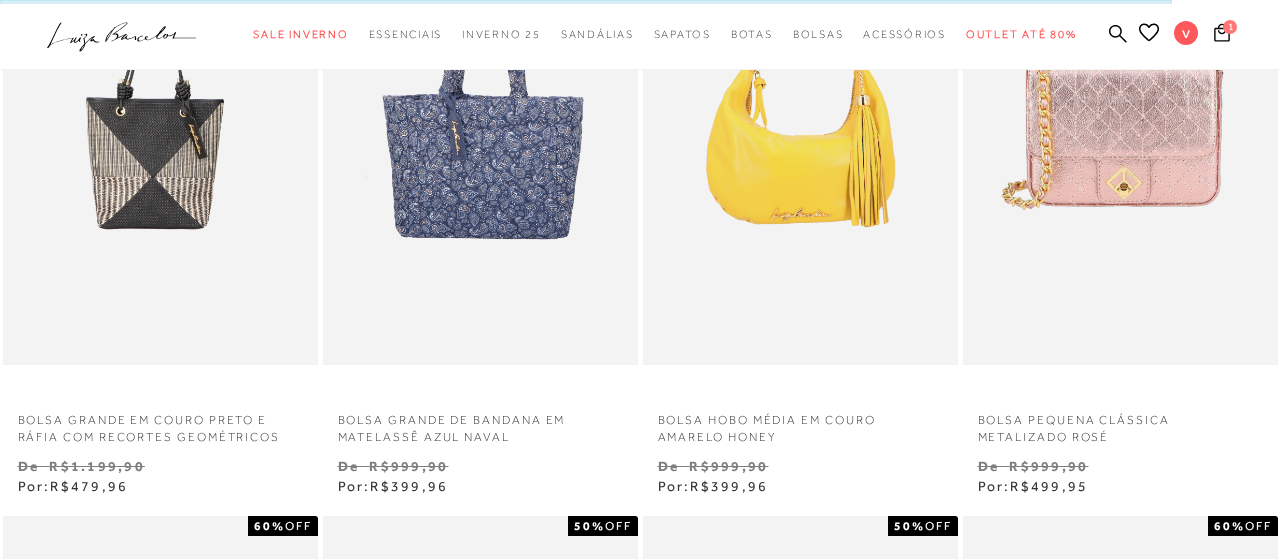 scroll, scrollTop: 0, scrollLeft: 0, axis: both 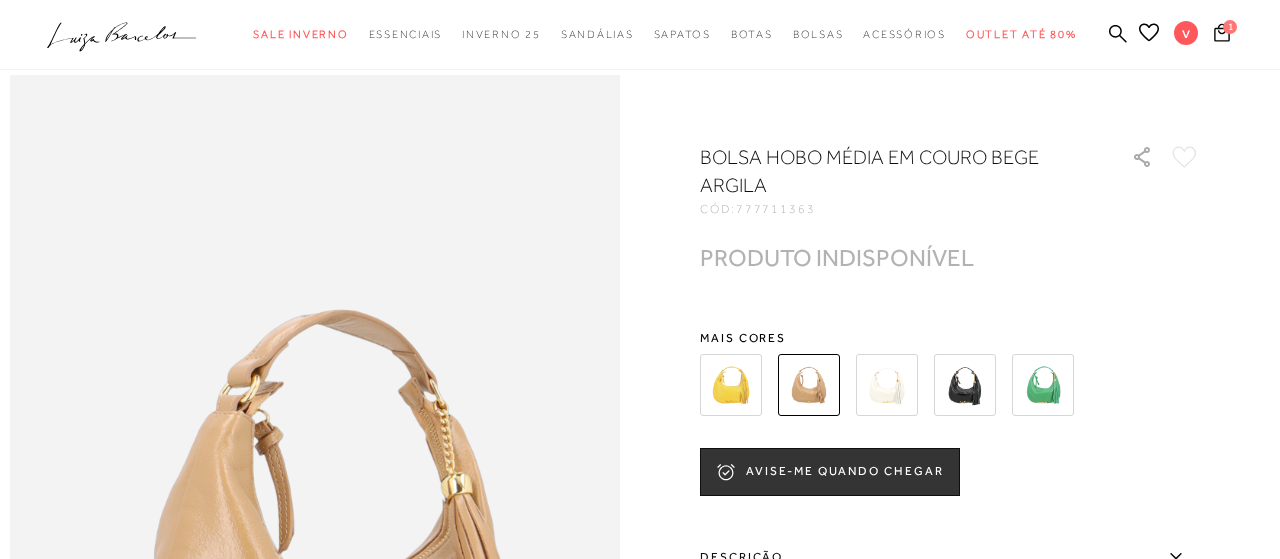 click at bounding box center [887, 385] 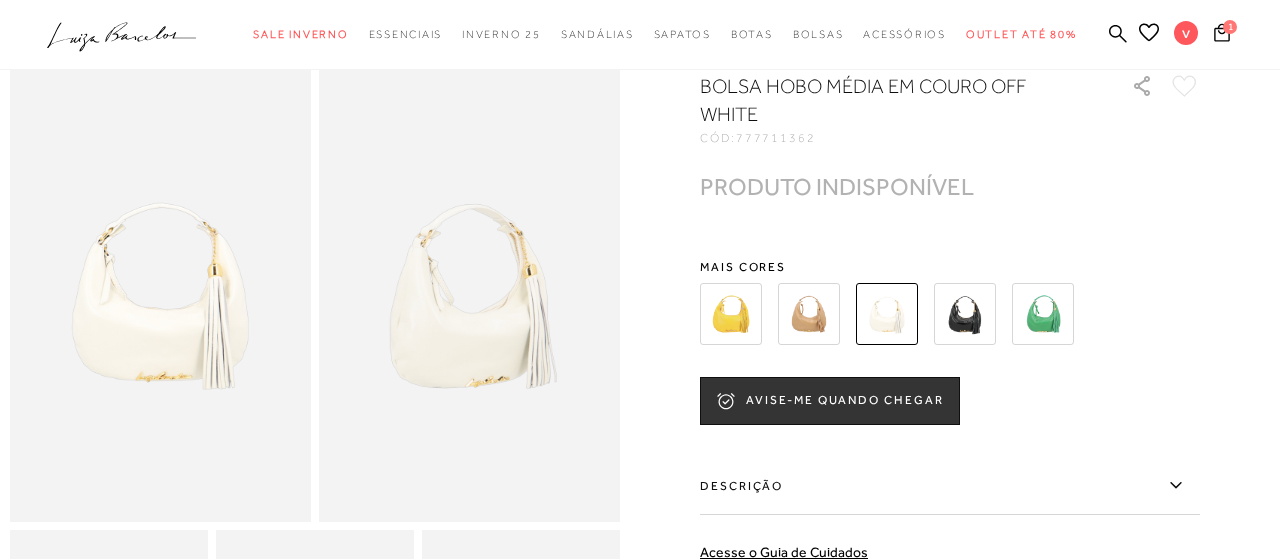 scroll, scrollTop: 0, scrollLeft: 0, axis: both 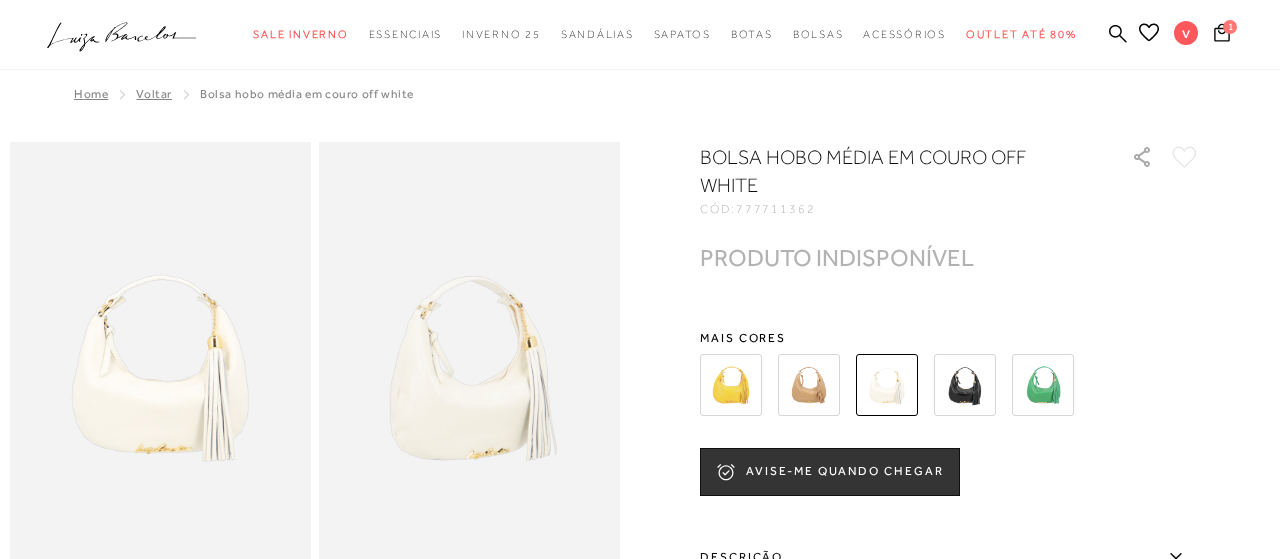 click at bounding box center [965, 385] 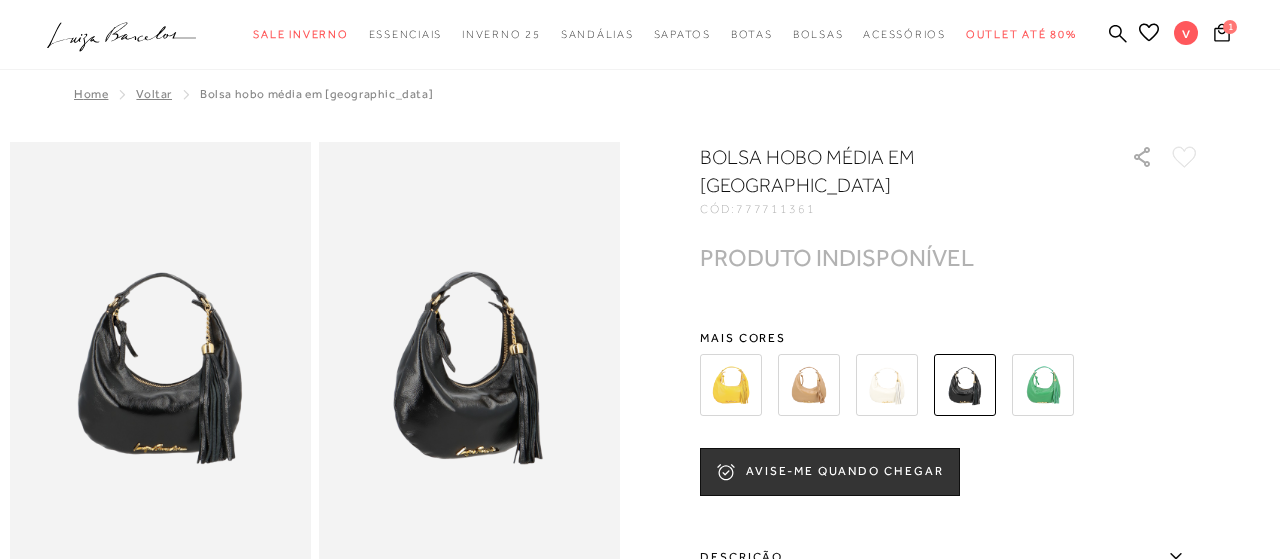 click at bounding box center (1043, 385) 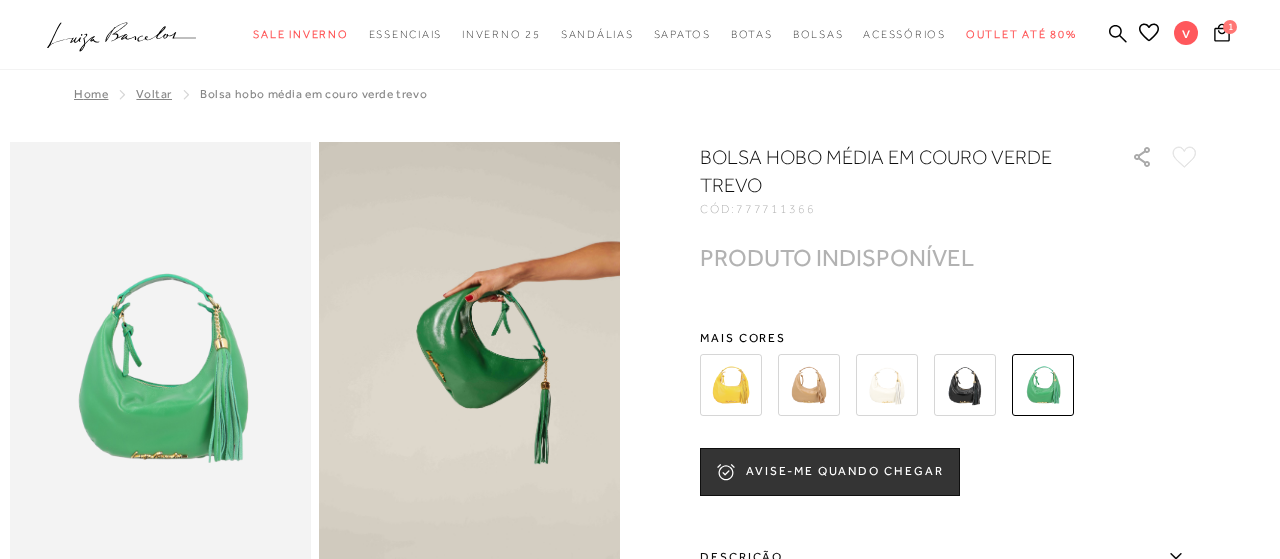 click at bounding box center [731, 385] 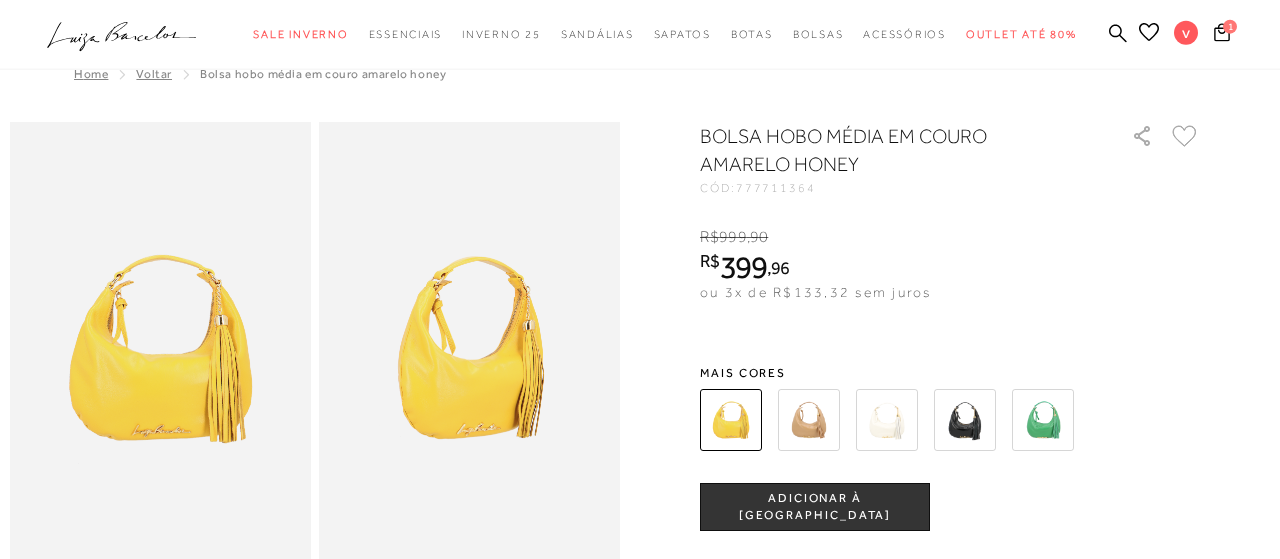 scroll, scrollTop: 0, scrollLeft: 0, axis: both 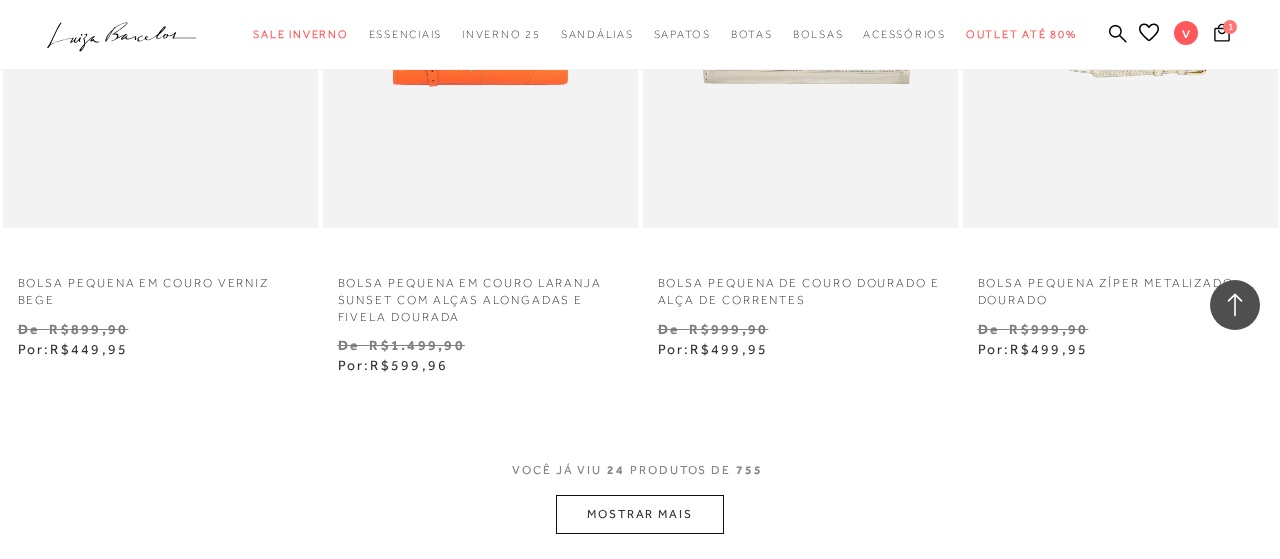 click on "MOSTRAR MAIS" at bounding box center [640, 514] 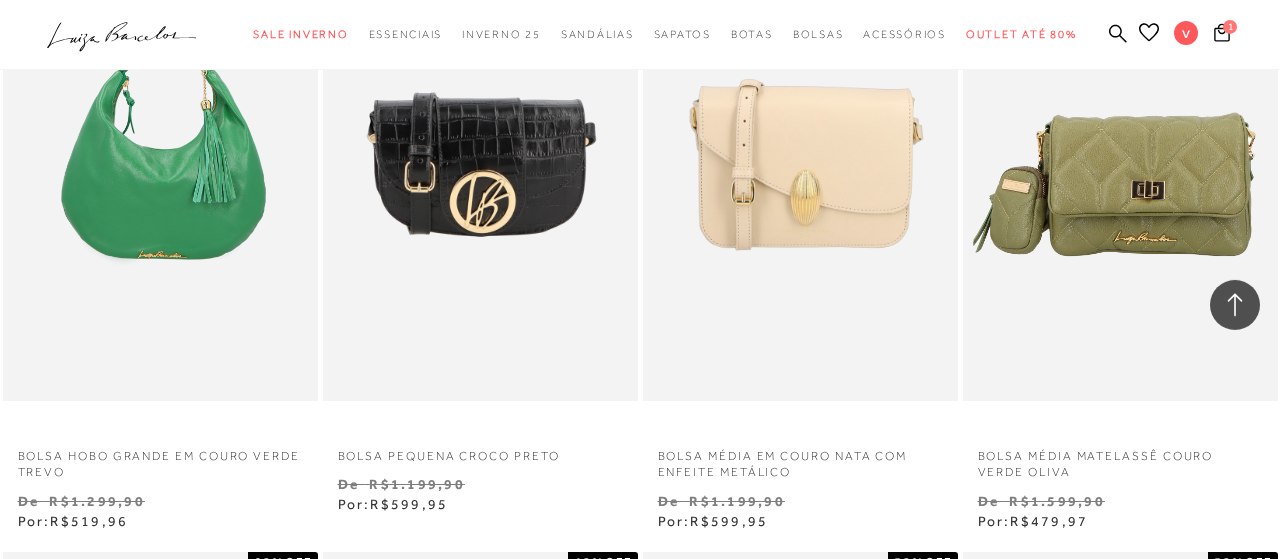 scroll, scrollTop: 5200, scrollLeft: 0, axis: vertical 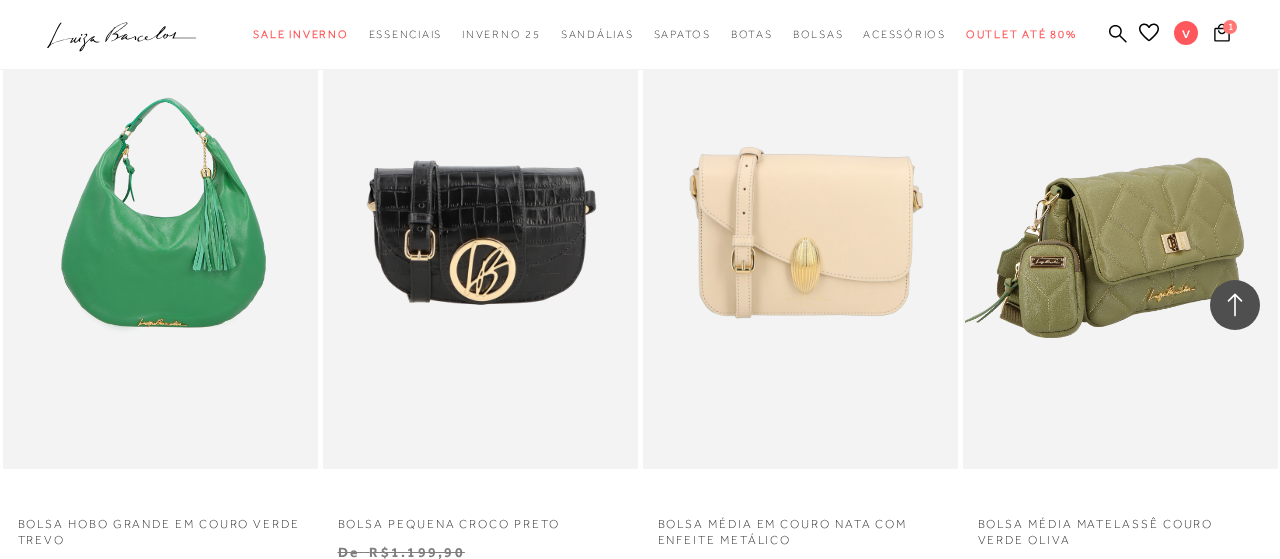 click at bounding box center (1121, 232) 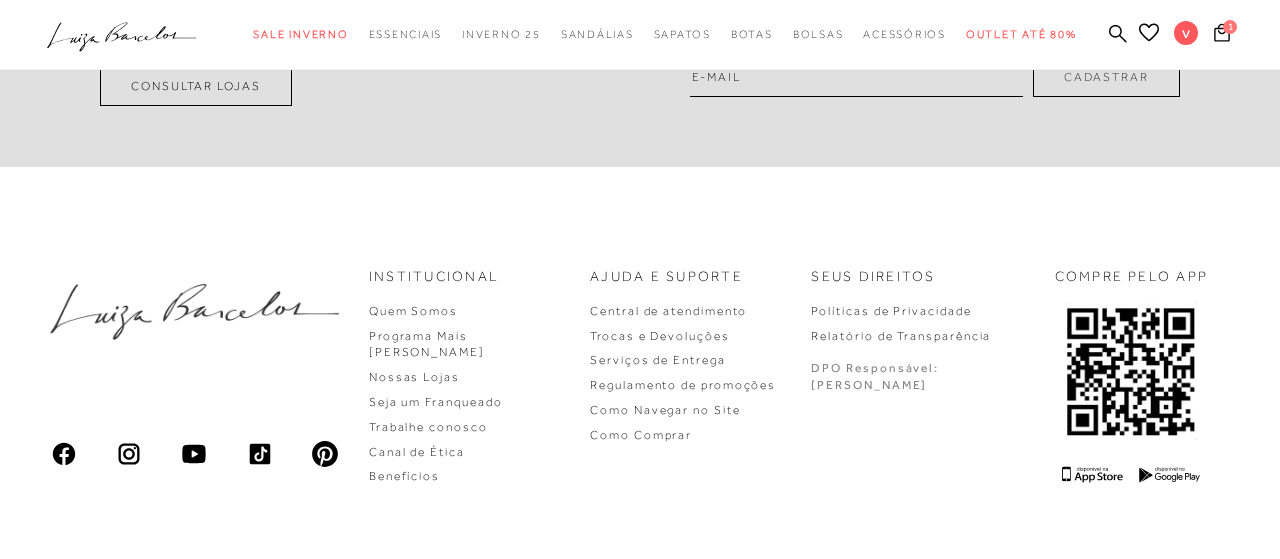 scroll, scrollTop: 0, scrollLeft: 0, axis: both 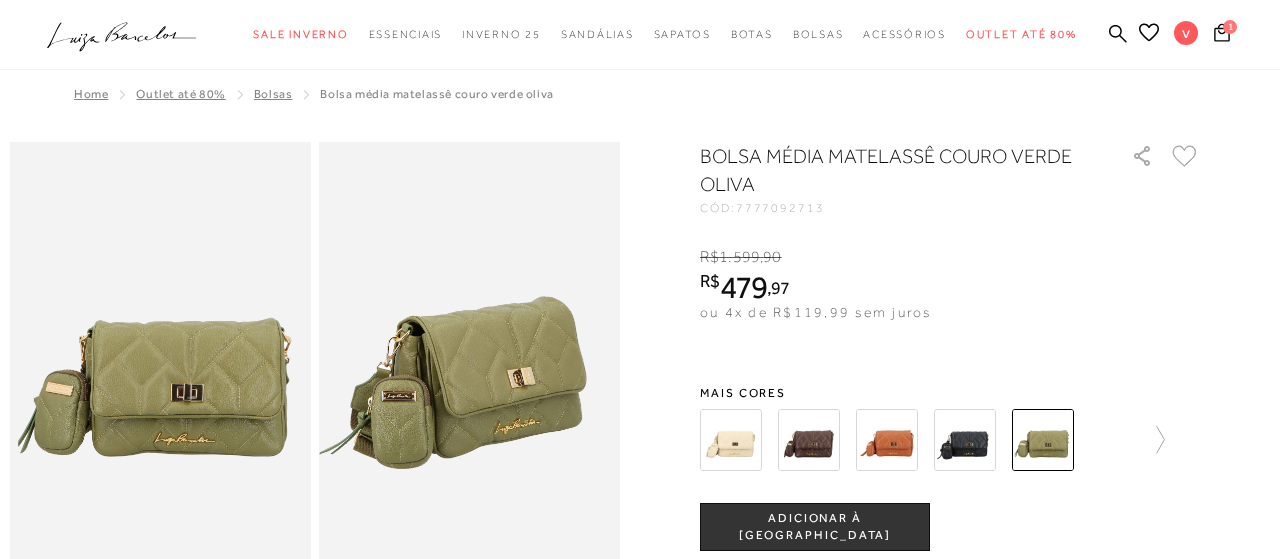click at bounding box center [809, 440] 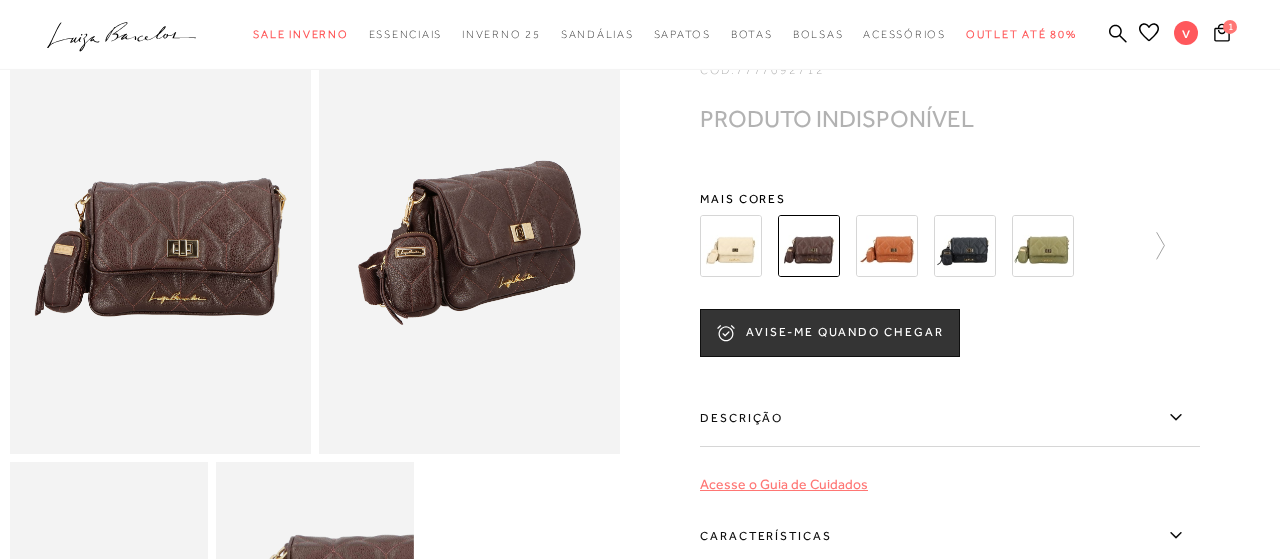 scroll, scrollTop: 0, scrollLeft: 0, axis: both 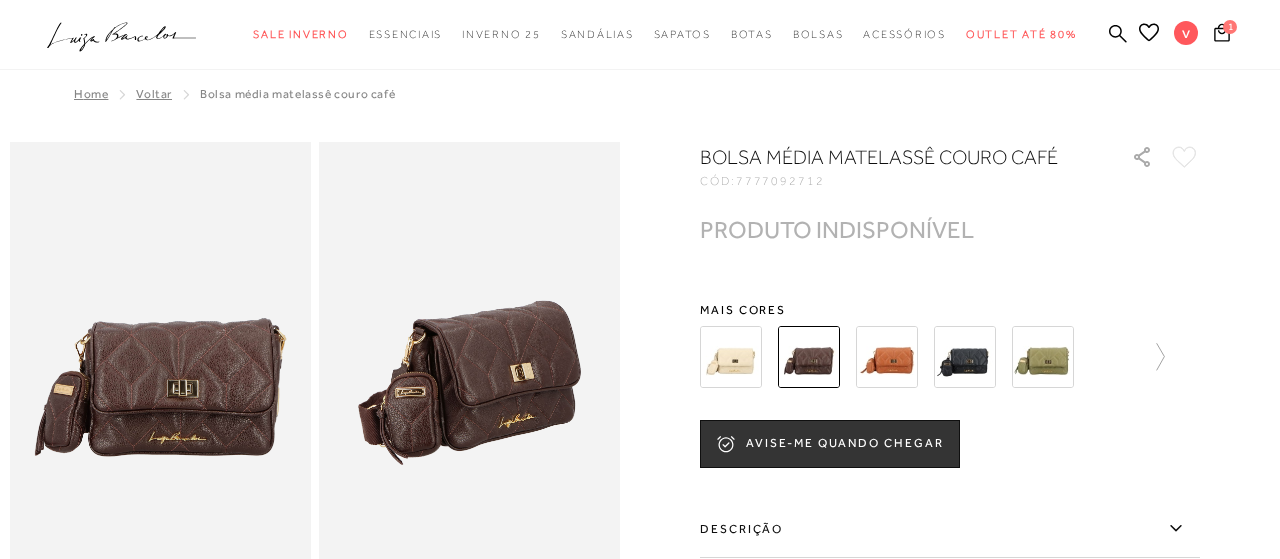 click at bounding box center (1043, 357) 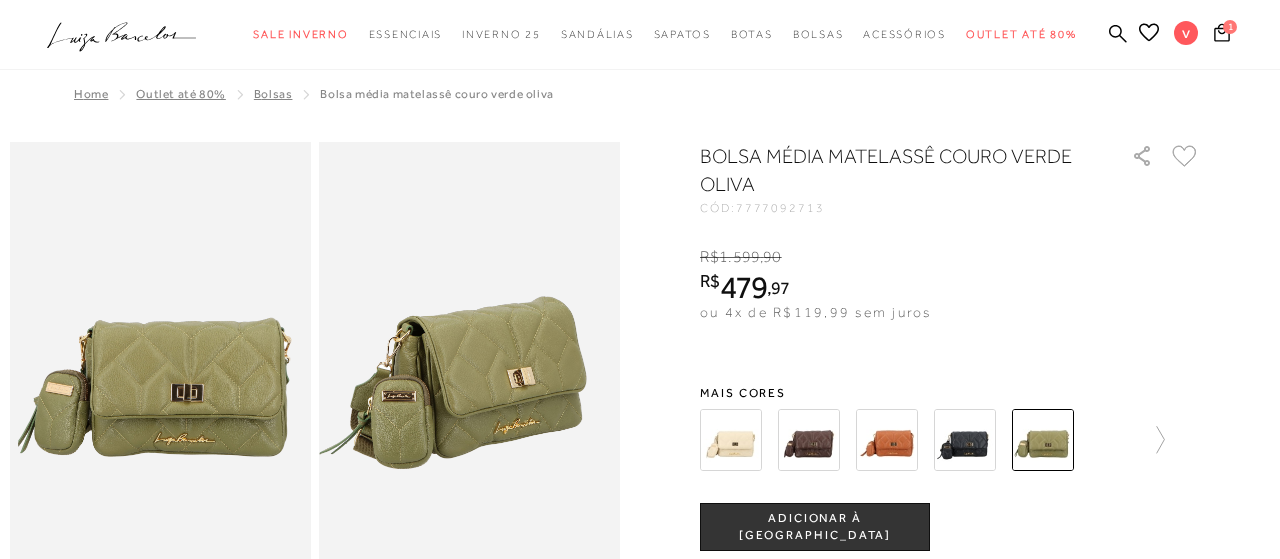 click at bounding box center [469, 368] 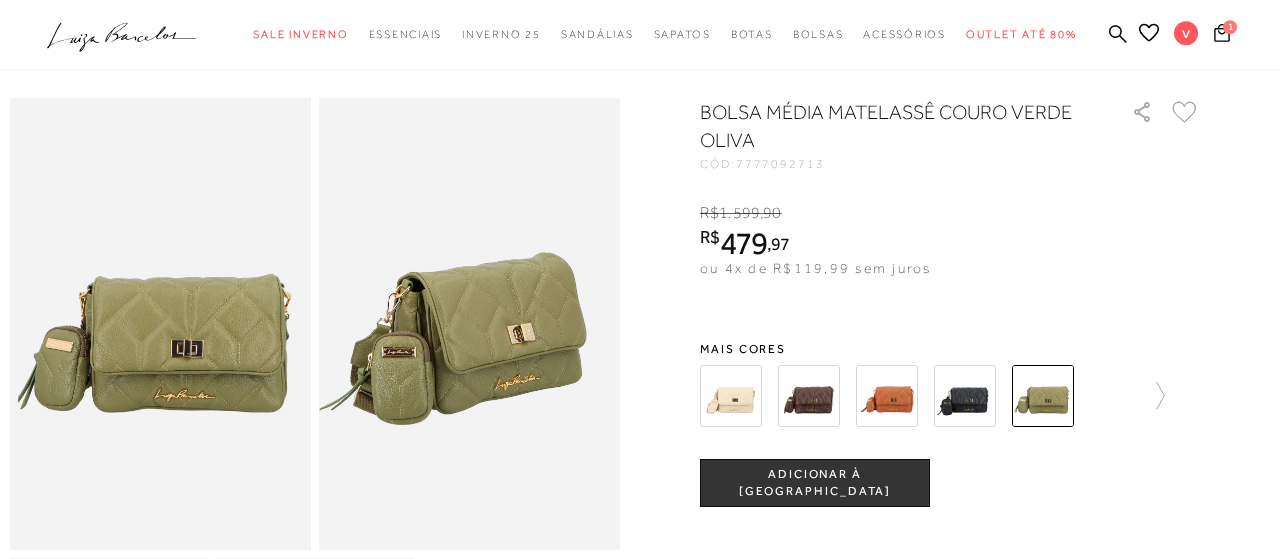 scroll, scrollTop: 0, scrollLeft: 0, axis: both 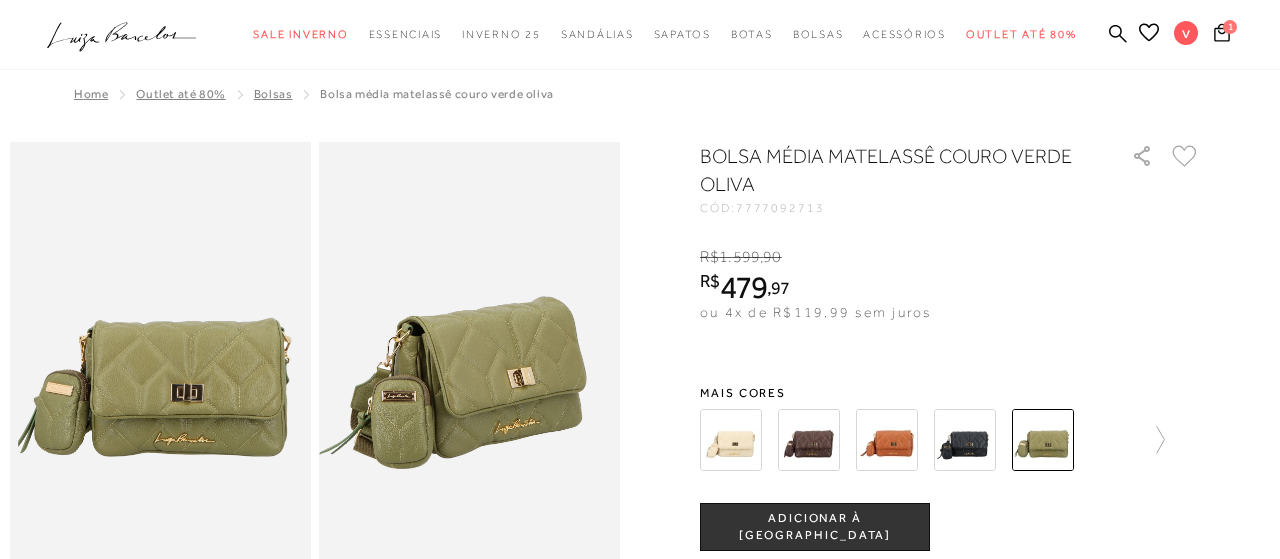 click at bounding box center (965, 440) 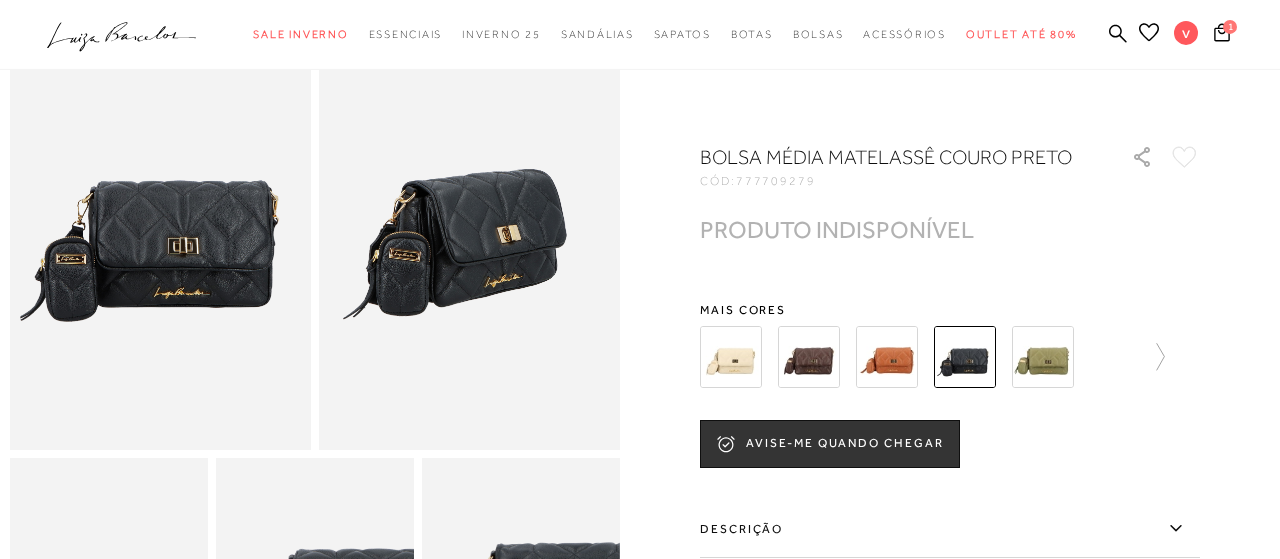 scroll, scrollTop: 208, scrollLeft: 0, axis: vertical 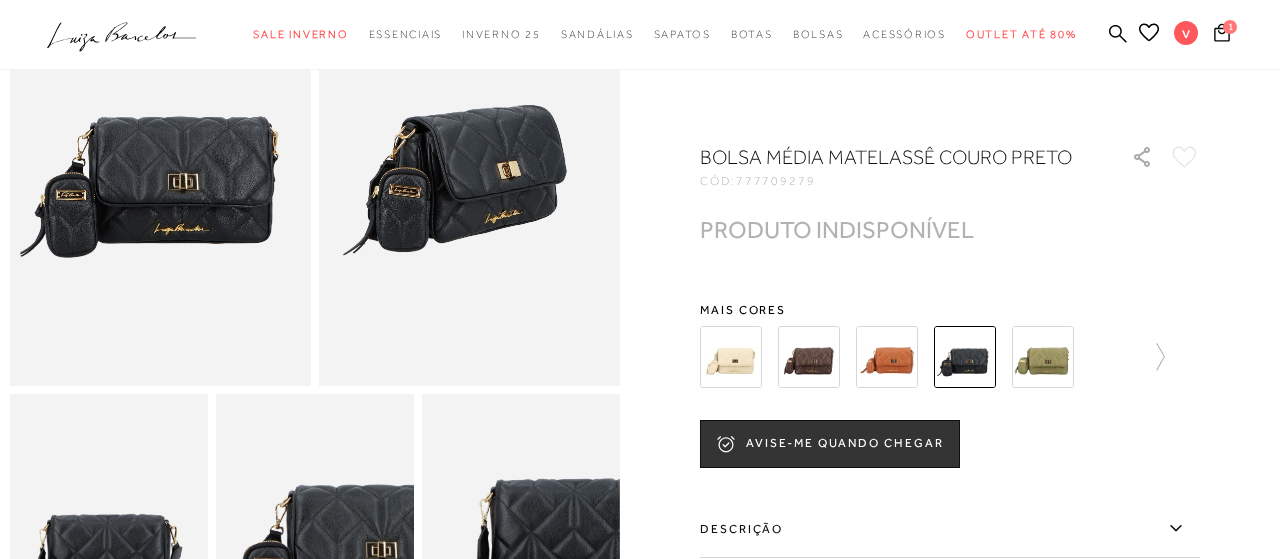 click at bounding box center [1043, 357] 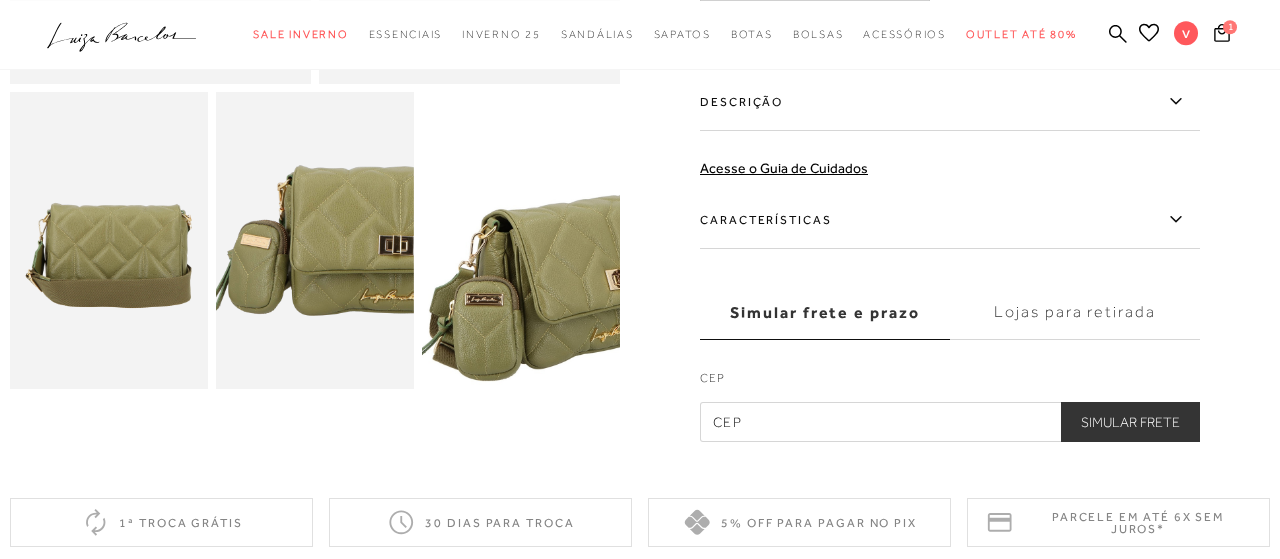 scroll, scrollTop: 520, scrollLeft: 0, axis: vertical 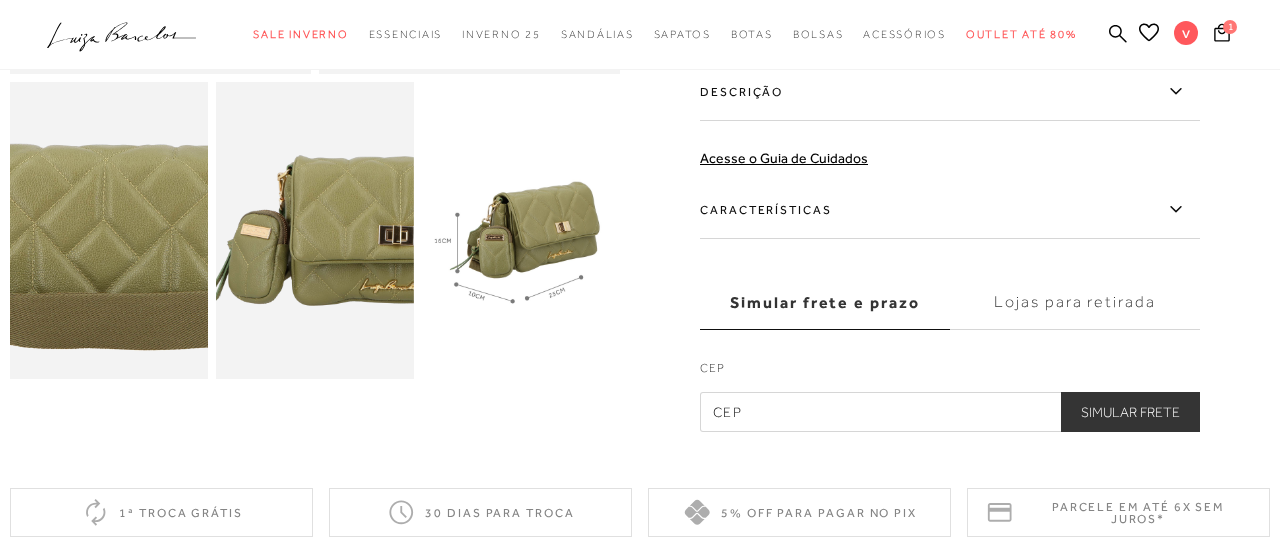 click at bounding box center [102, 215] 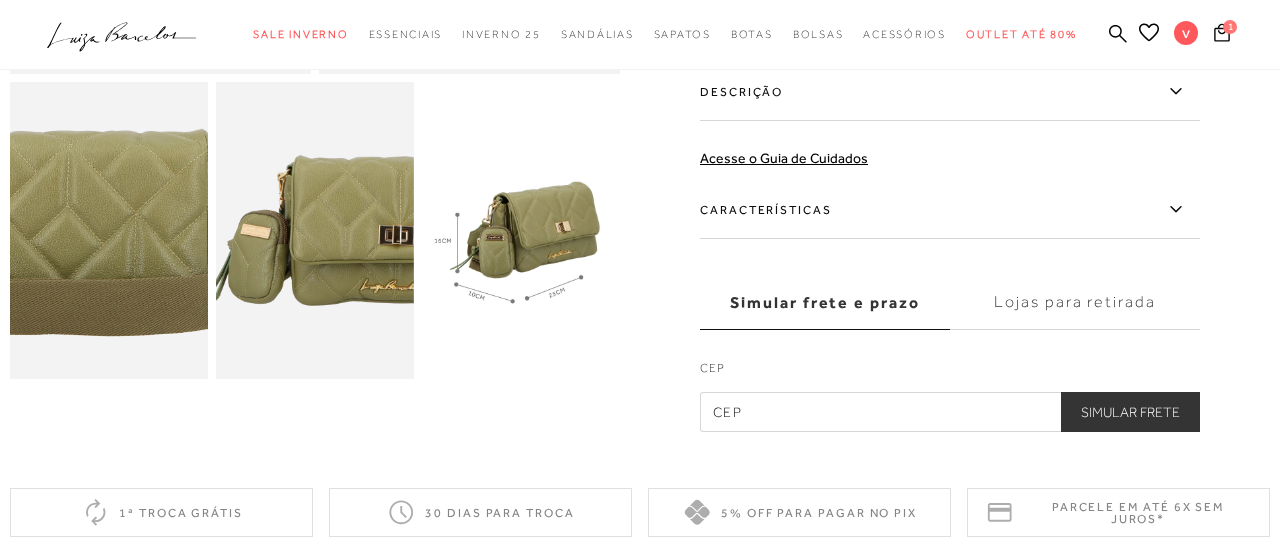 click at bounding box center [66, 201] 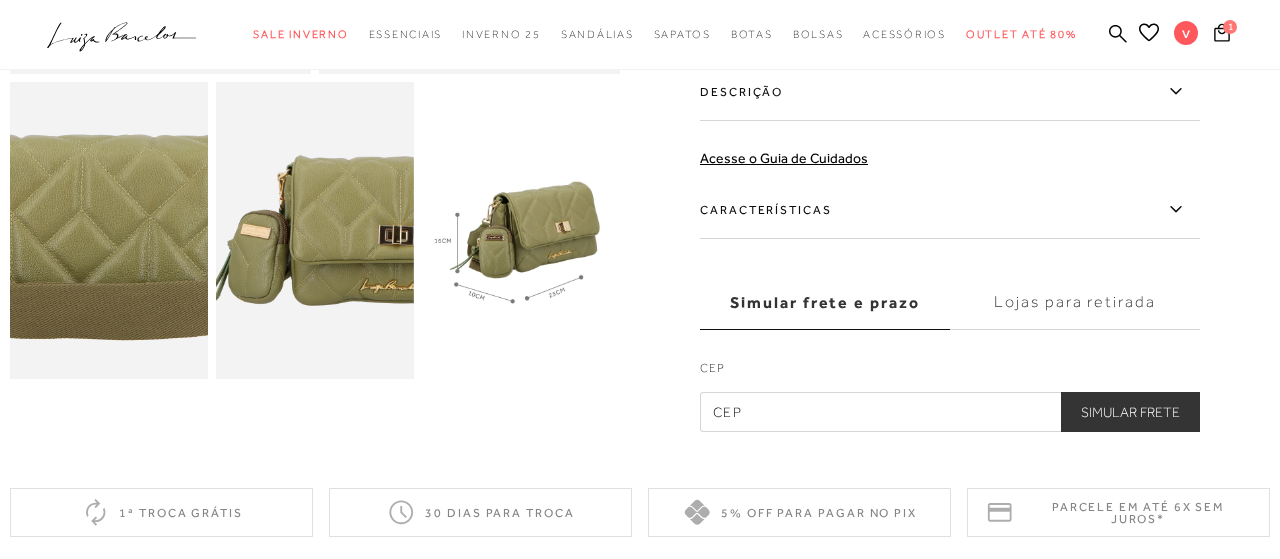 click at bounding box center [80, 205] 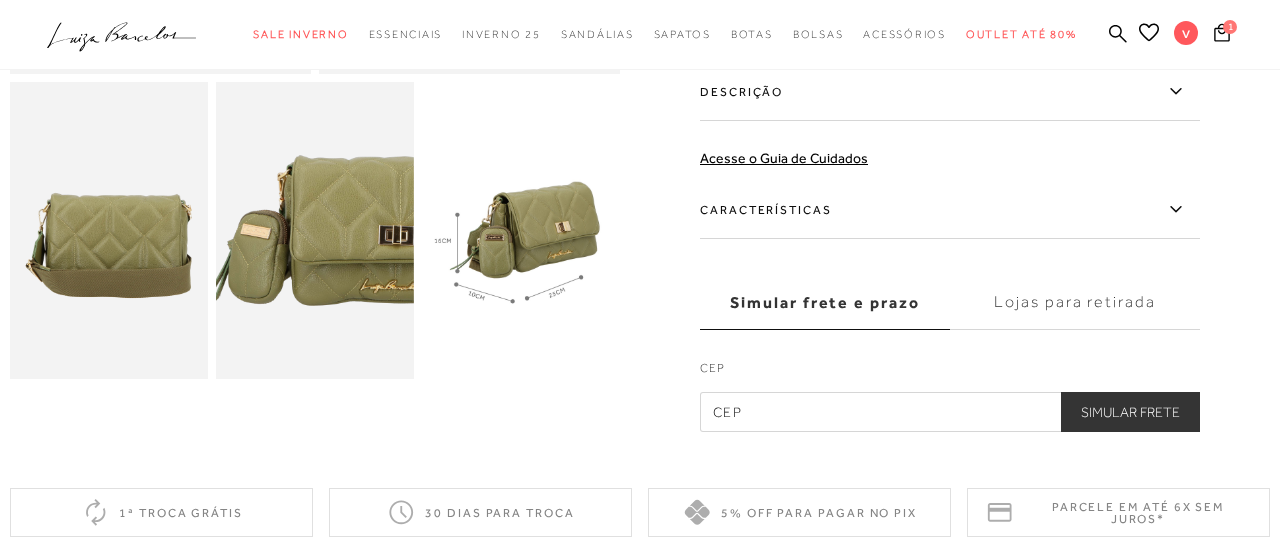 click at bounding box center [315, 230] 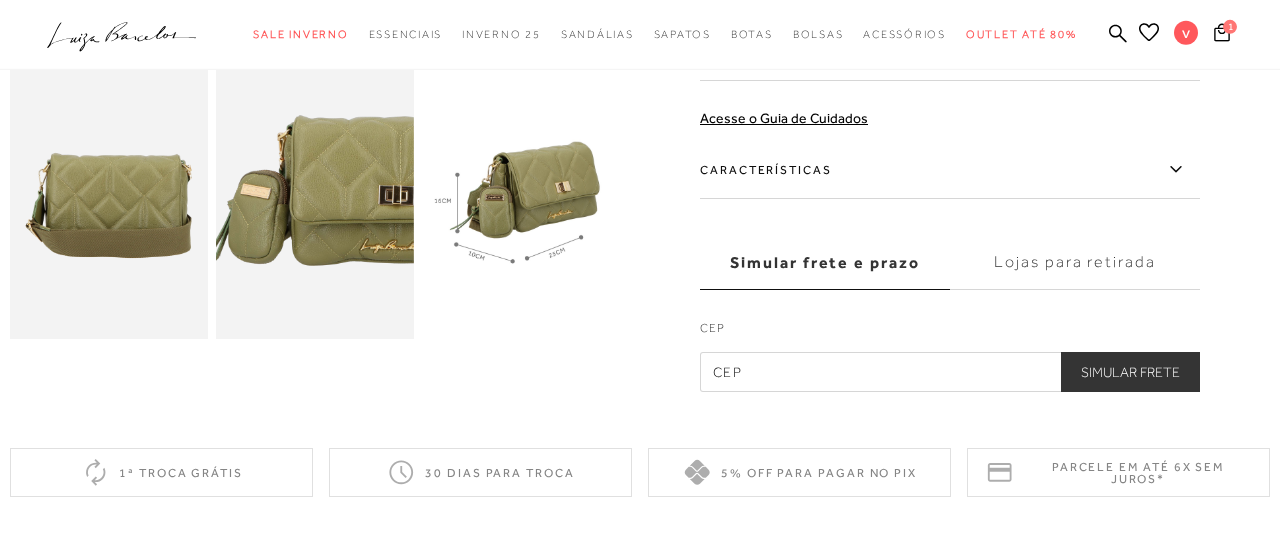 scroll, scrollTop: 416, scrollLeft: 0, axis: vertical 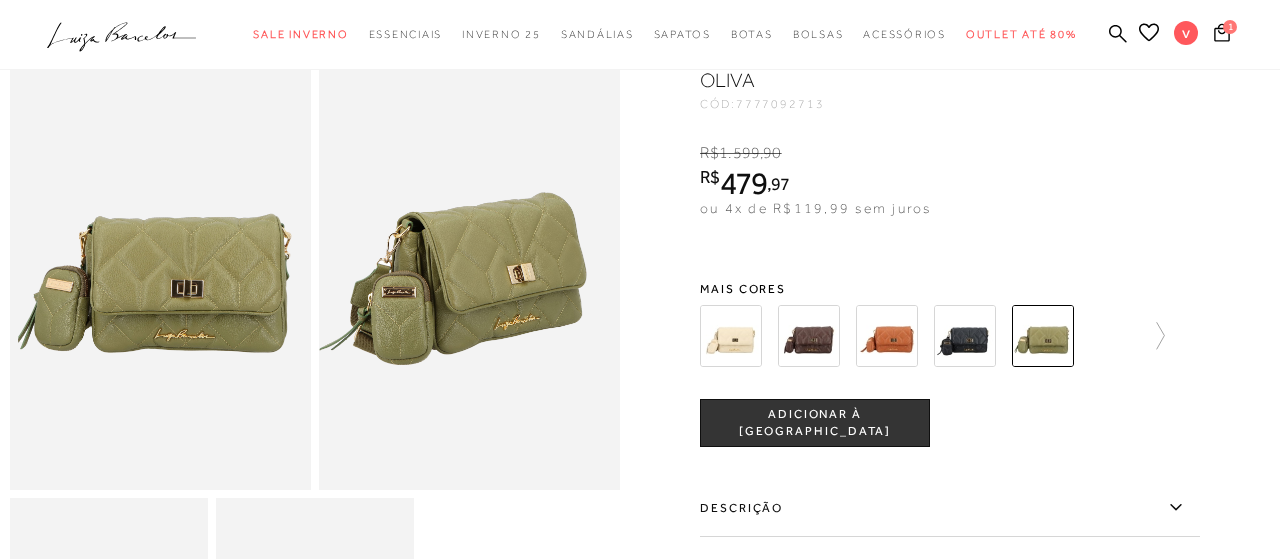 click at bounding box center [469, 264] 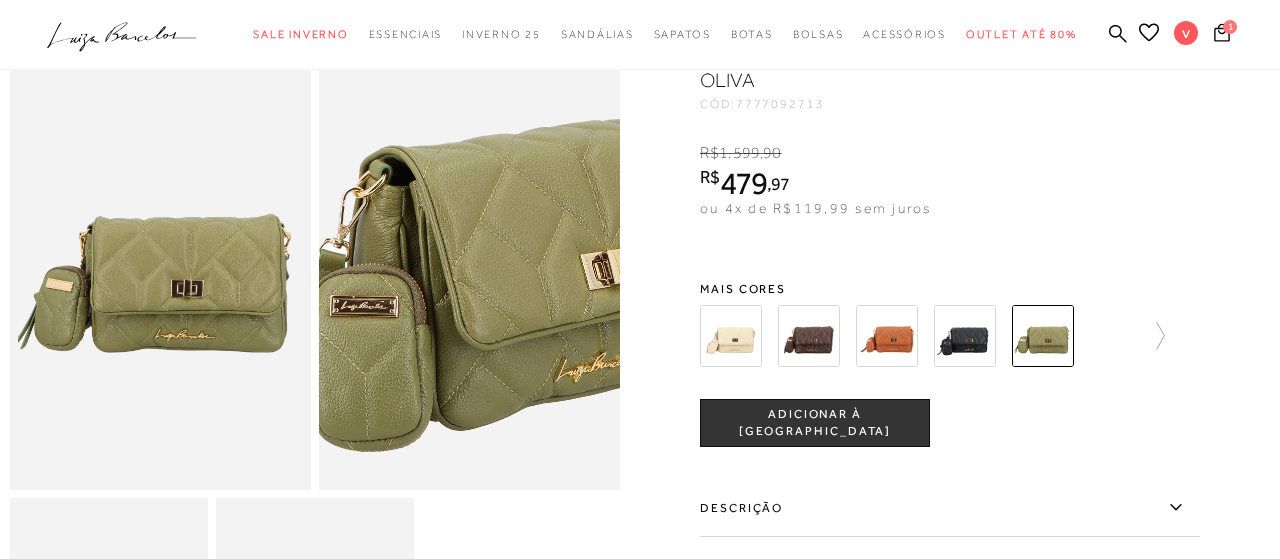 click at bounding box center [505, 249] 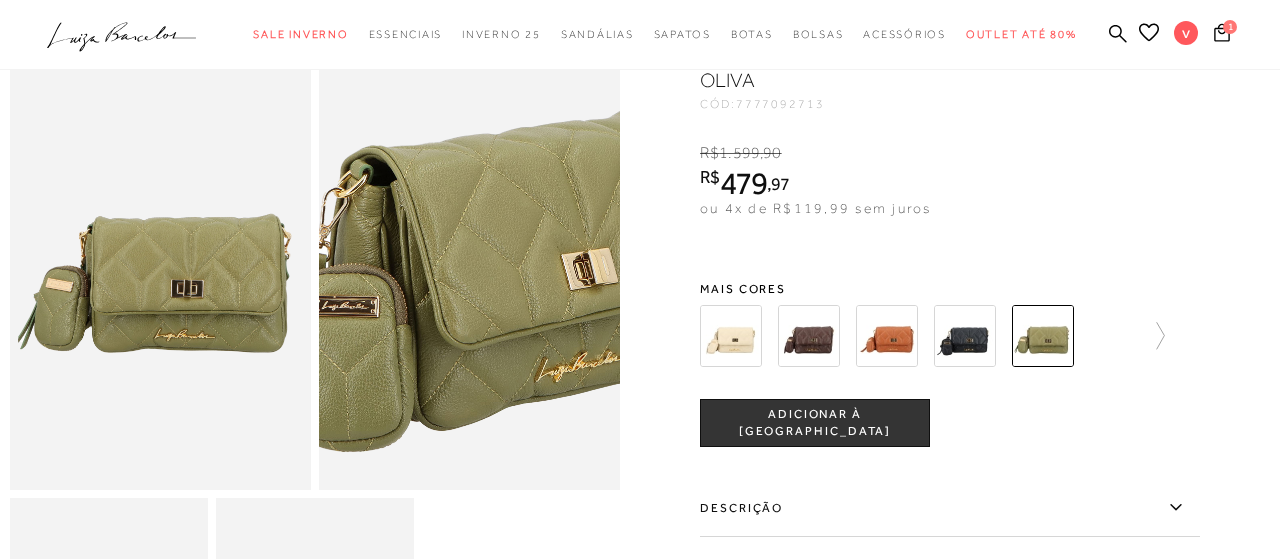 drag, startPoint x: 453, startPoint y: 277, endPoint x: 439, endPoint y: 276, distance: 14.035668 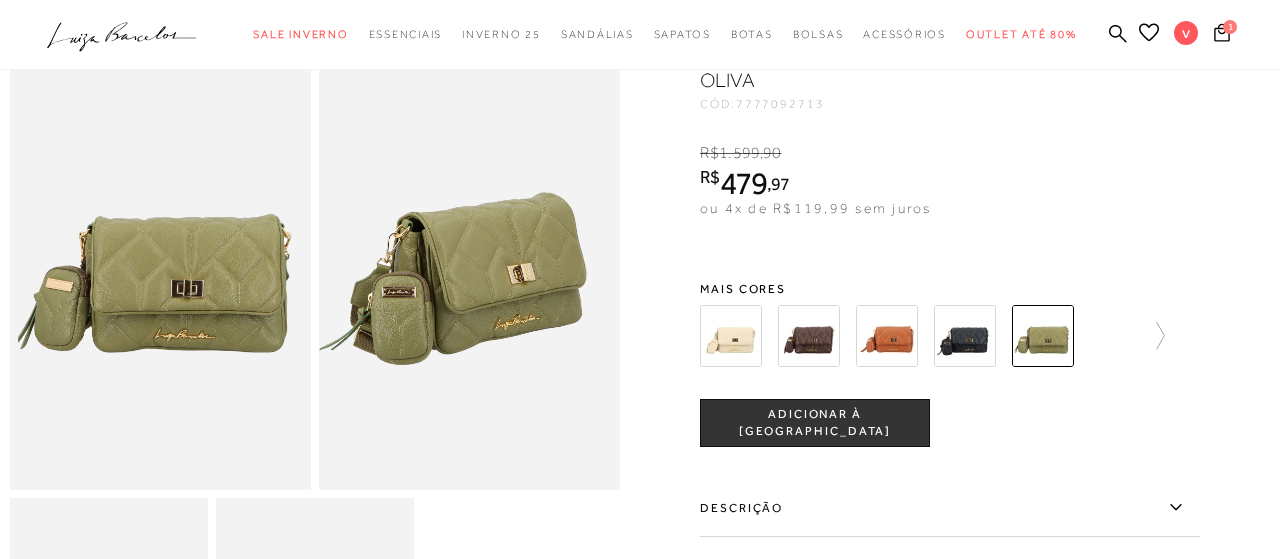 click at bounding box center [160, 264] 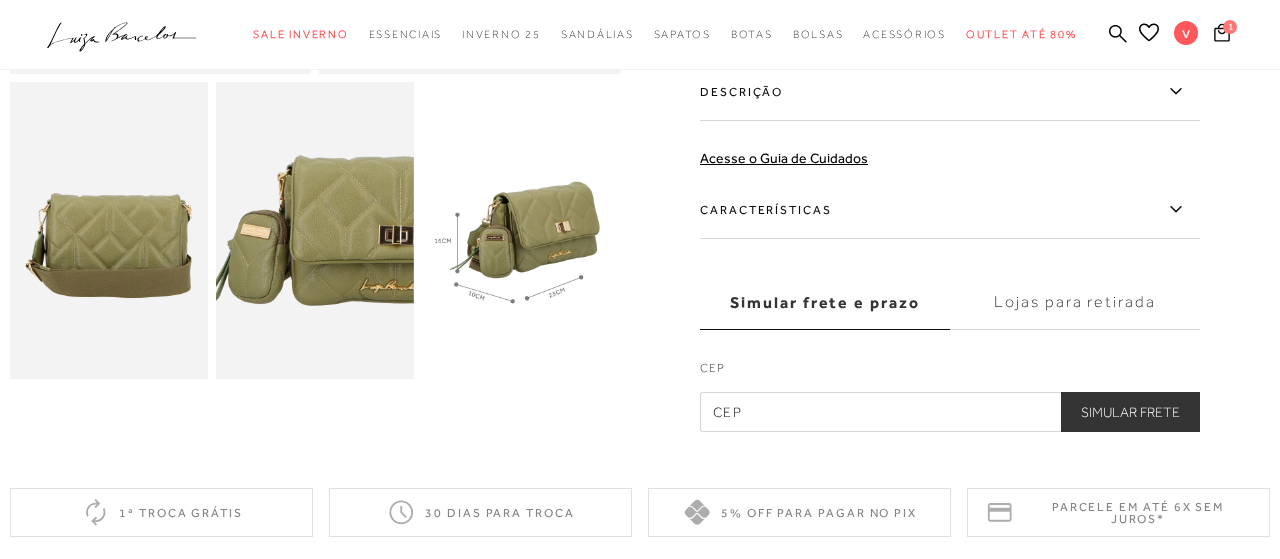 click at bounding box center (109, 230) 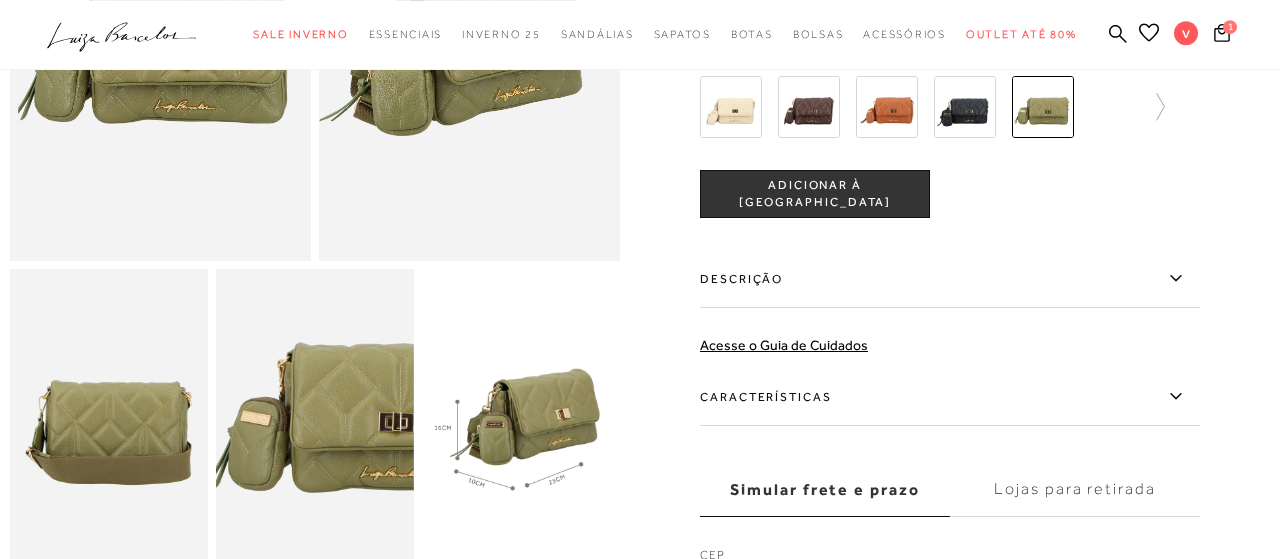 scroll, scrollTop: 208, scrollLeft: 0, axis: vertical 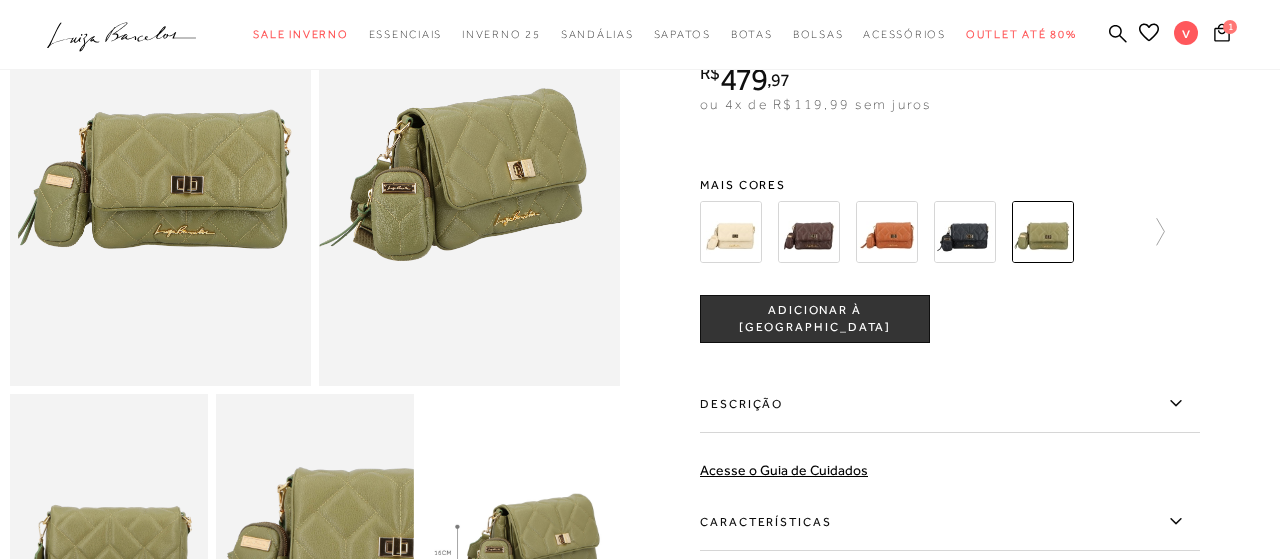 click at bounding box center [315, 542] 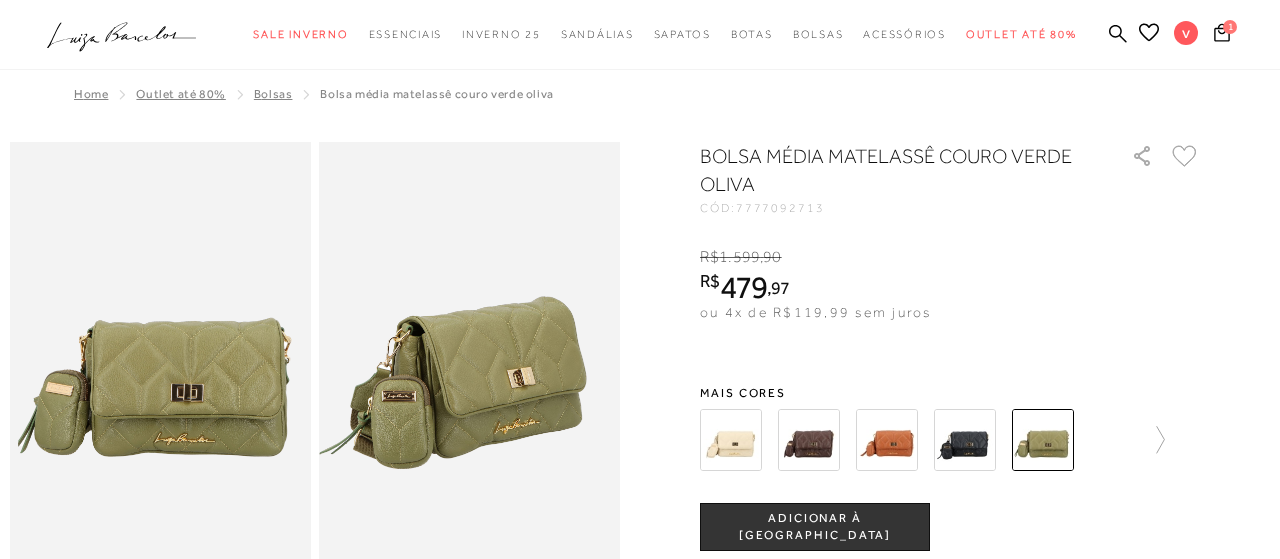 click at bounding box center (469, 368) 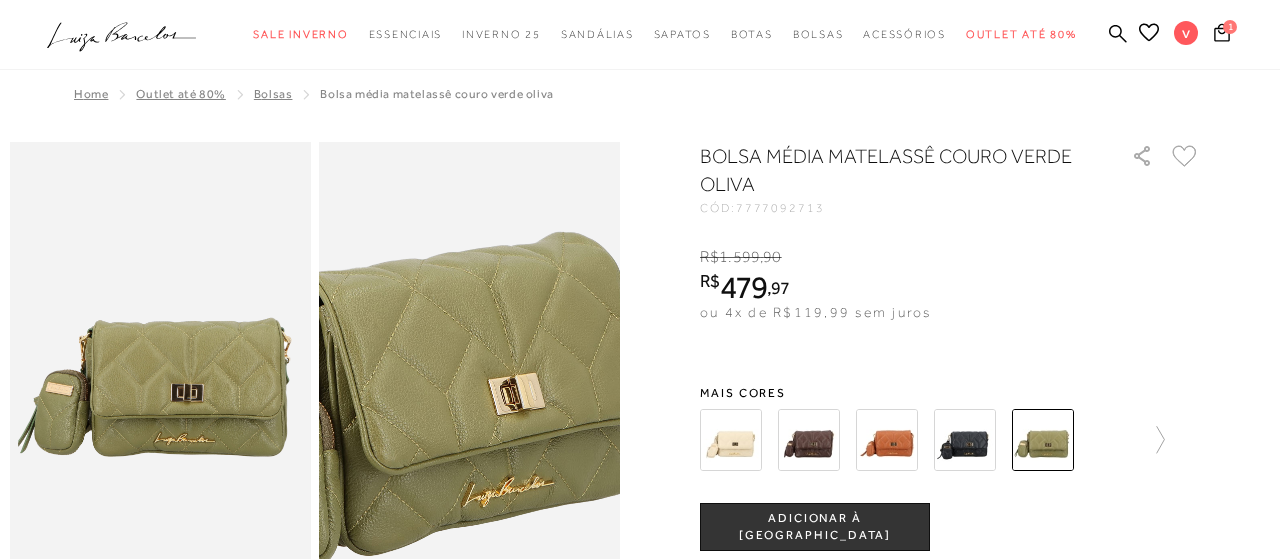 click at bounding box center (413, 374) 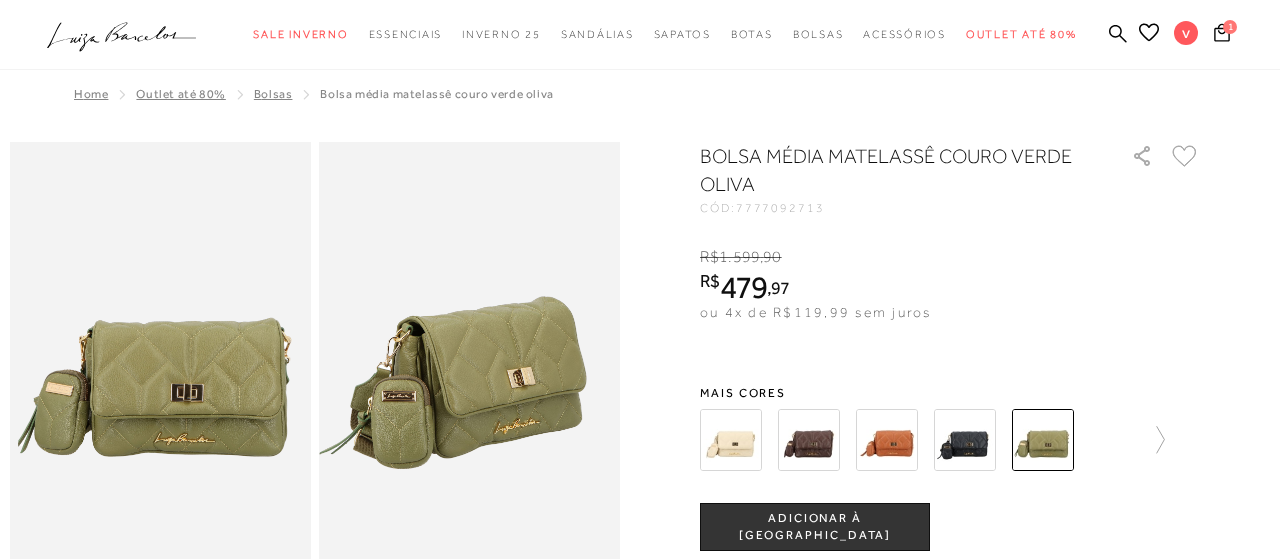 click at bounding box center [160, 368] 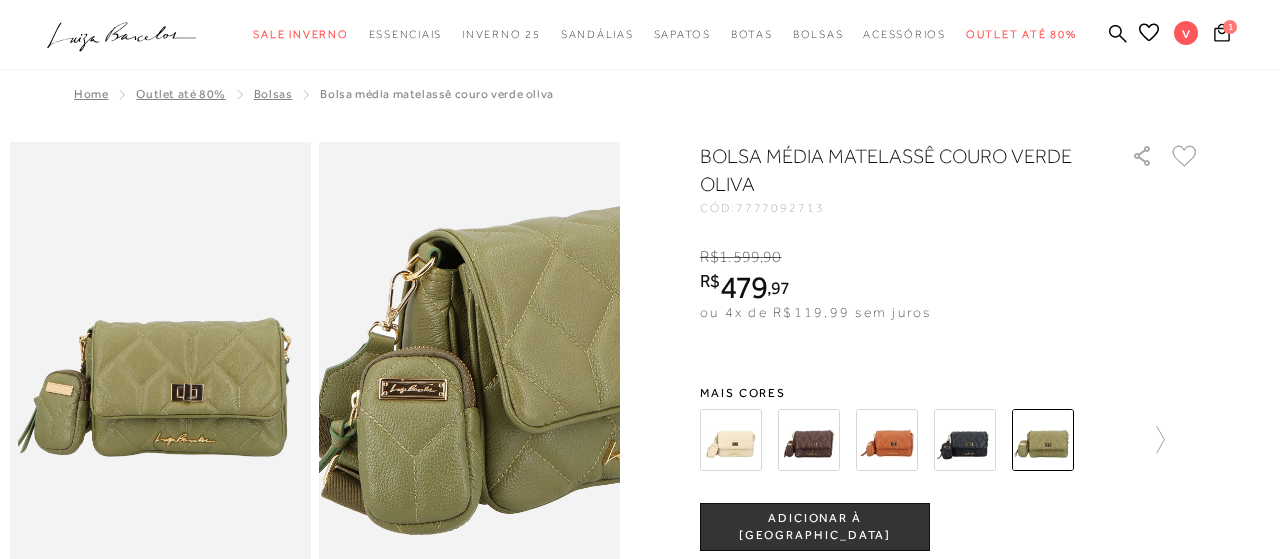 click at bounding box center [554, 332] 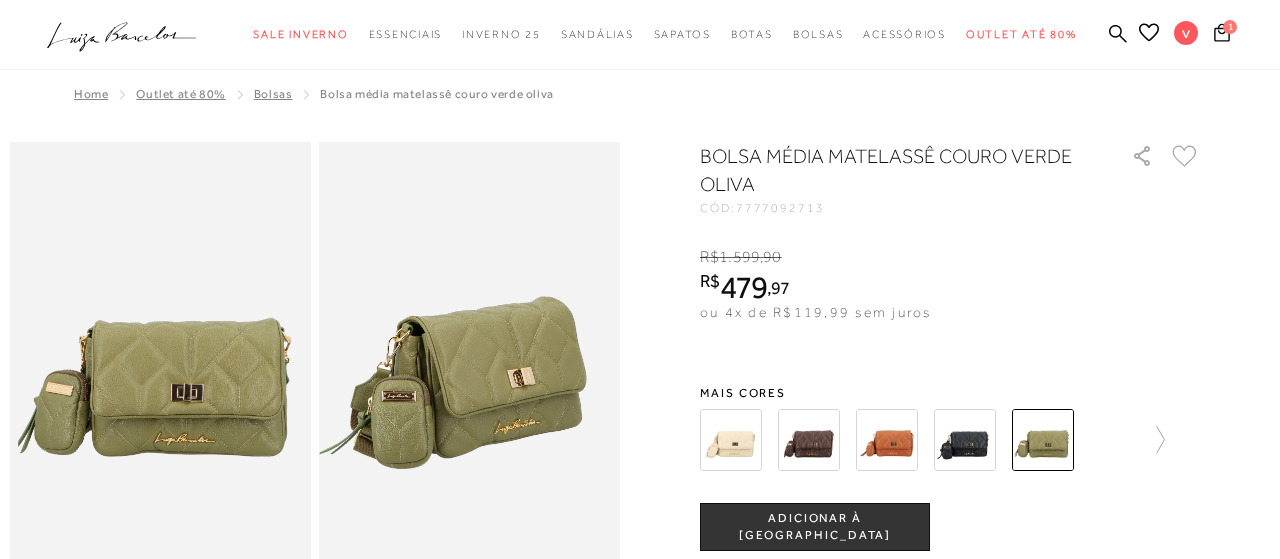 click at bounding box center (160, 368) 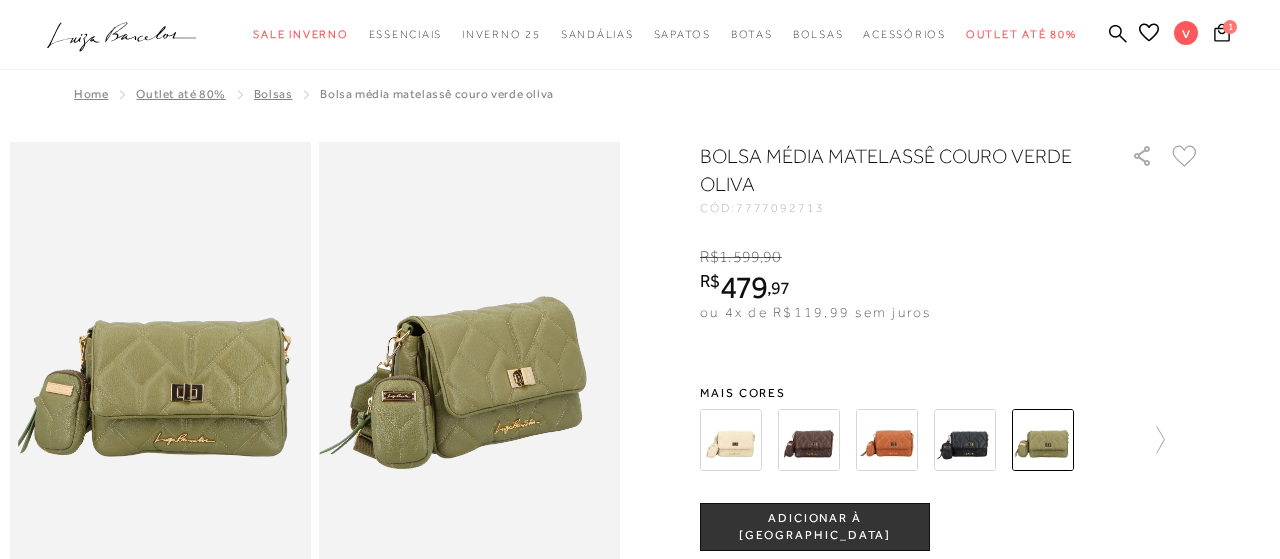 scroll, scrollTop: 520, scrollLeft: 0, axis: vertical 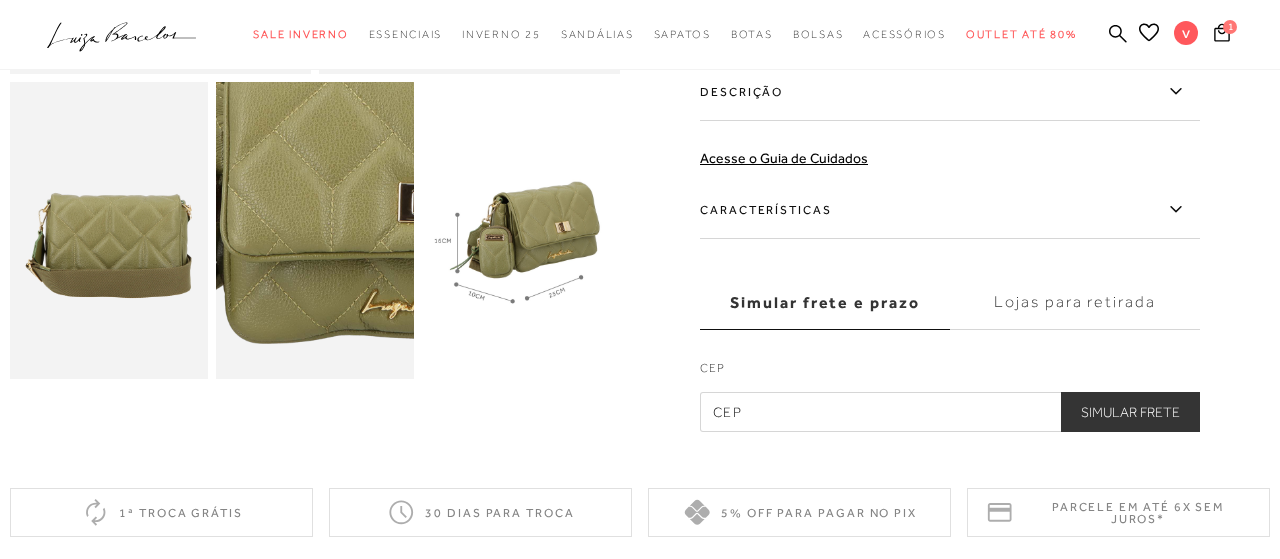 click at bounding box center (271, 193) 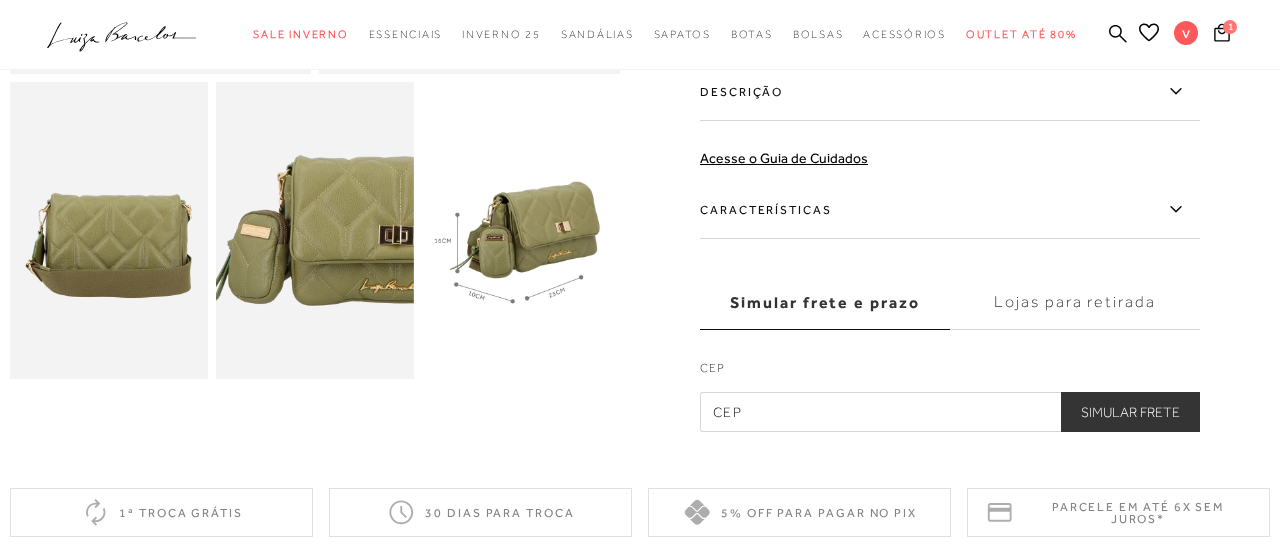 click at bounding box center [109, 230] 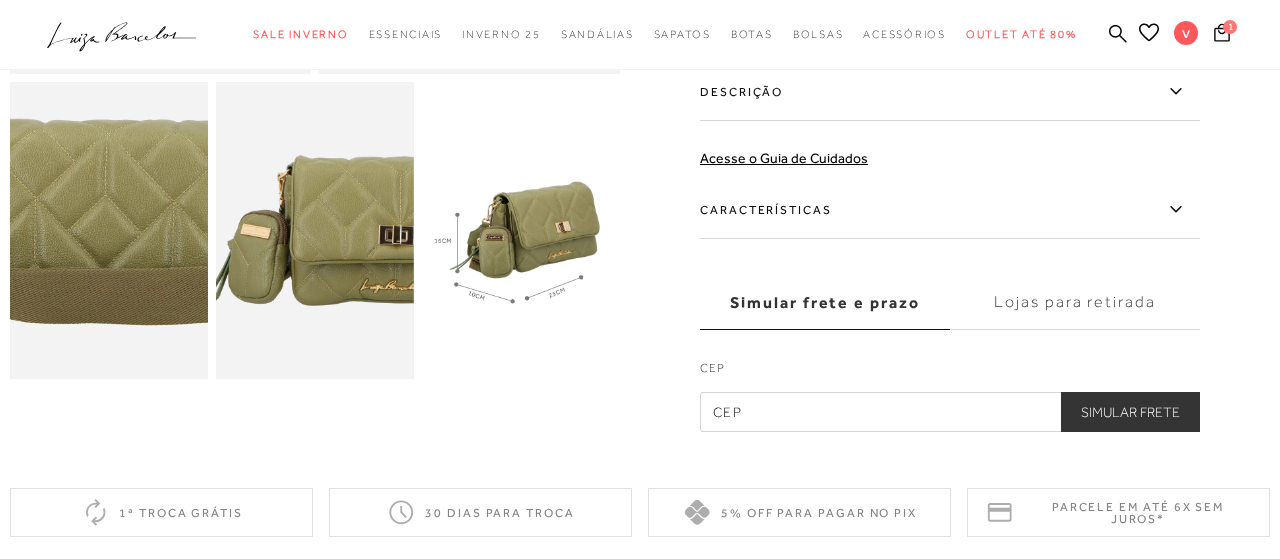 click at bounding box center [104, 190] 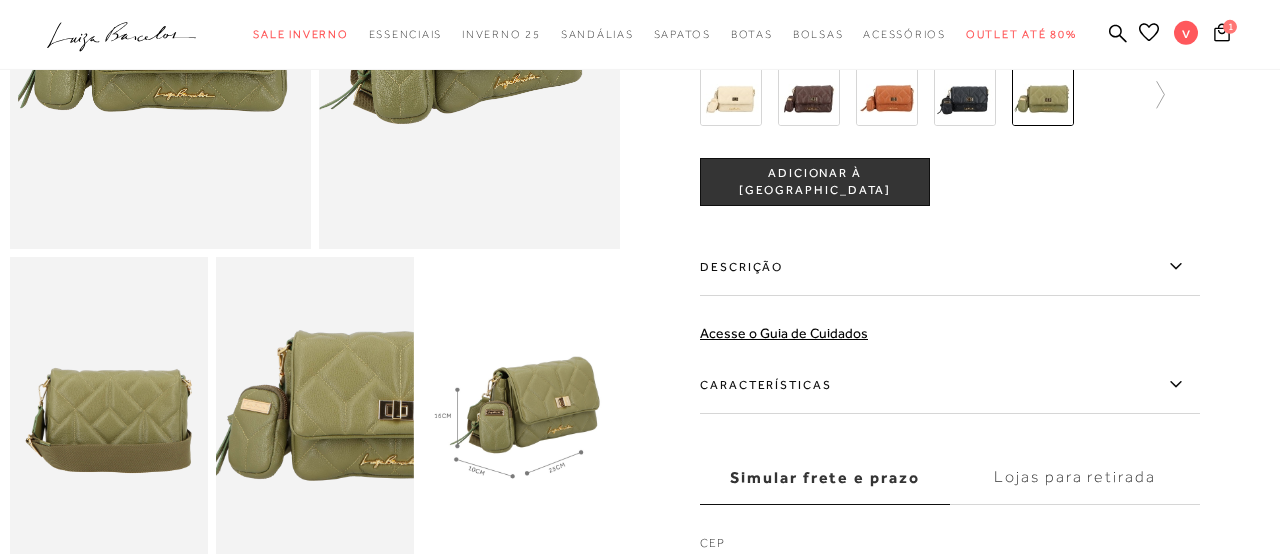 scroll, scrollTop: 208, scrollLeft: 0, axis: vertical 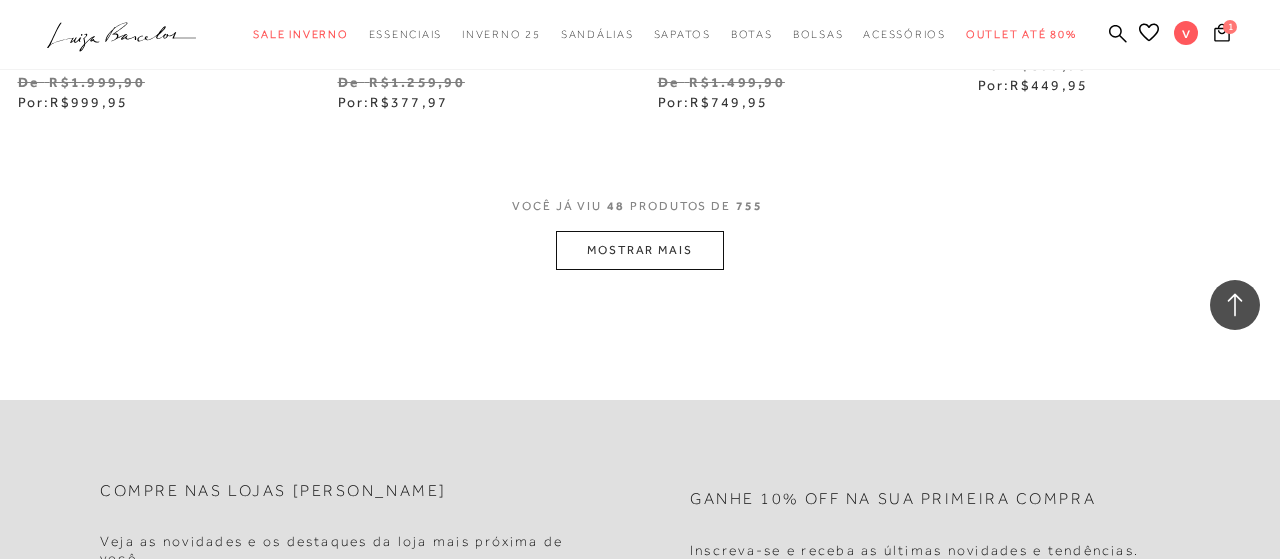 click on "MOSTRAR MAIS" at bounding box center (640, 250) 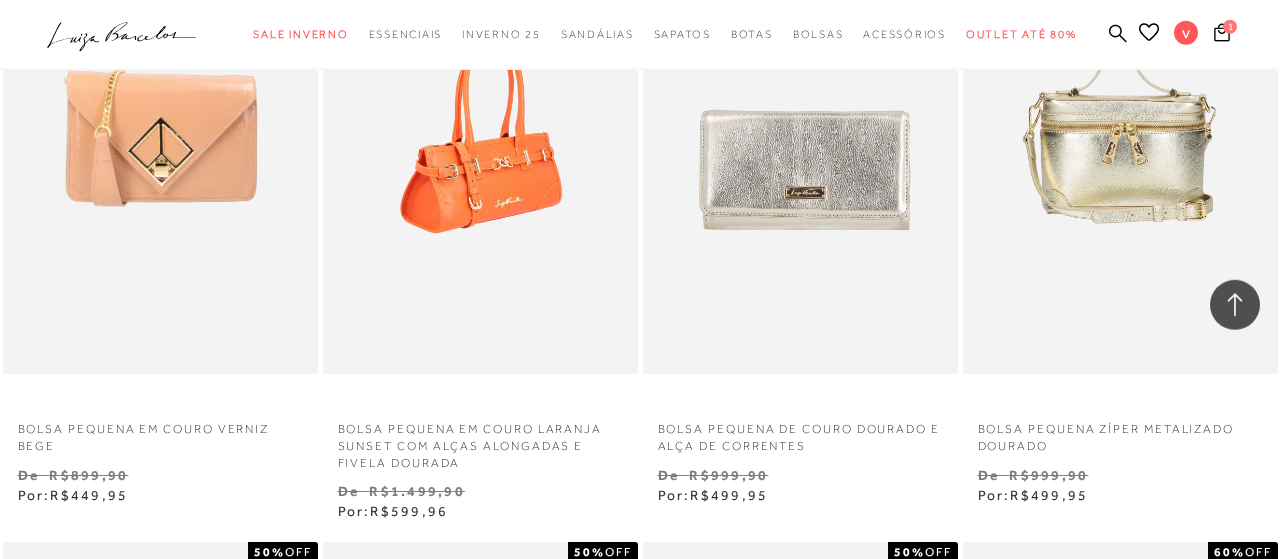 scroll, scrollTop: 3224, scrollLeft: 0, axis: vertical 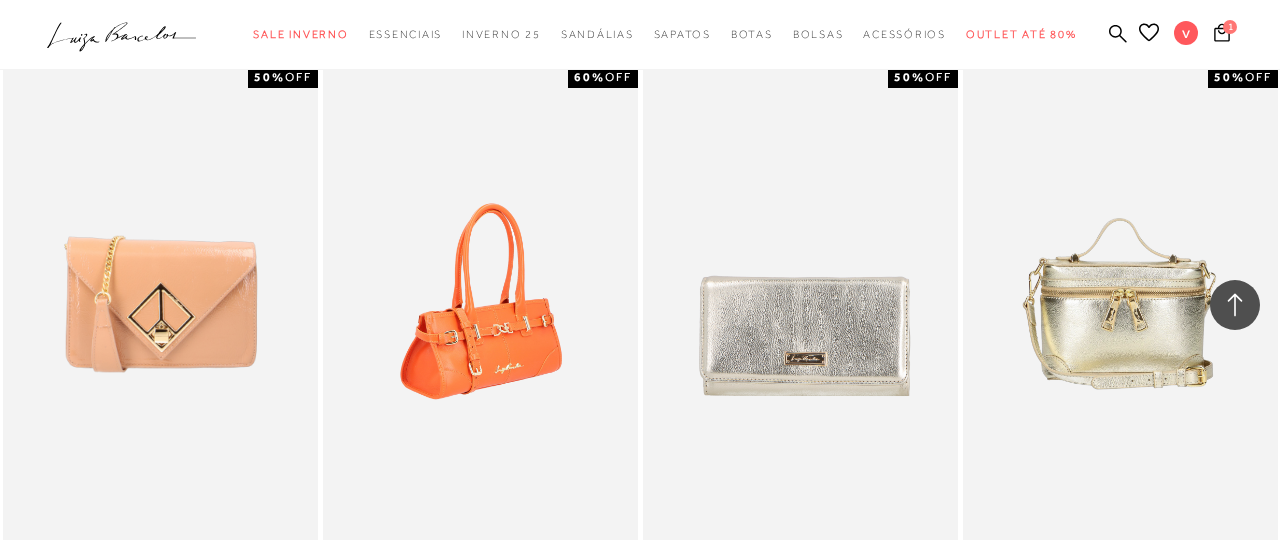 click at bounding box center [481, 304] 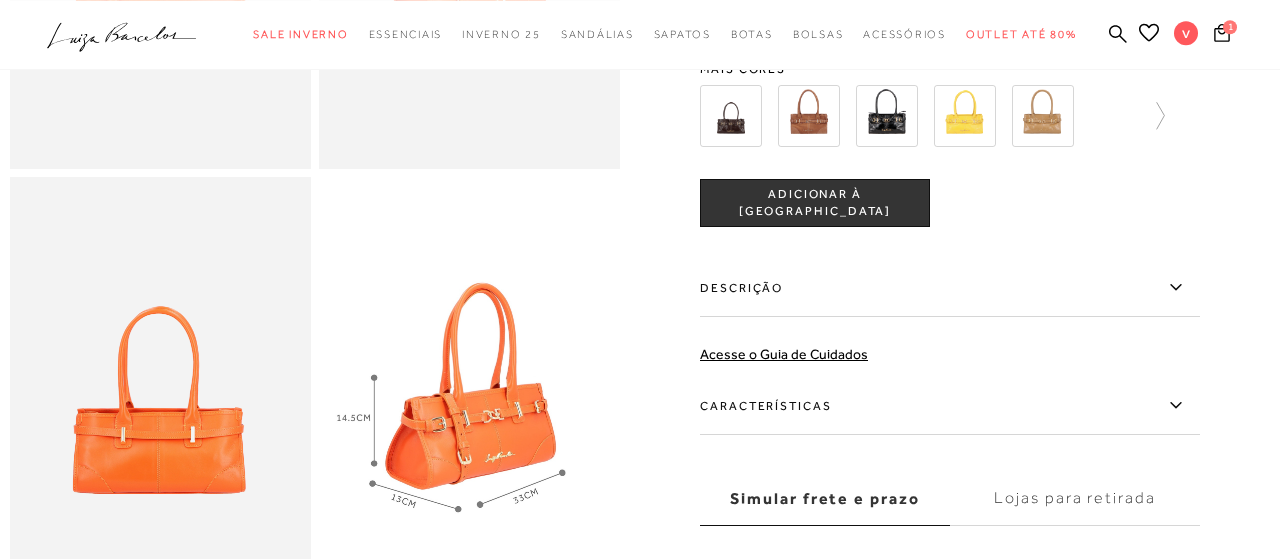 scroll, scrollTop: 520, scrollLeft: 0, axis: vertical 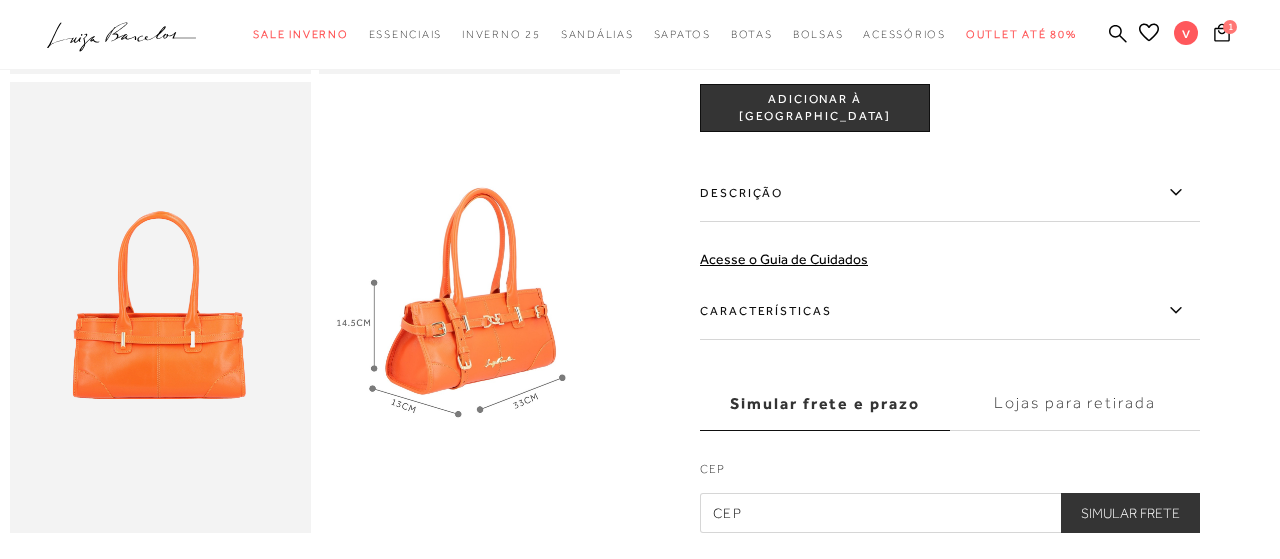 click at bounding box center (950, 513) 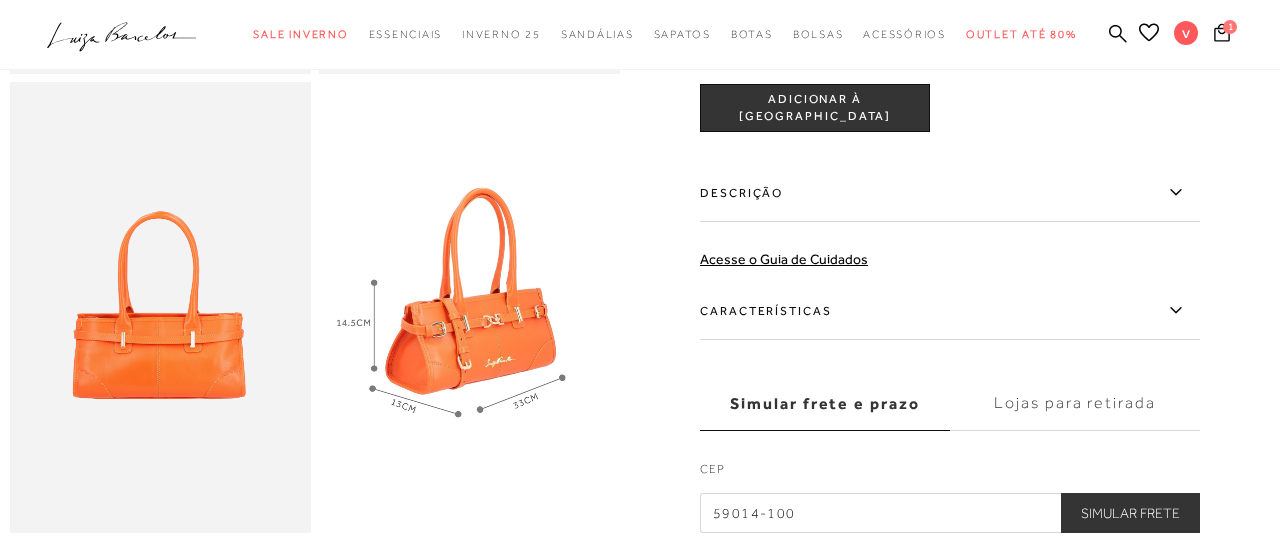 type on "59014-100" 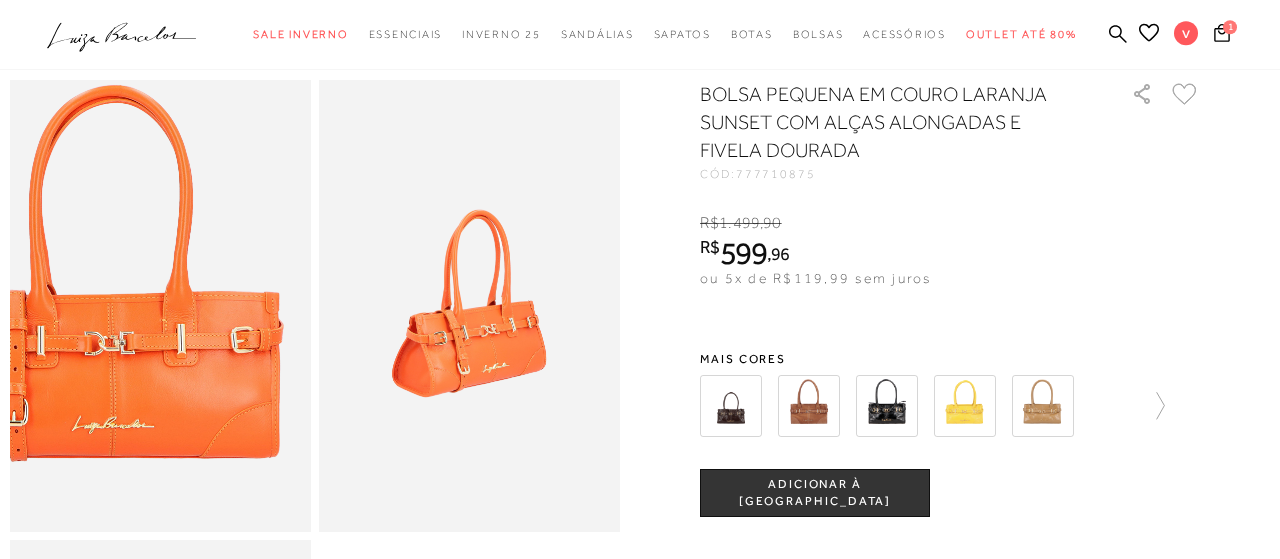 scroll, scrollTop: 104, scrollLeft: 0, axis: vertical 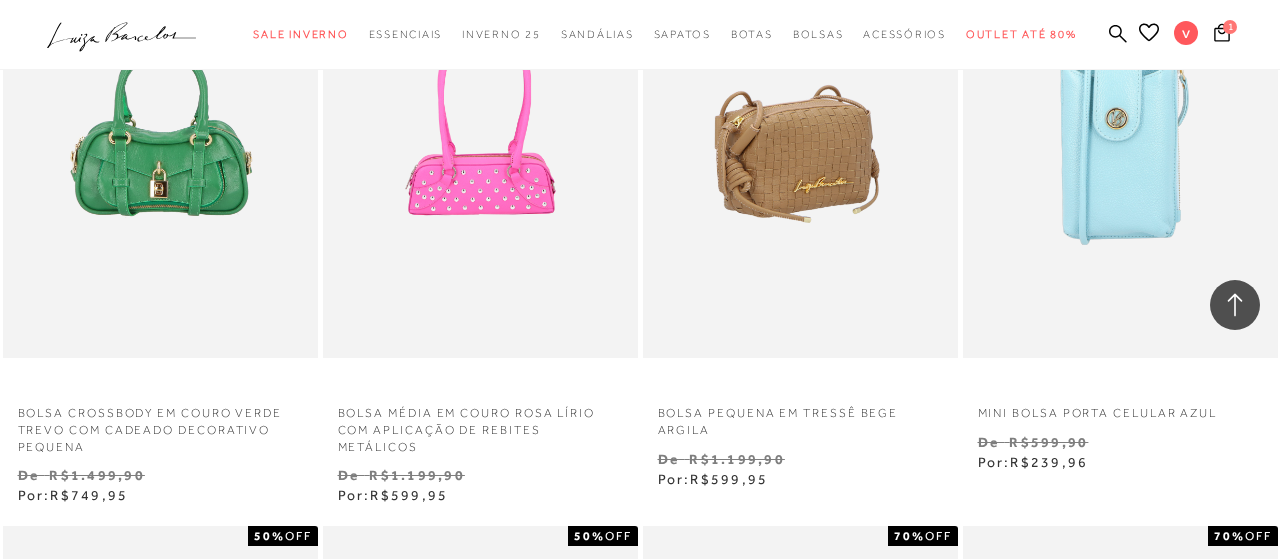 click at bounding box center [801, 122] 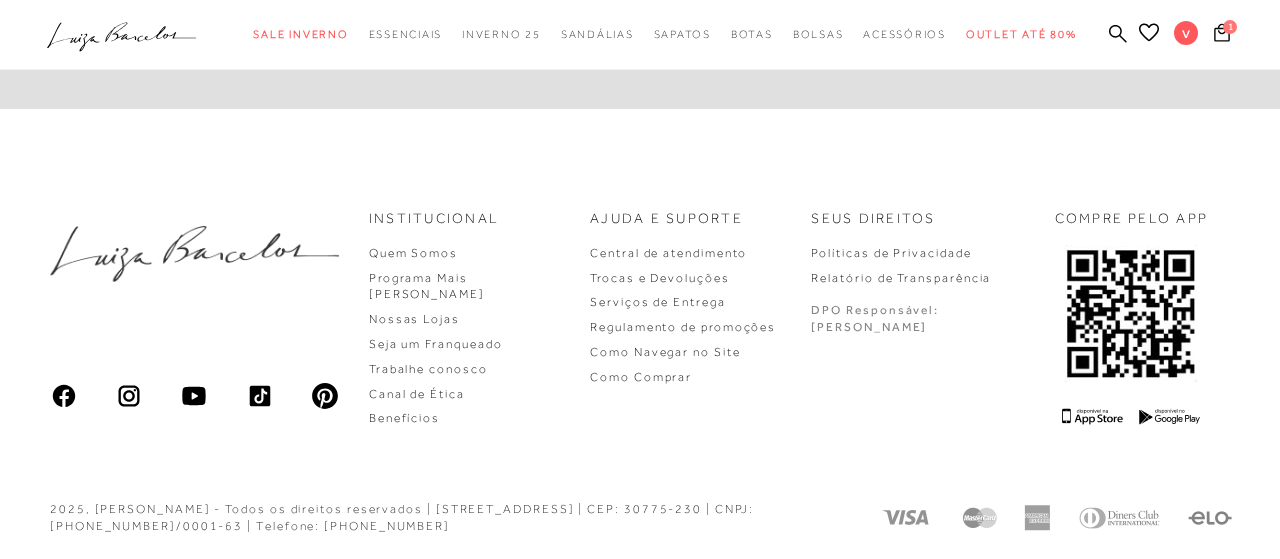 scroll, scrollTop: 0, scrollLeft: 0, axis: both 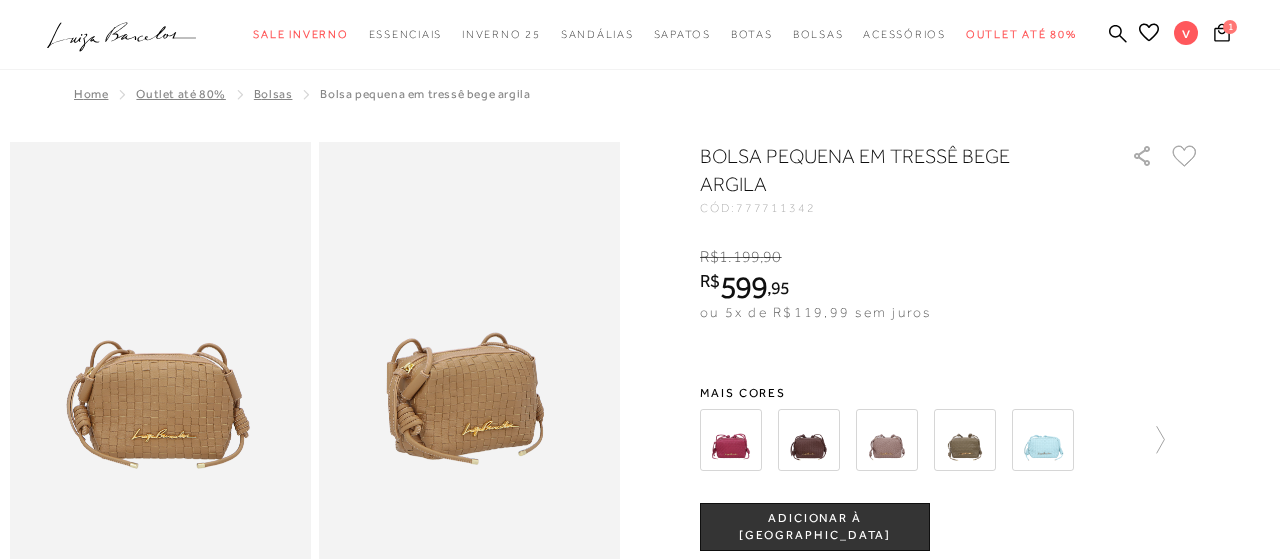 click at bounding box center (731, 440) 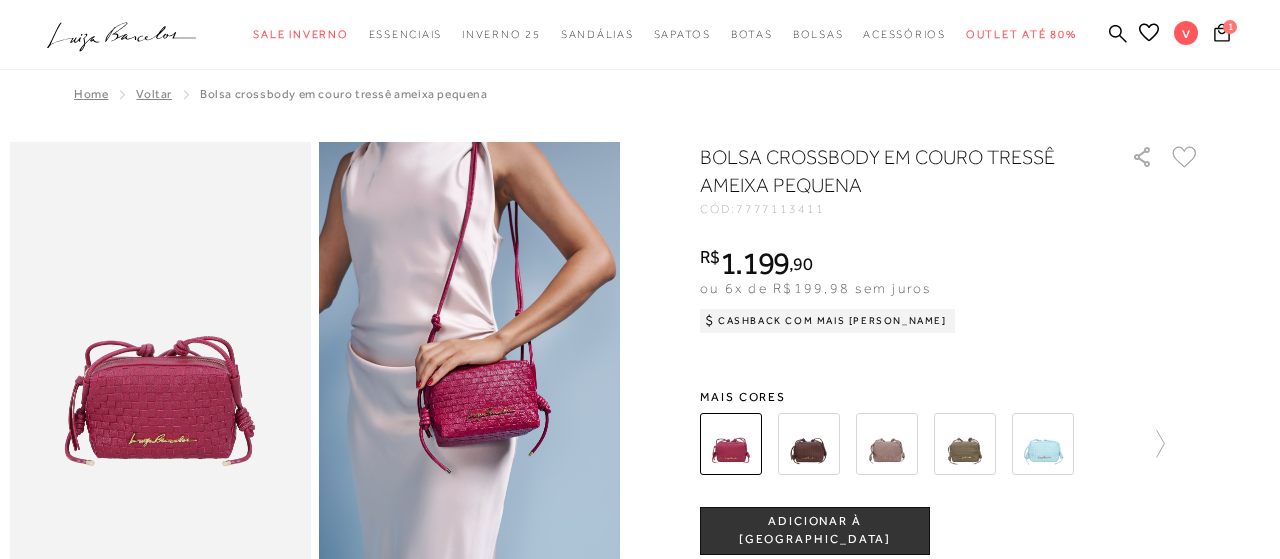 click at bounding box center (965, 444) 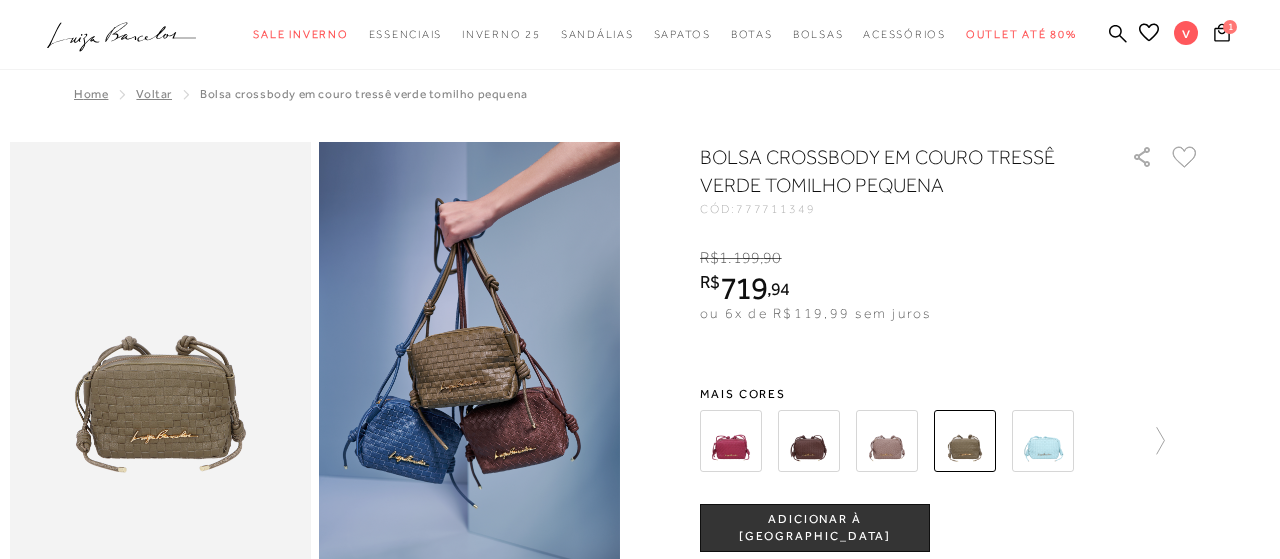 click at bounding box center [887, 441] 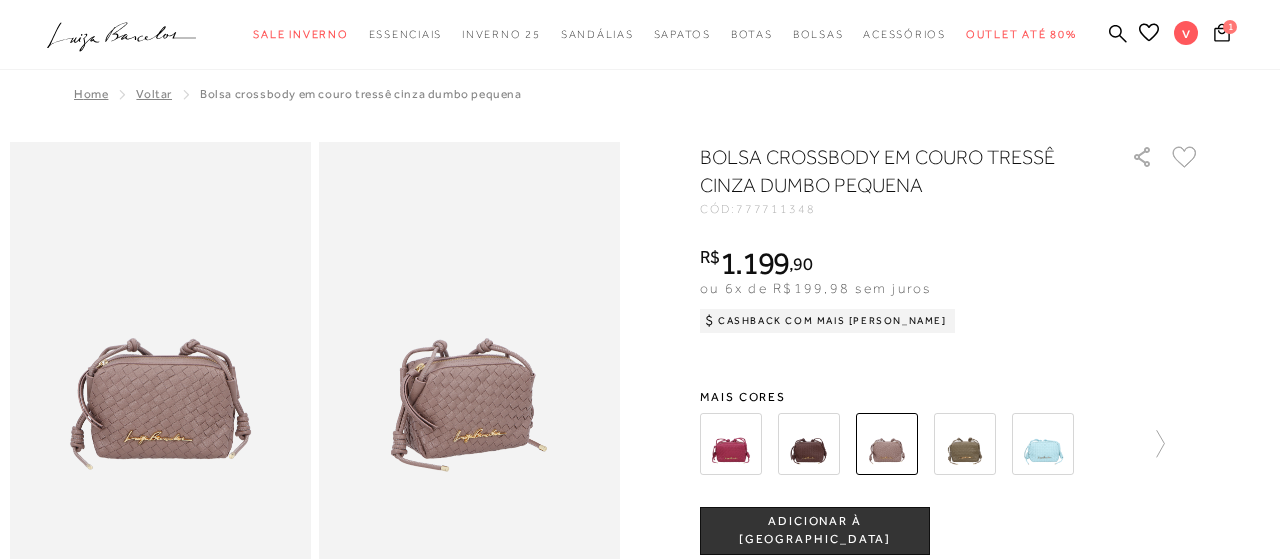 click at bounding box center (809, 444) 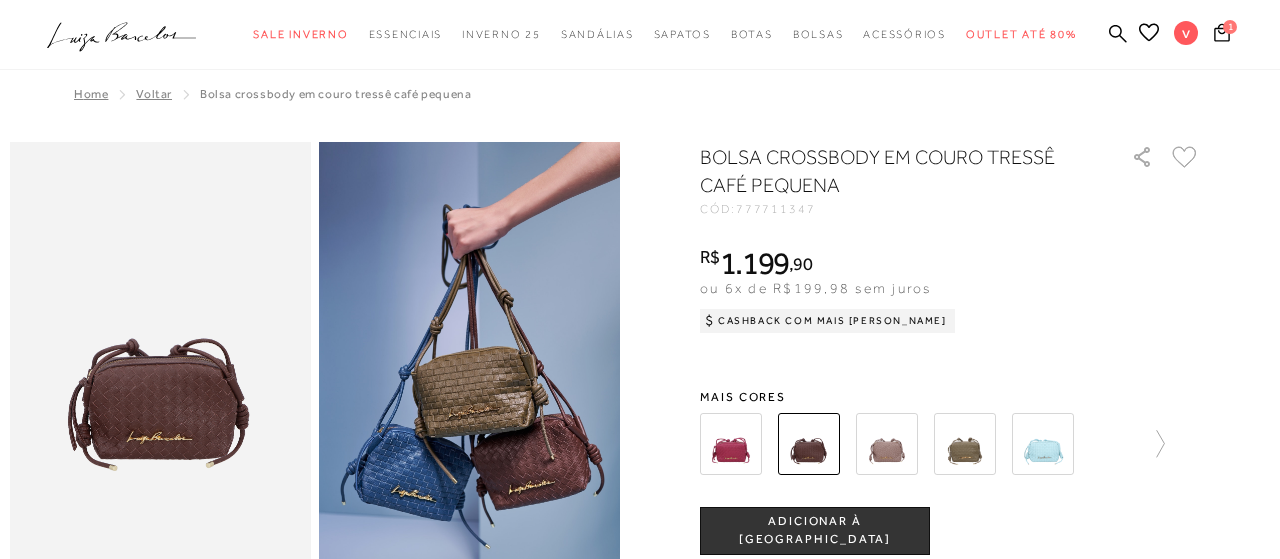 click at bounding box center (731, 444) 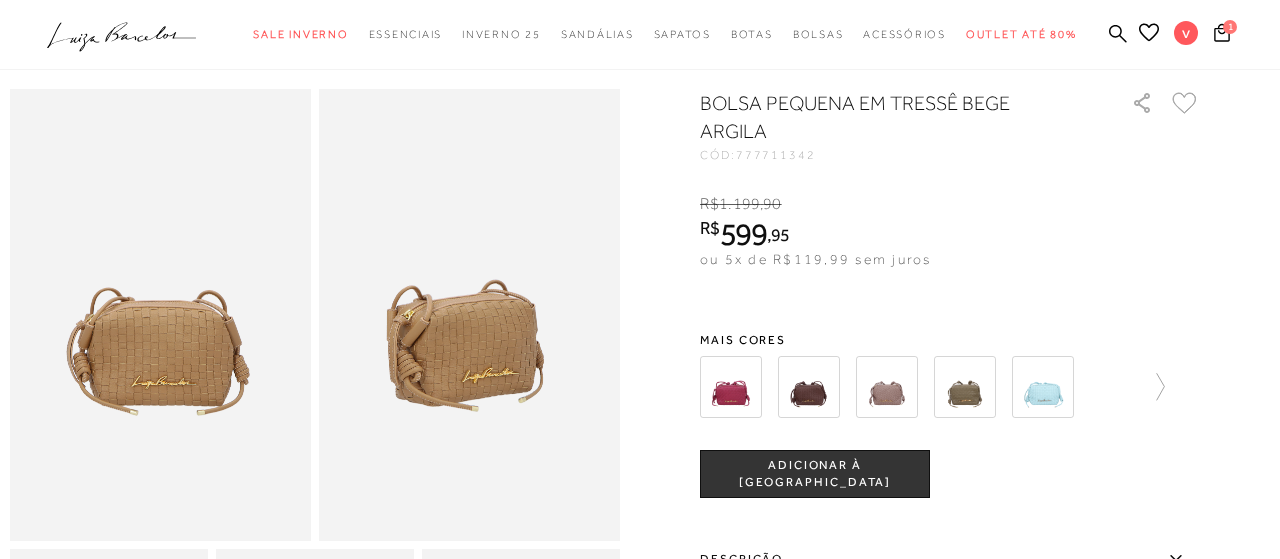 scroll, scrollTop: 104, scrollLeft: 0, axis: vertical 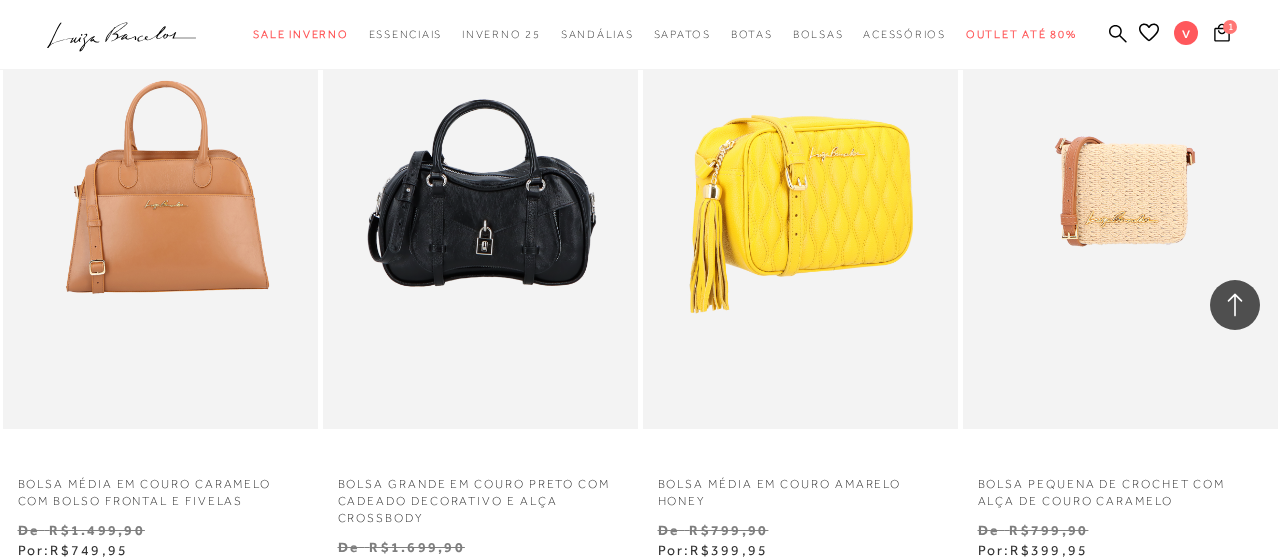 click at bounding box center (801, 193) 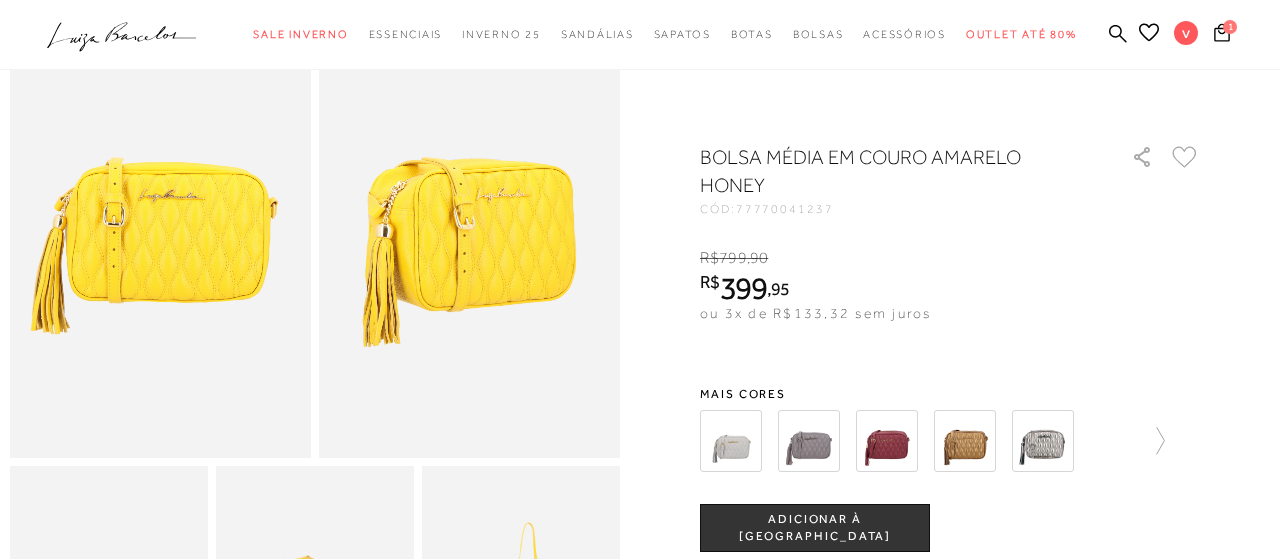 scroll, scrollTop: 0, scrollLeft: 0, axis: both 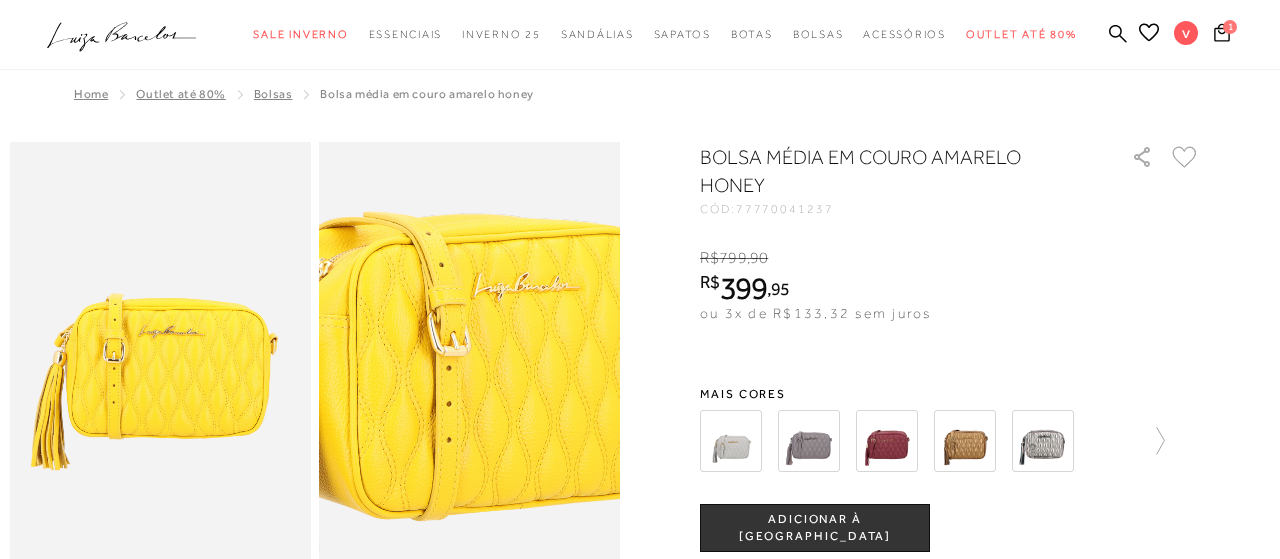 click at bounding box center (459, 360) 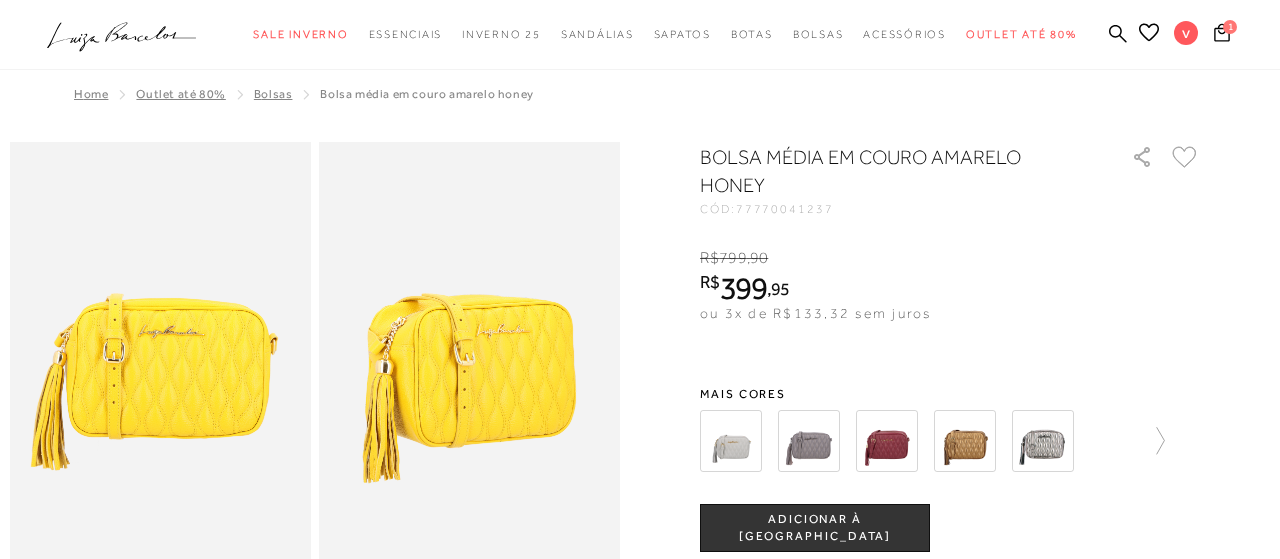 click at bounding box center [809, 441] 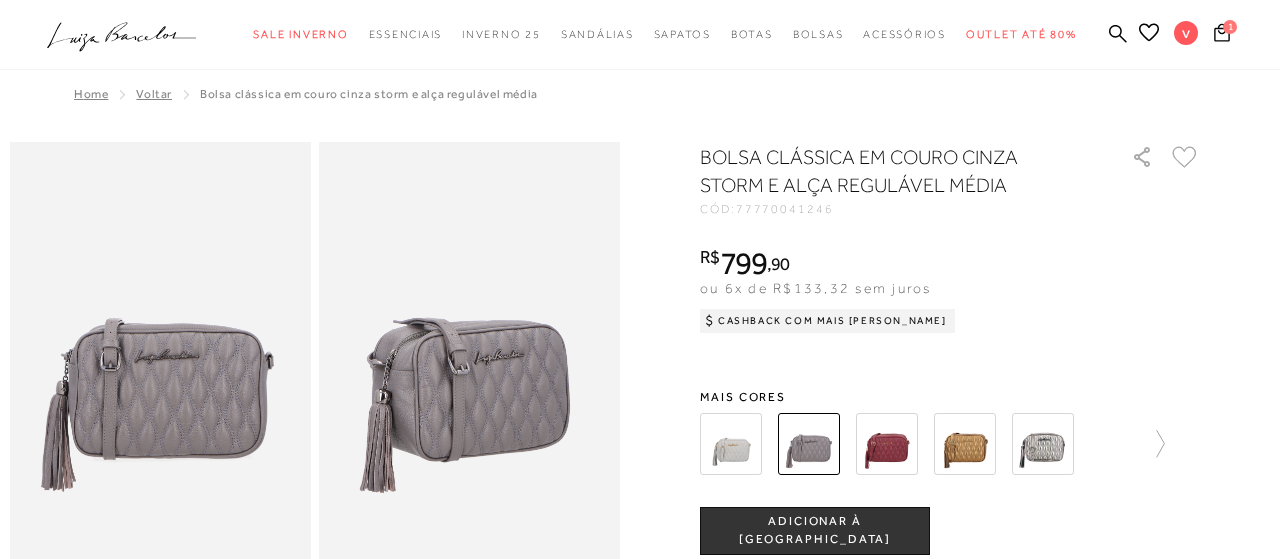 click at bounding box center (887, 444) 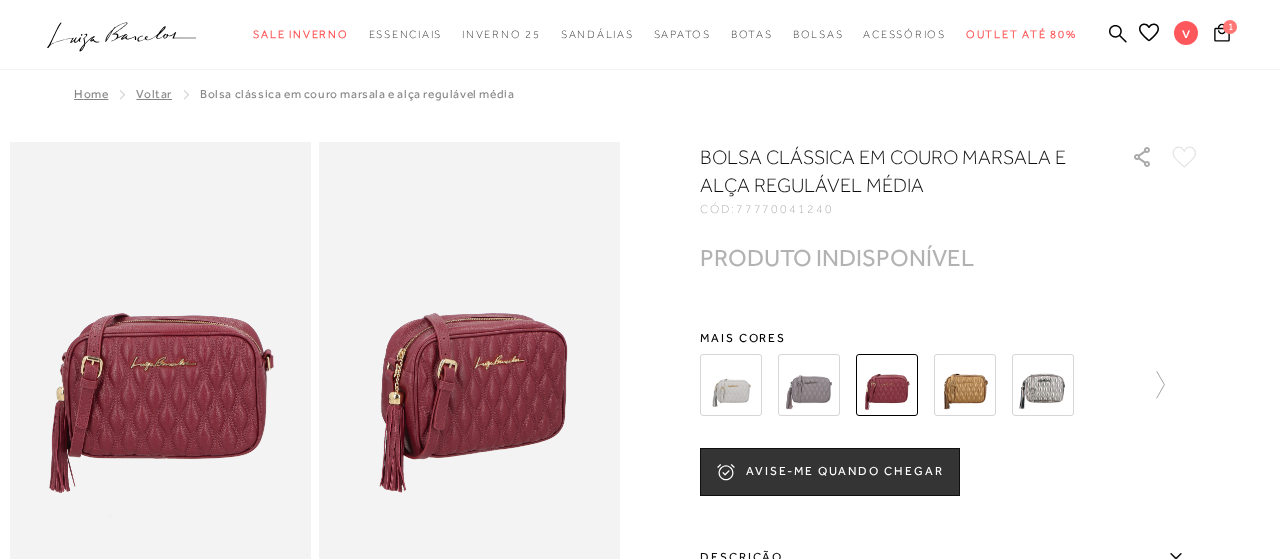 click at bounding box center (965, 385) 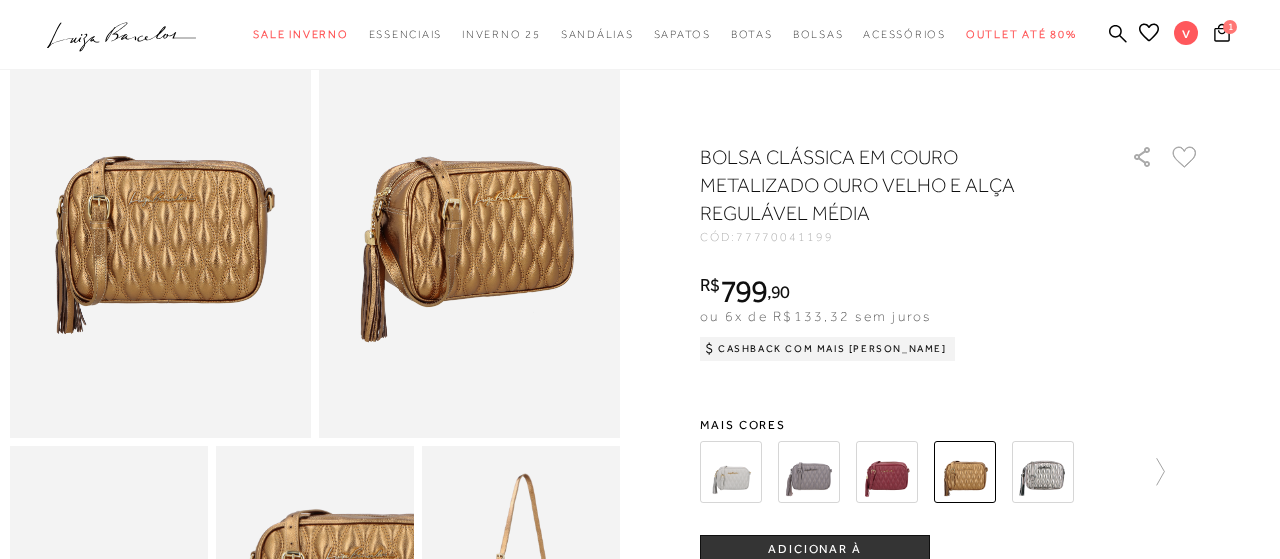scroll, scrollTop: 208, scrollLeft: 0, axis: vertical 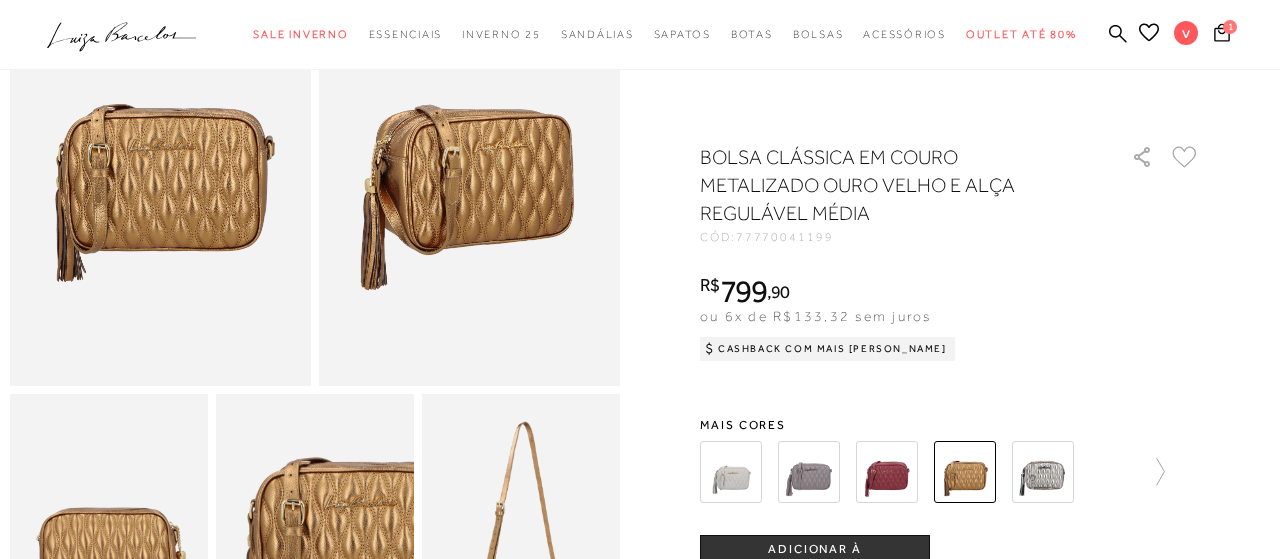 click at bounding box center (1043, 472) 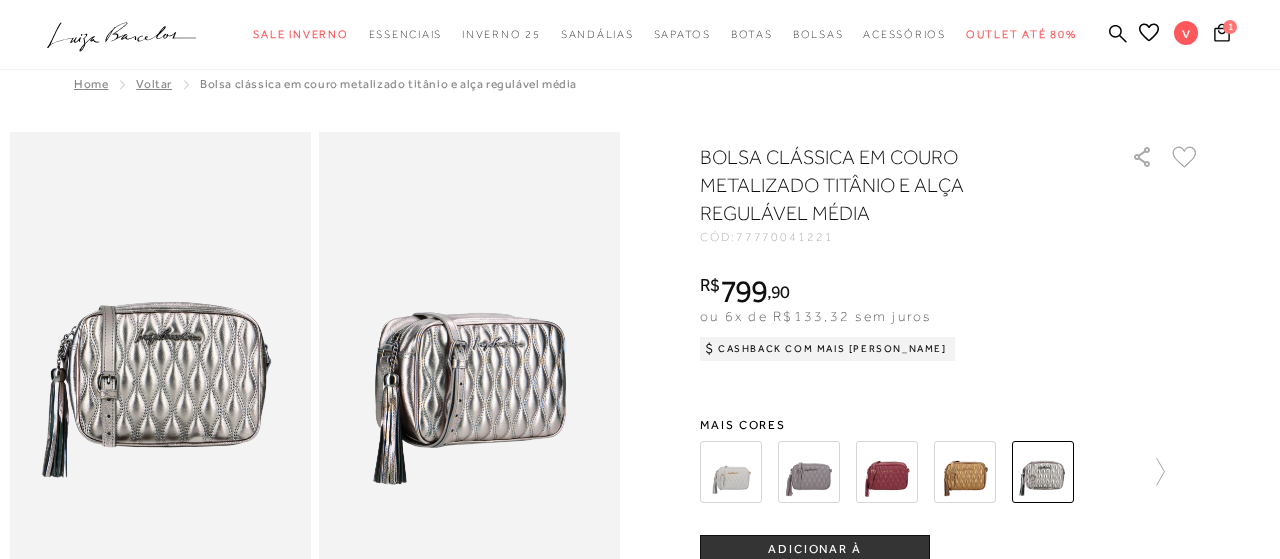 scroll, scrollTop: 0, scrollLeft: 0, axis: both 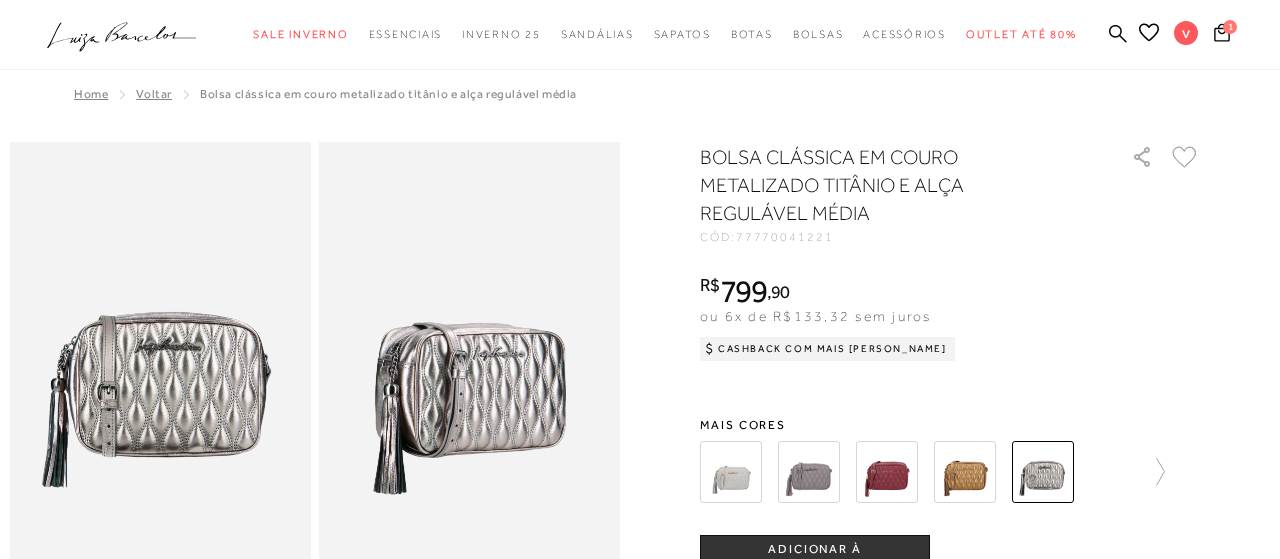 click at bounding box center (731, 472) 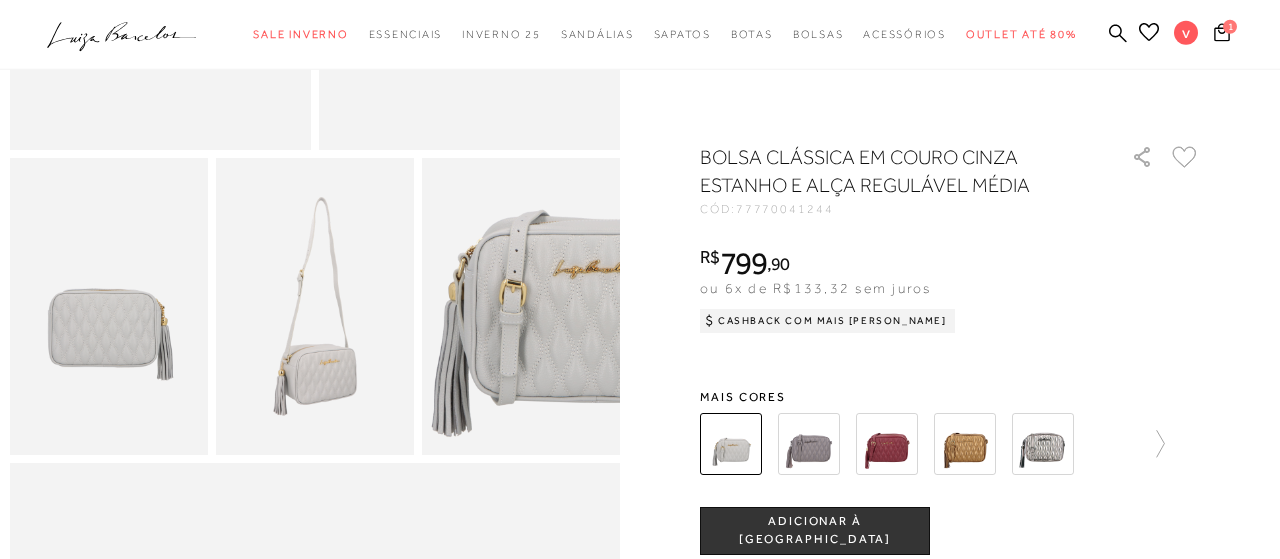 scroll, scrollTop: 416, scrollLeft: 0, axis: vertical 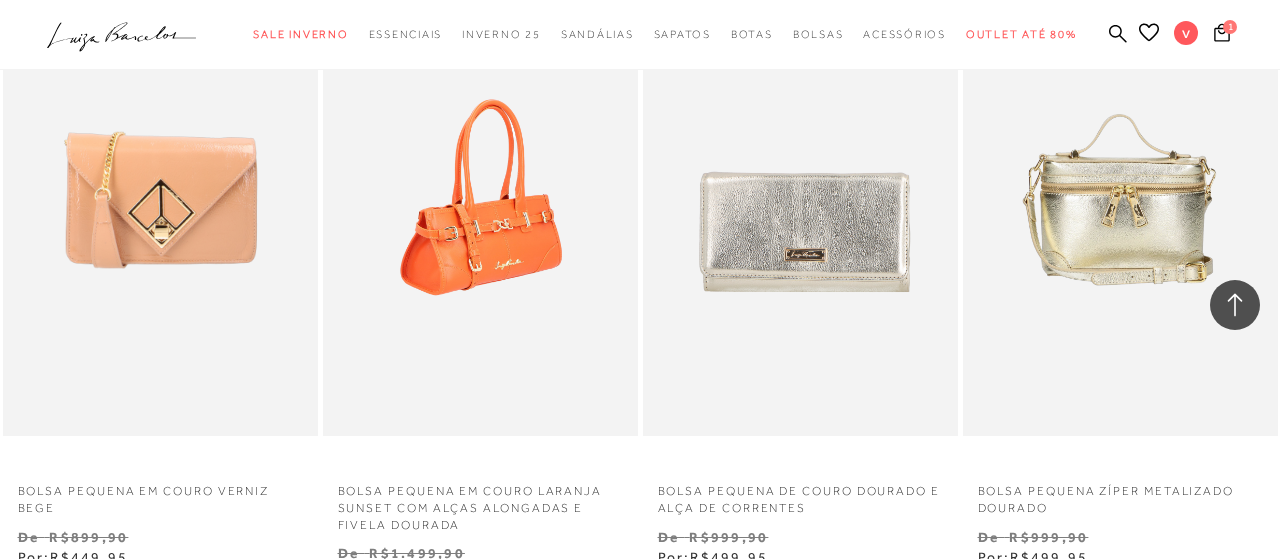 click at bounding box center (481, 200) 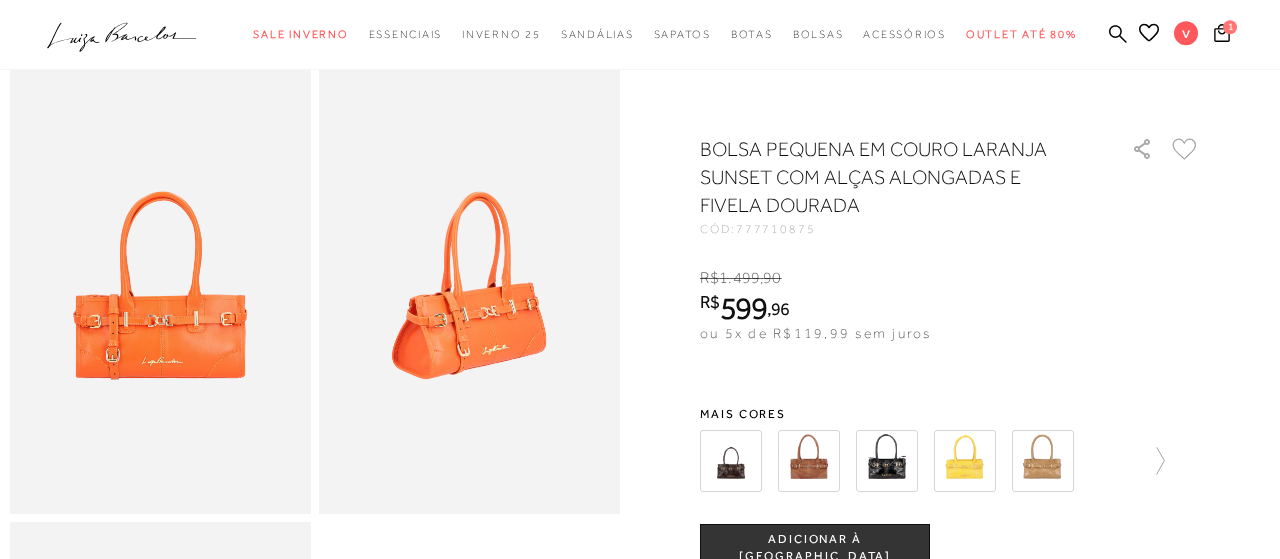 scroll, scrollTop: 104, scrollLeft: 0, axis: vertical 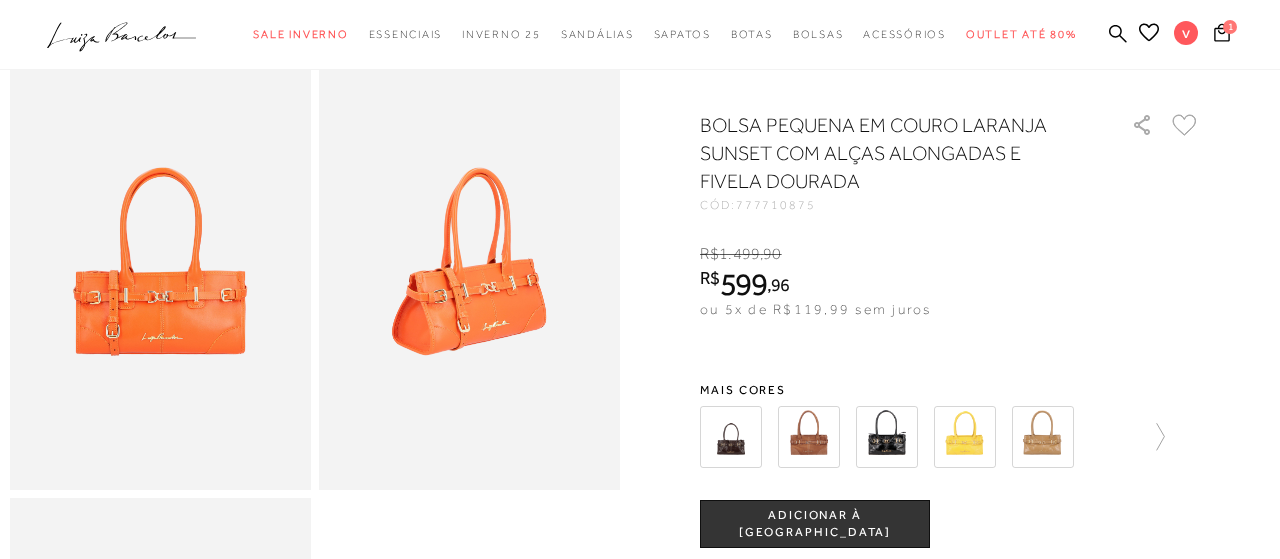 click on "ADICIONAR À [GEOGRAPHIC_DATA]" at bounding box center [815, 524] 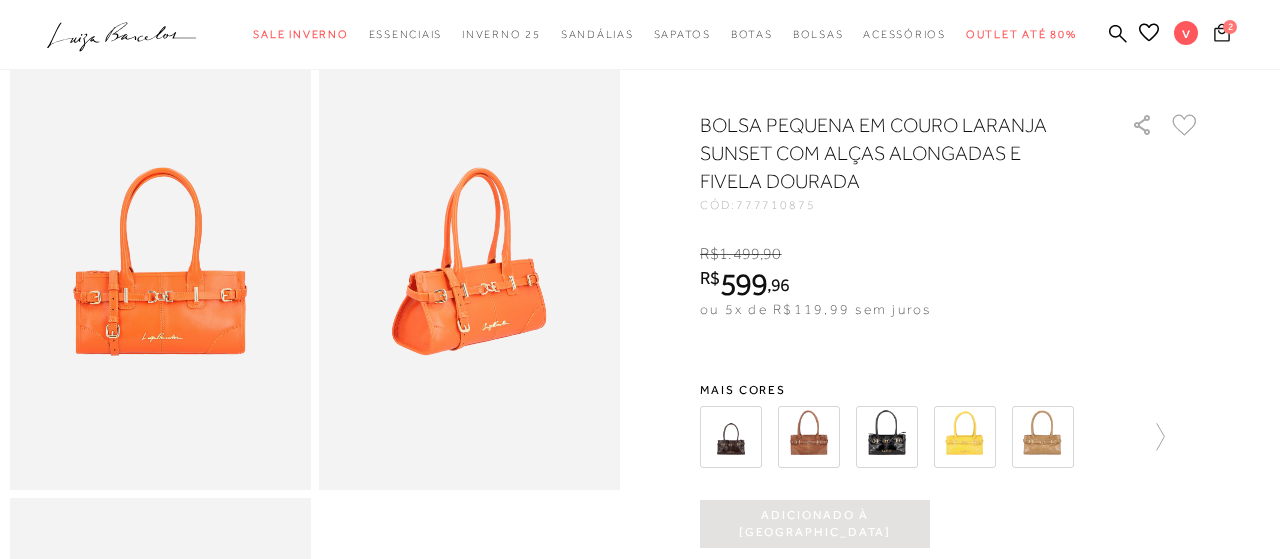 click 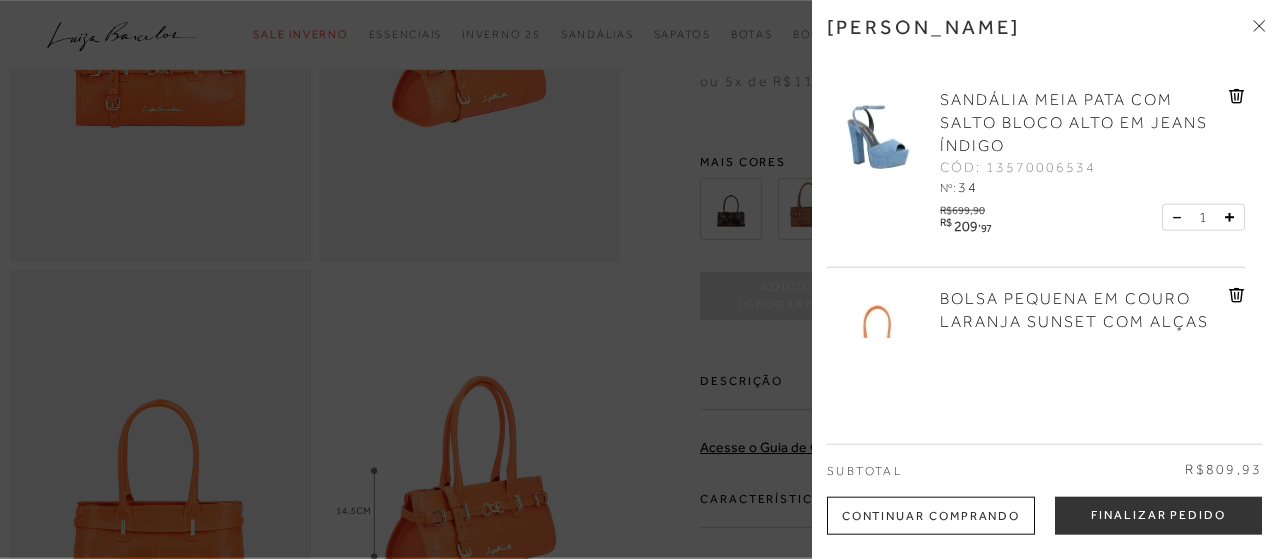 scroll, scrollTop: 416, scrollLeft: 0, axis: vertical 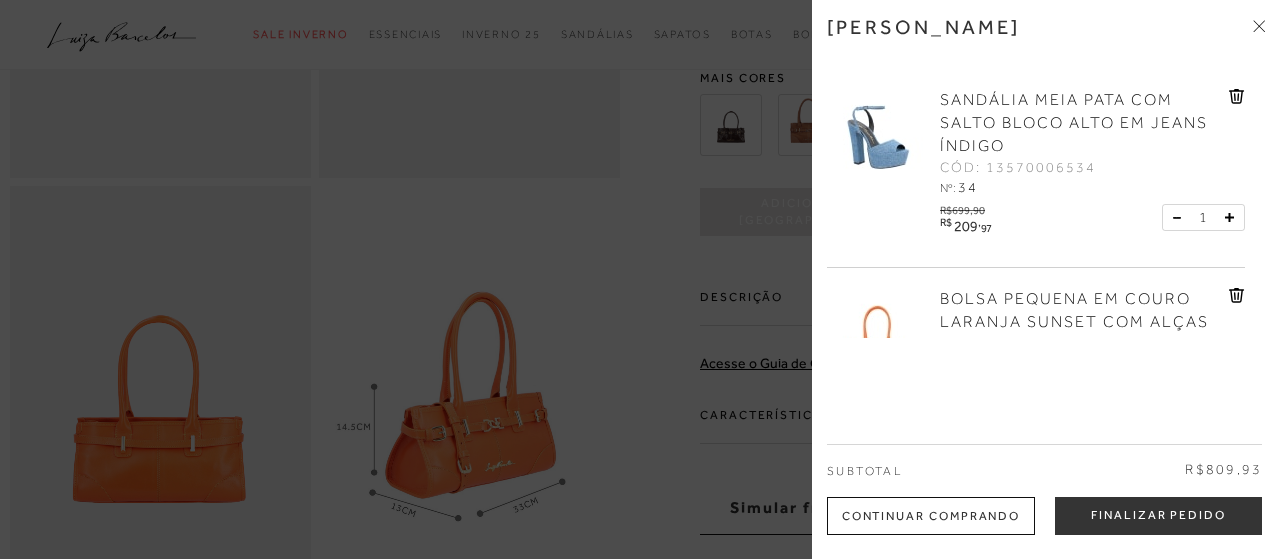 click on "Finalizar Pedido" at bounding box center (1158, 516) 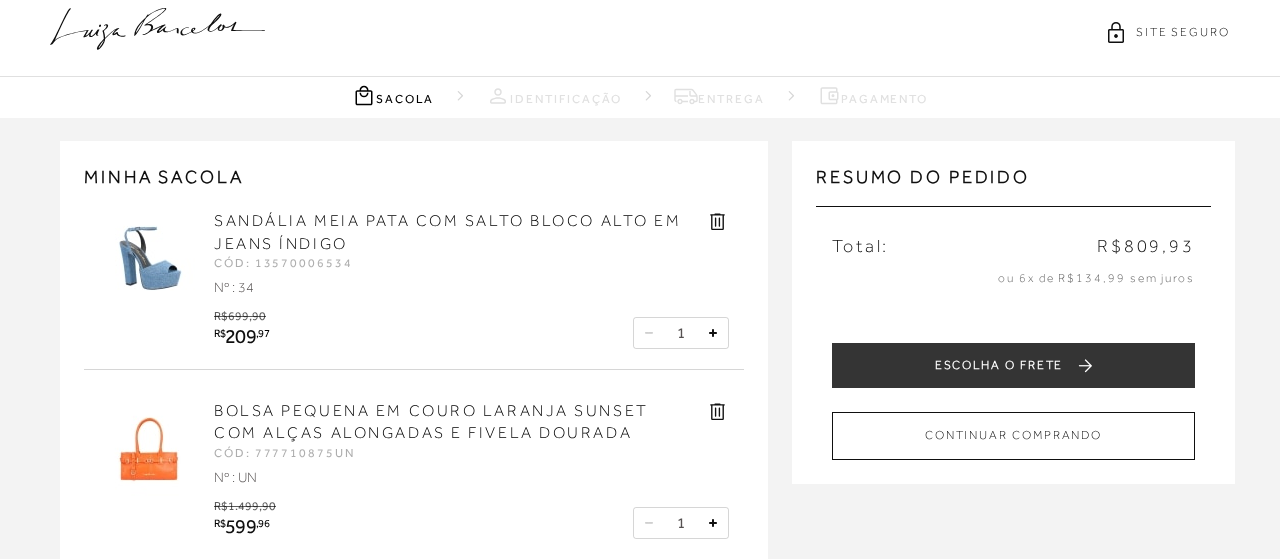 scroll, scrollTop: 104, scrollLeft: 0, axis: vertical 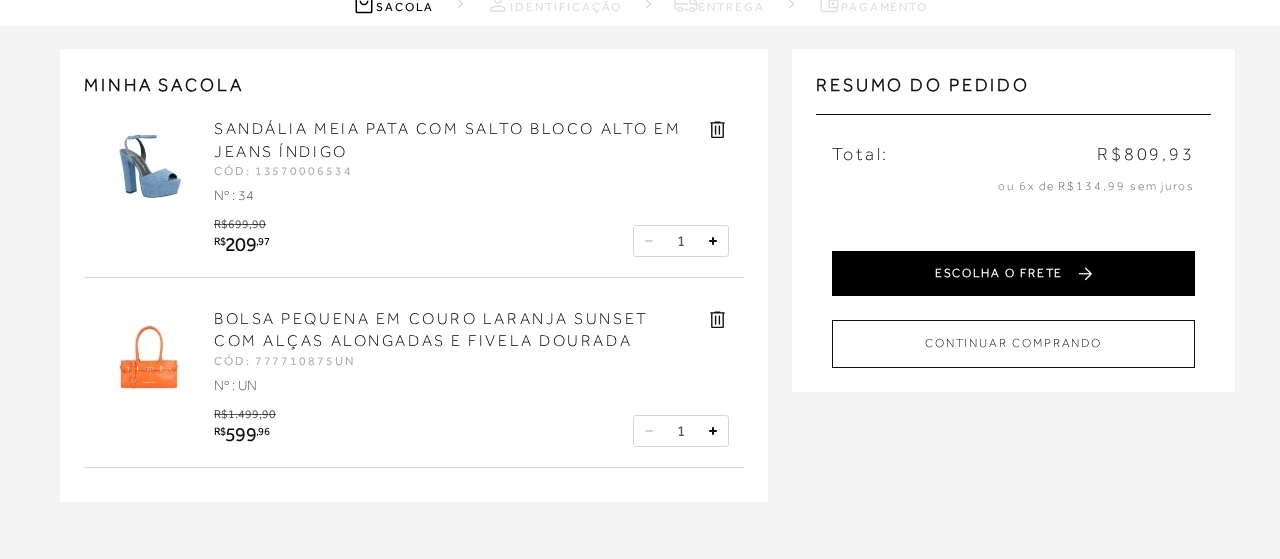 click on "ESCOLHA O FRETE" at bounding box center [1013, 273] 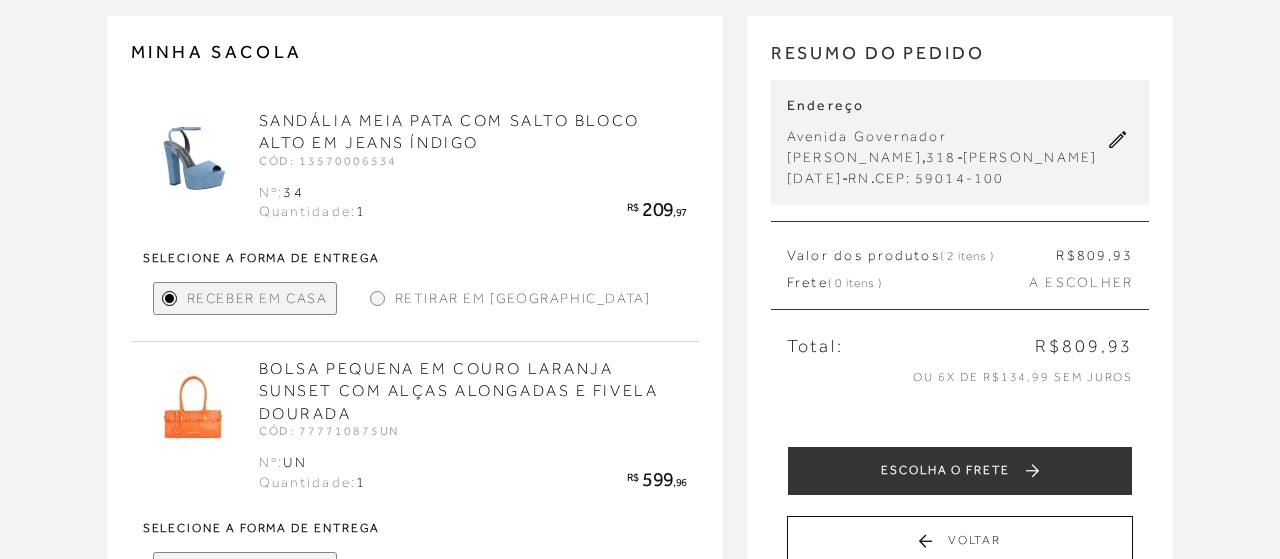 scroll, scrollTop: 104, scrollLeft: 0, axis: vertical 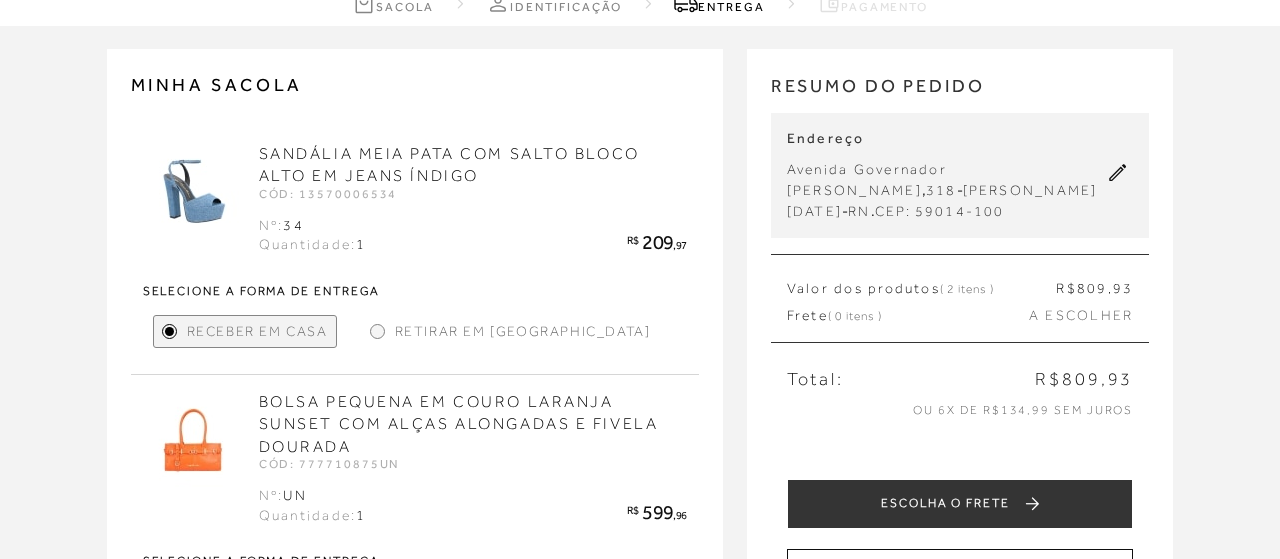 click on "A ESCOLHER" at bounding box center [1081, 316] 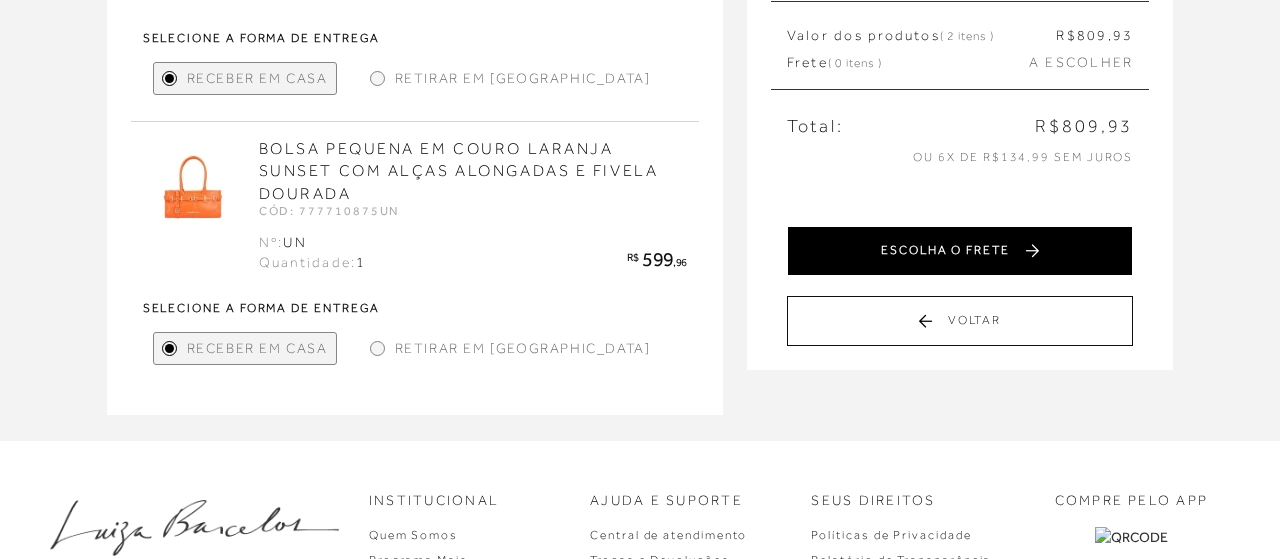 scroll, scrollTop: 416, scrollLeft: 0, axis: vertical 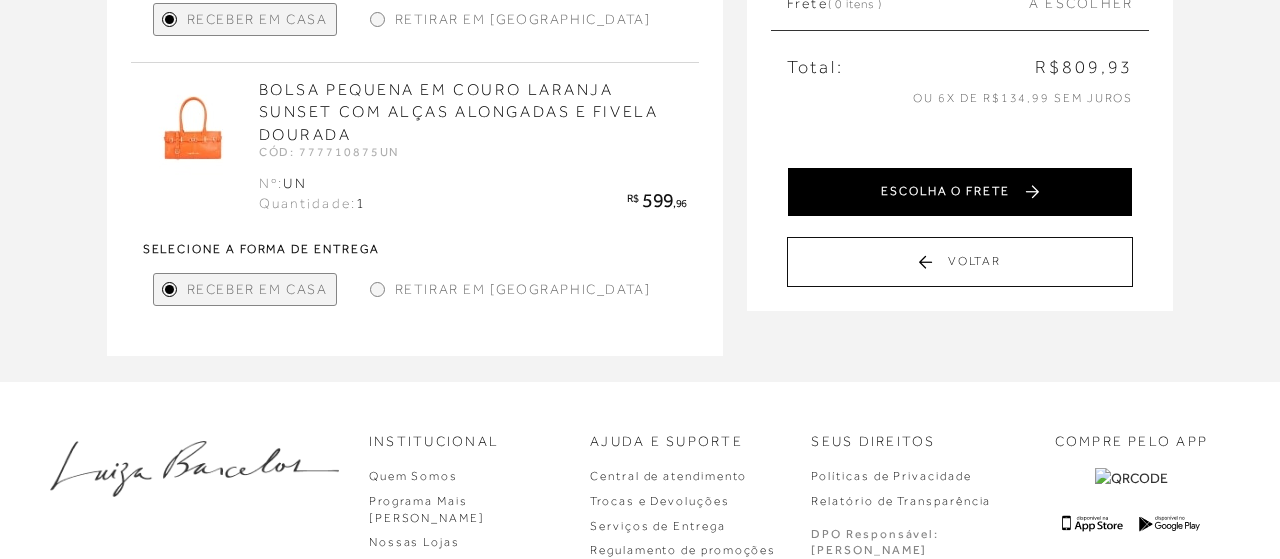 click on "ESCOLHA O FRETE" at bounding box center (960, 192) 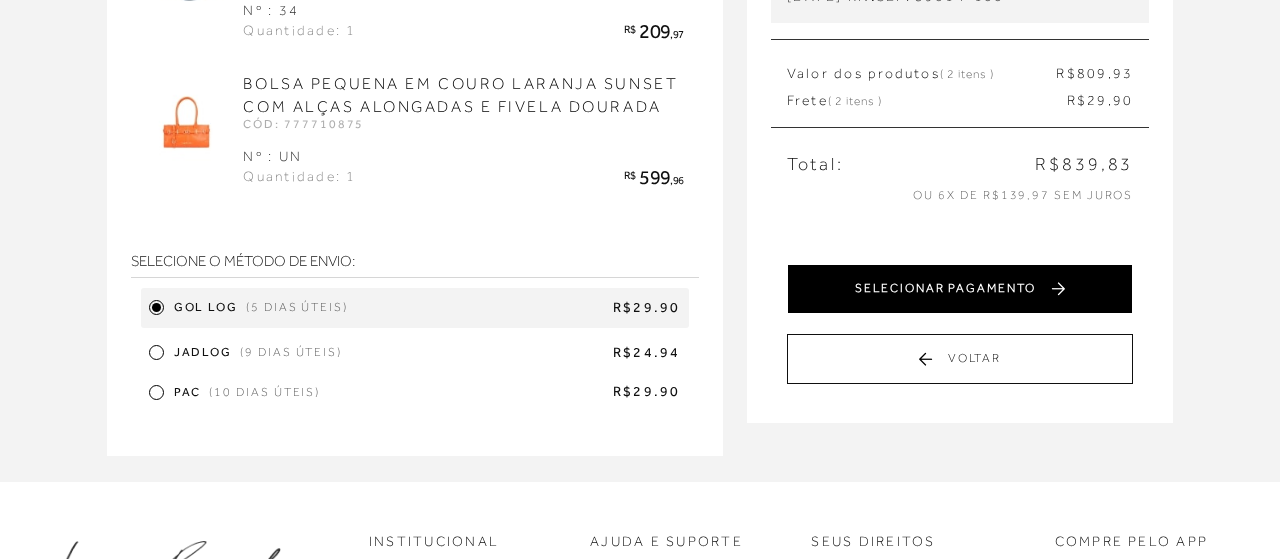 scroll, scrollTop: 316, scrollLeft: 0, axis: vertical 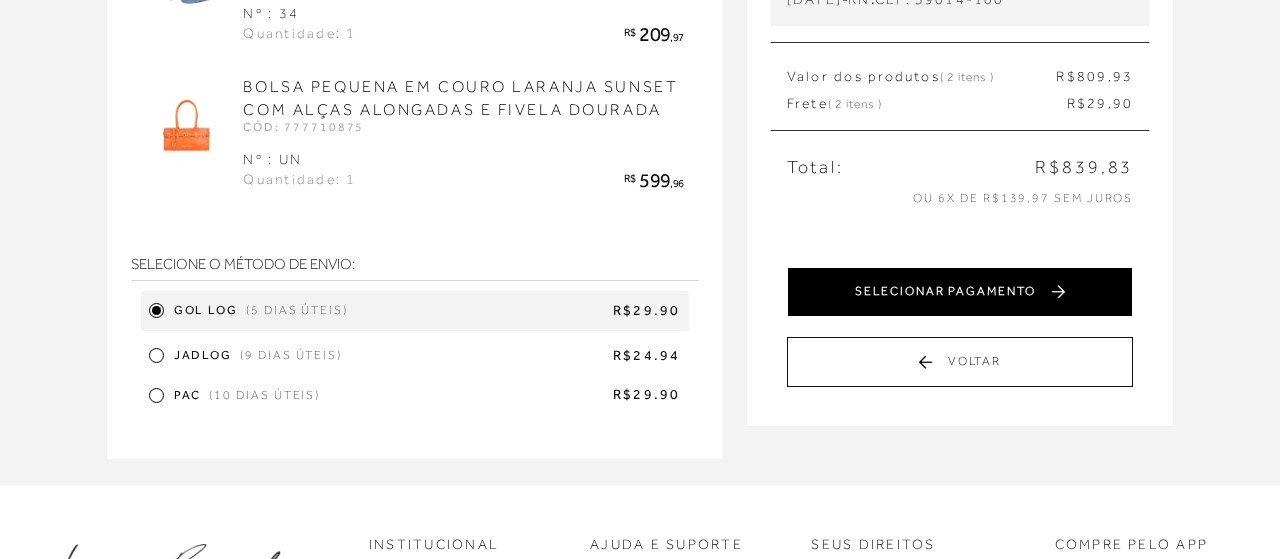 click on "SELECIONAR PAGAMENTO" at bounding box center [960, 292] 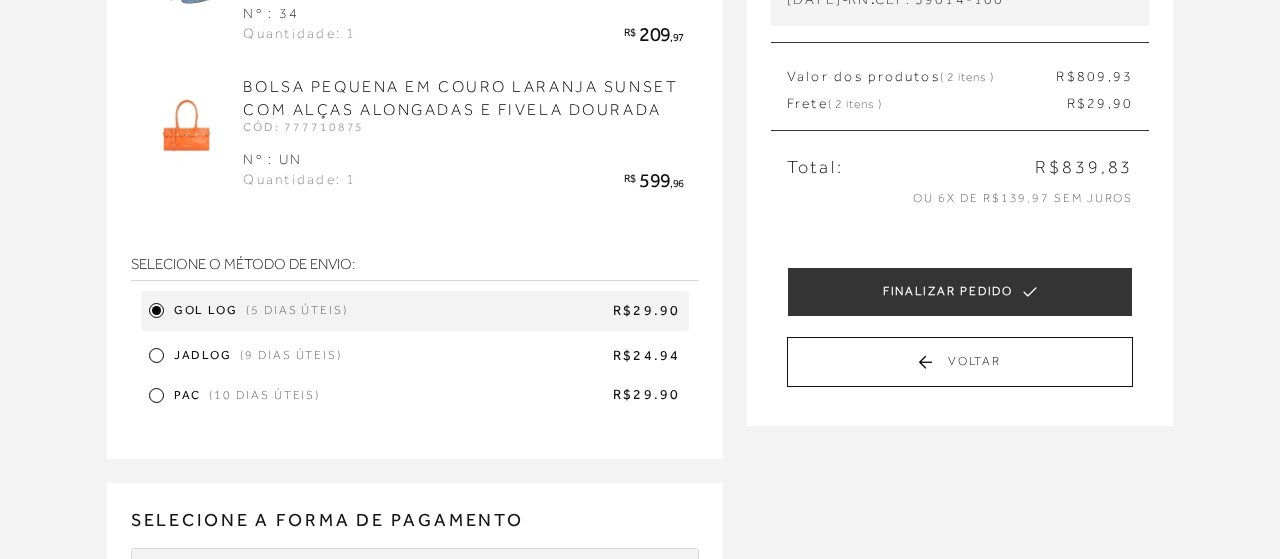 scroll, scrollTop: 0, scrollLeft: 0, axis: both 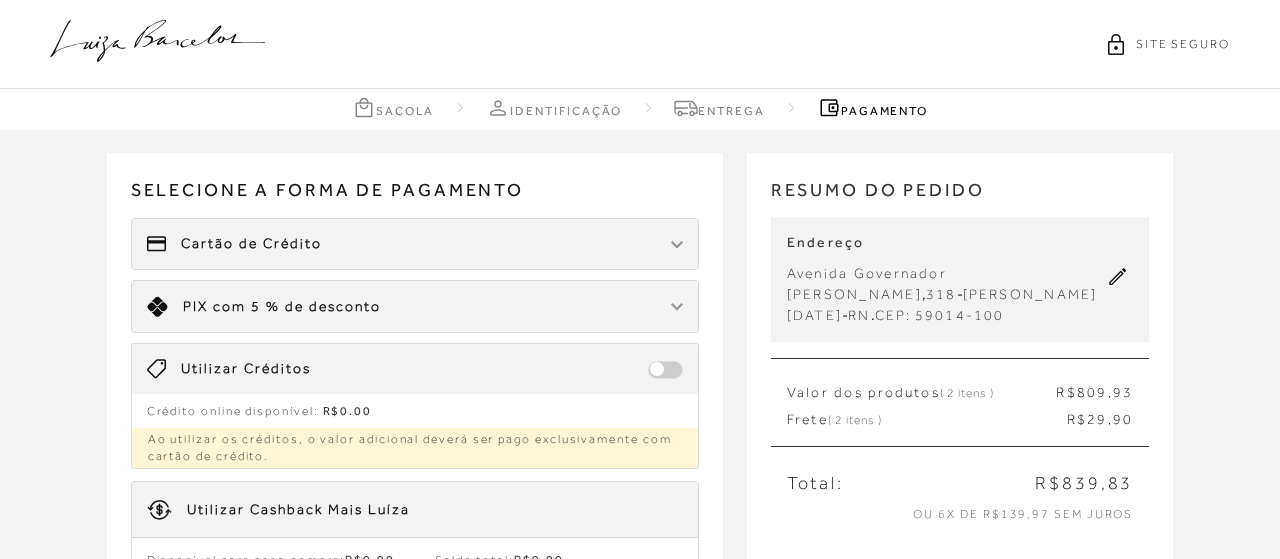 click on "Limite: R$ 5.000,00
PIX
com 5 % de desconto" at bounding box center (415, 306) 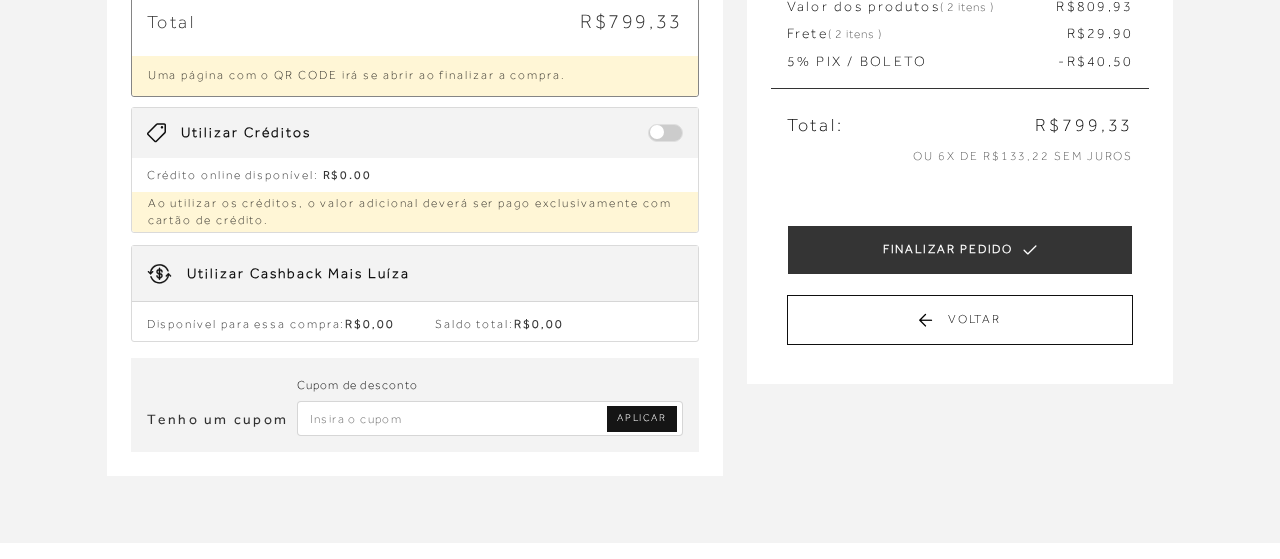 scroll, scrollTop: 312, scrollLeft: 0, axis: vertical 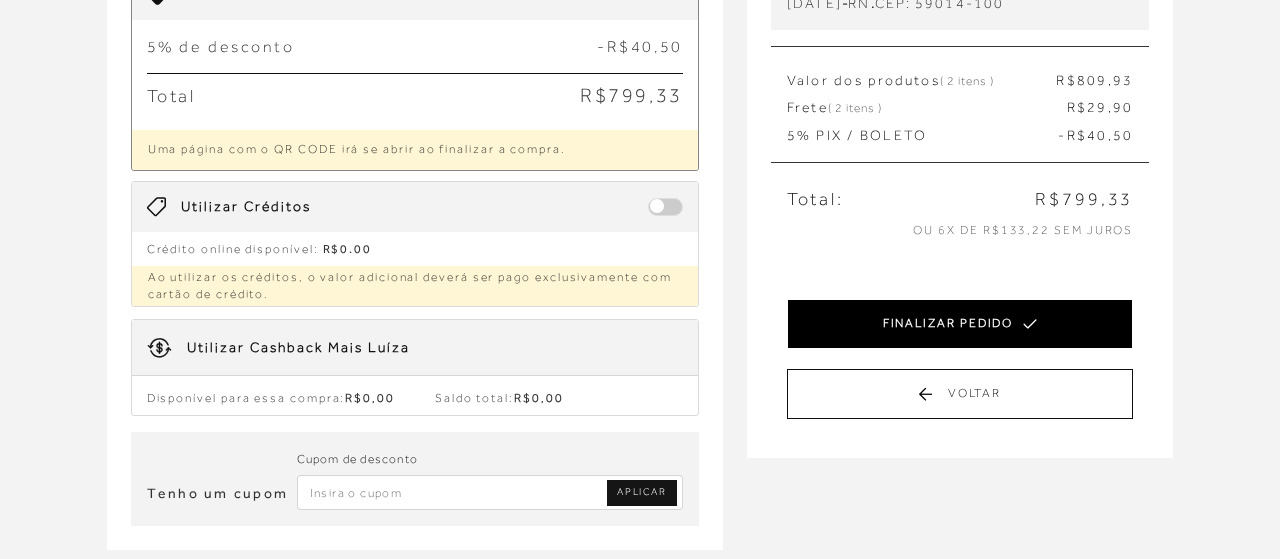 click on "FINALIZAR PEDIDO" at bounding box center [960, 324] 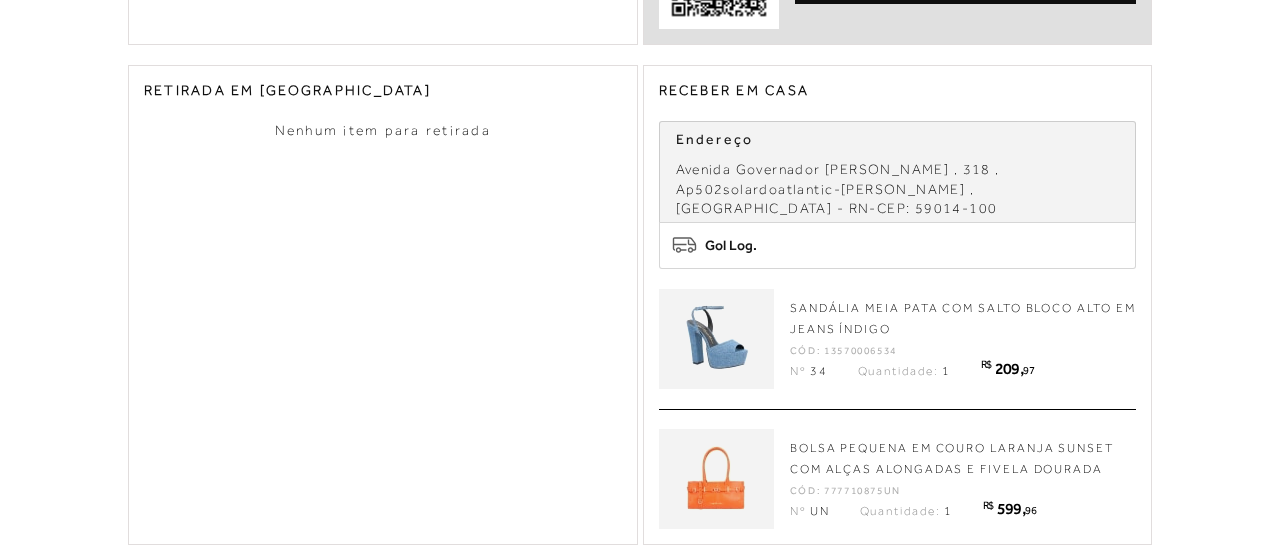 scroll, scrollTop: 936, scrollLeft: 0, axis: vertical 